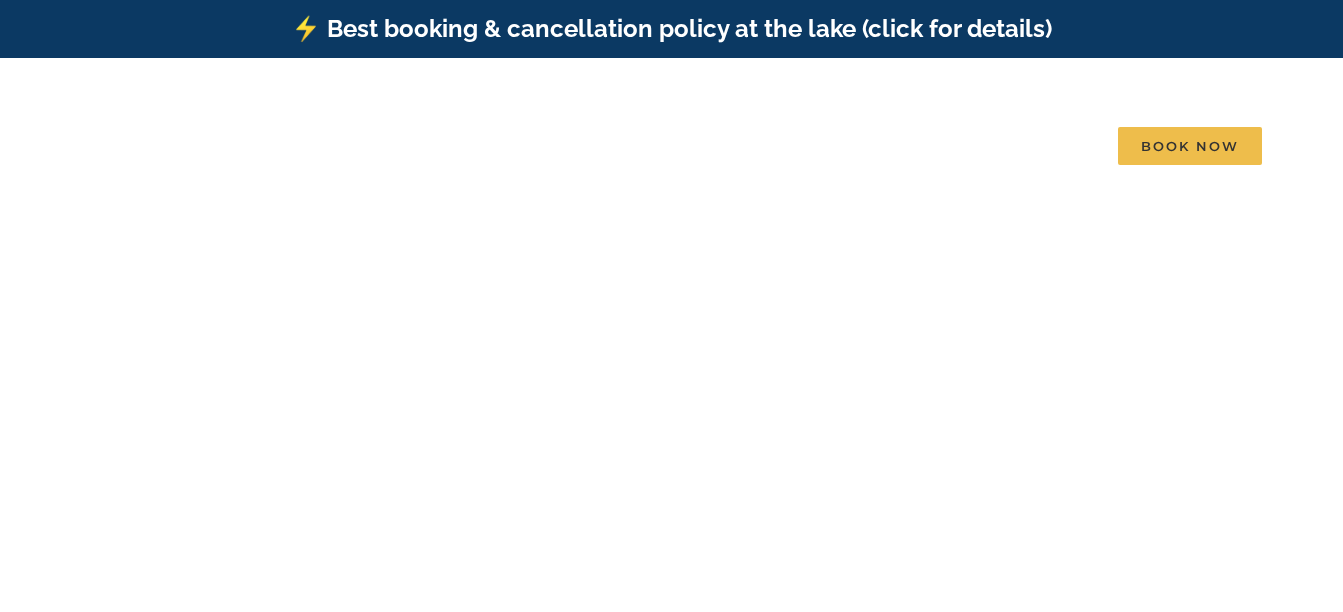 scroll, scrollTop: 0, scrollLeft: 0, axis: both 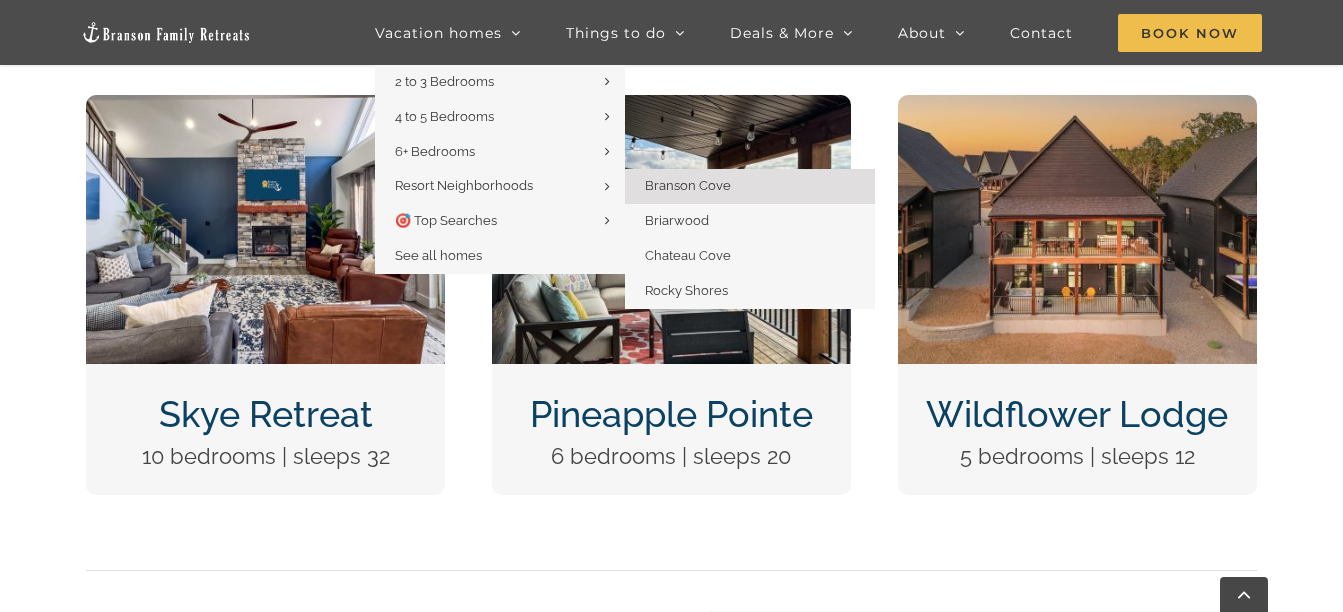 click on "Branson Cove" at bounding box center [688, 185] 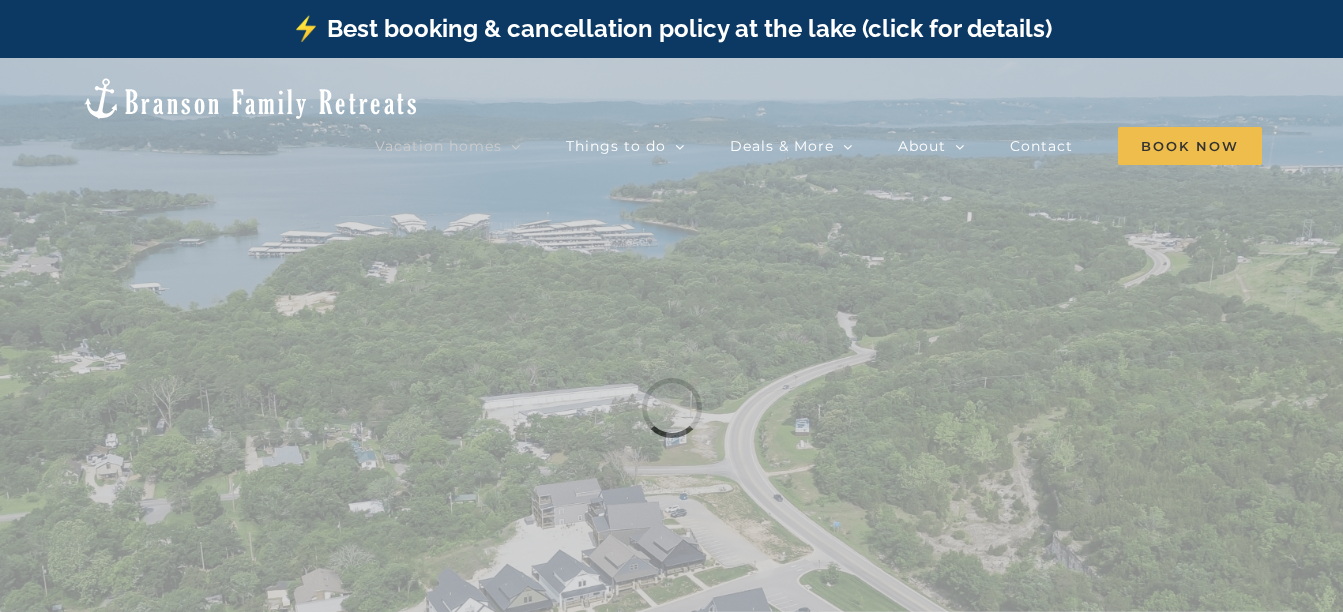 scroll, scrollTop: 0, scrollLeft: 0, axis: both 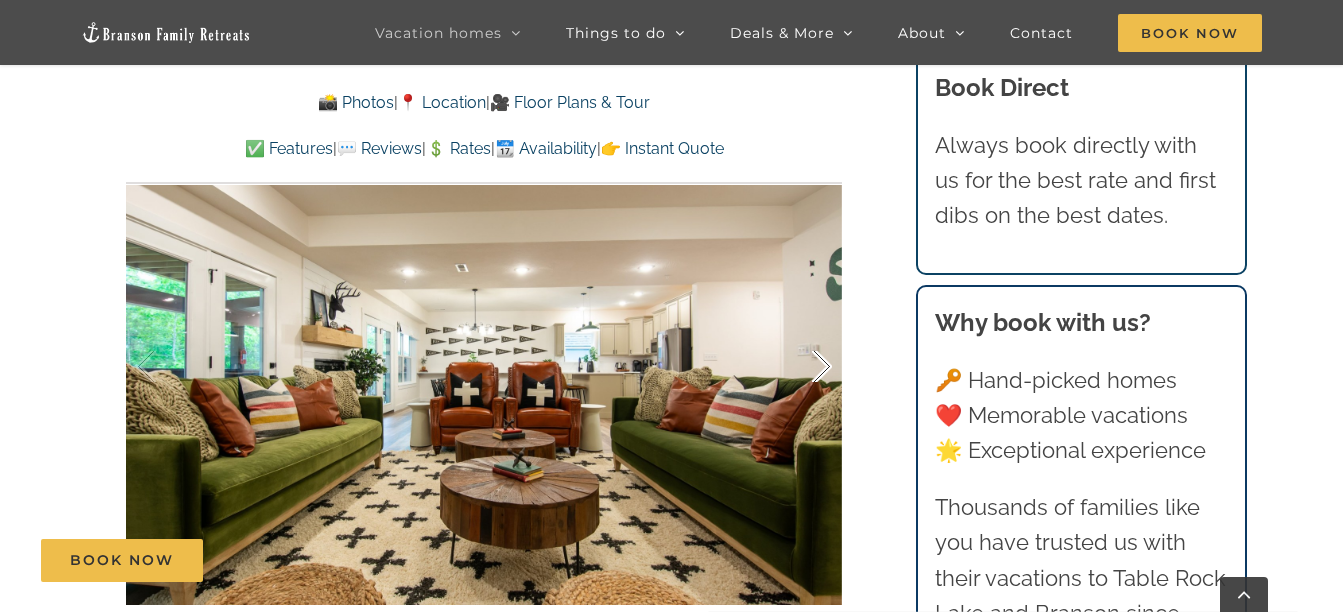 click at bounding box center (801, 367) 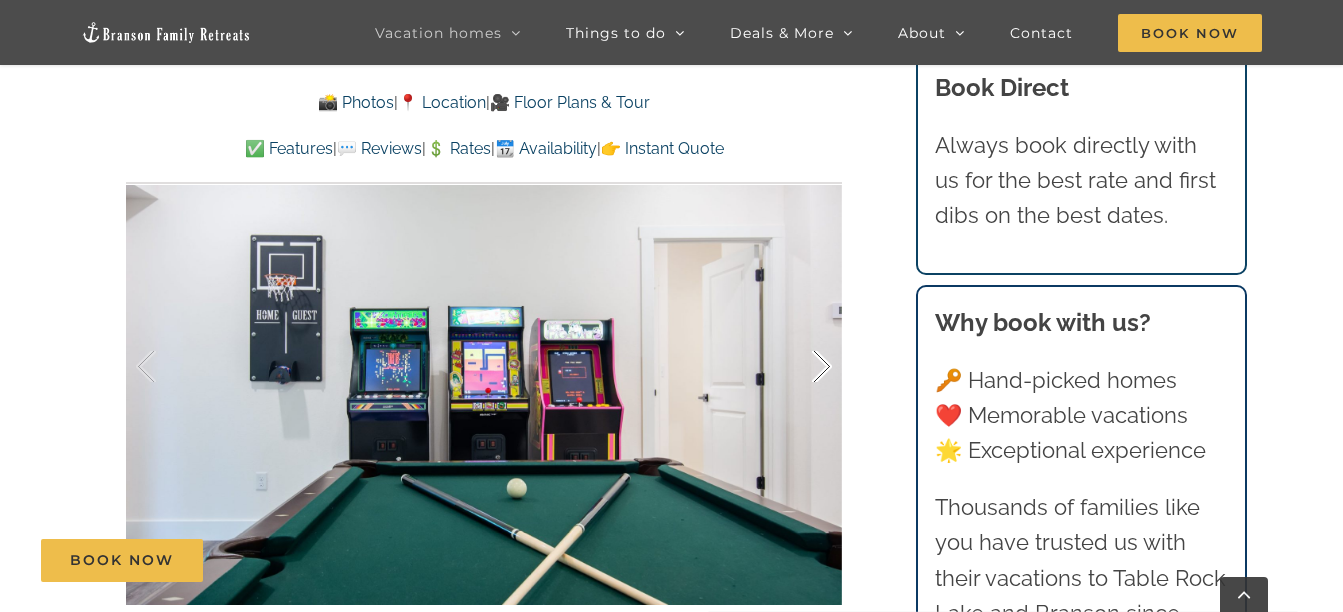 click at bounding box center (801, 367) 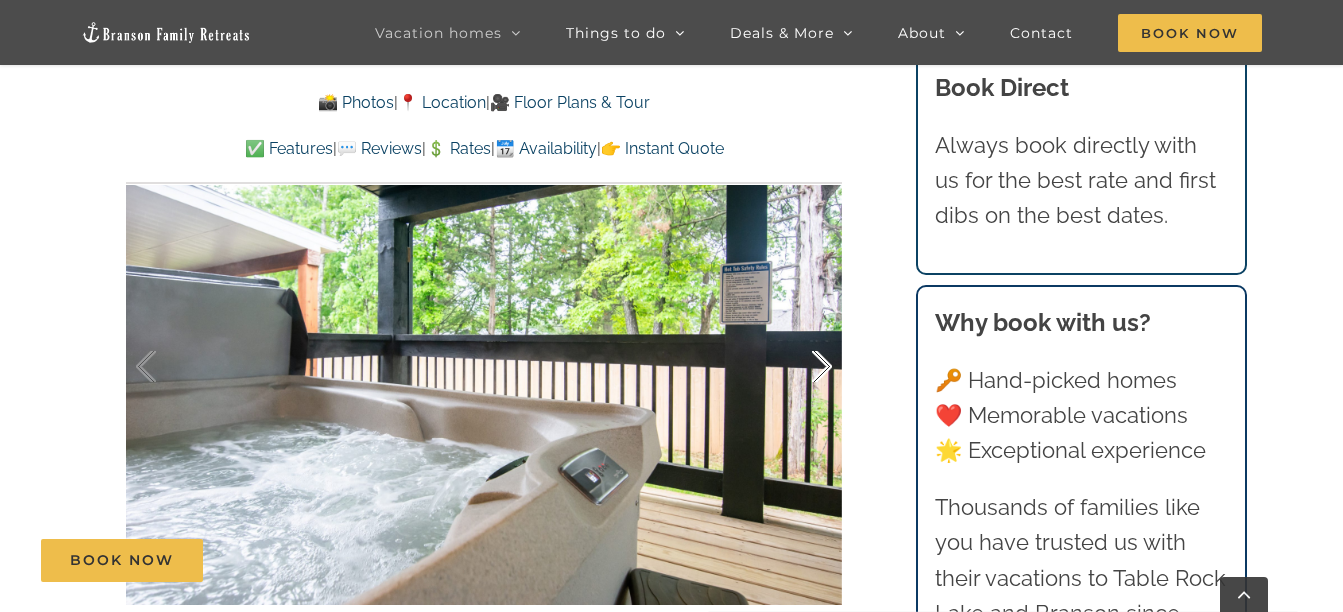 click at bounding box center (801, 367) 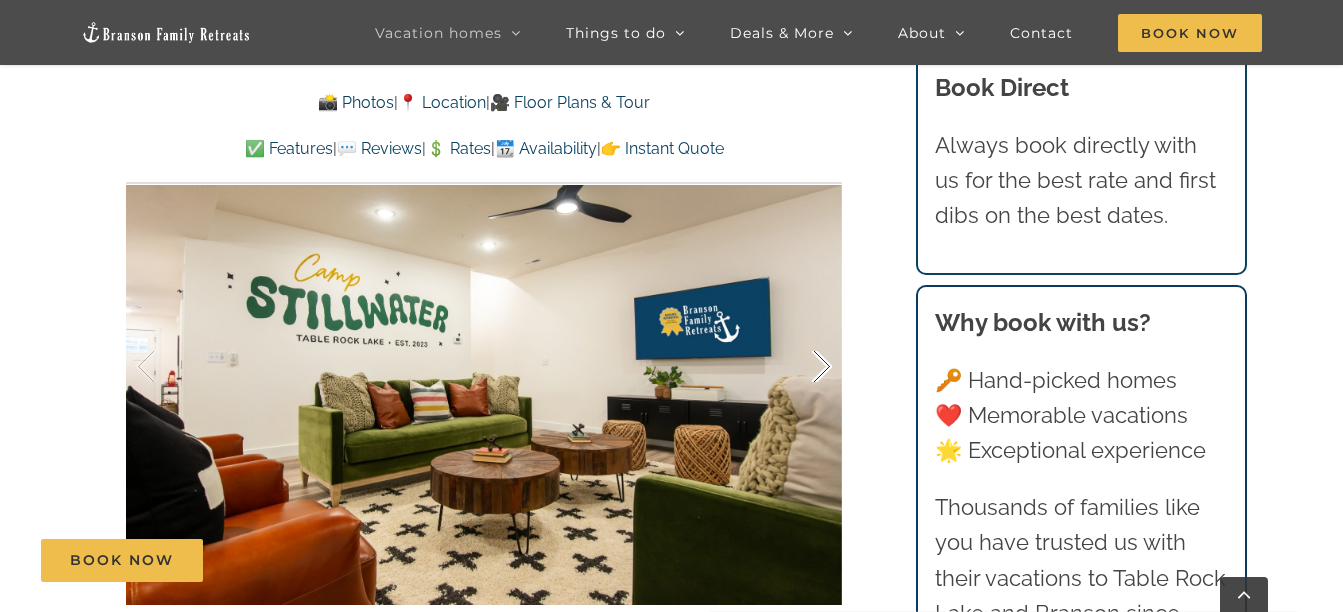 click at bounding box center [801, 367] 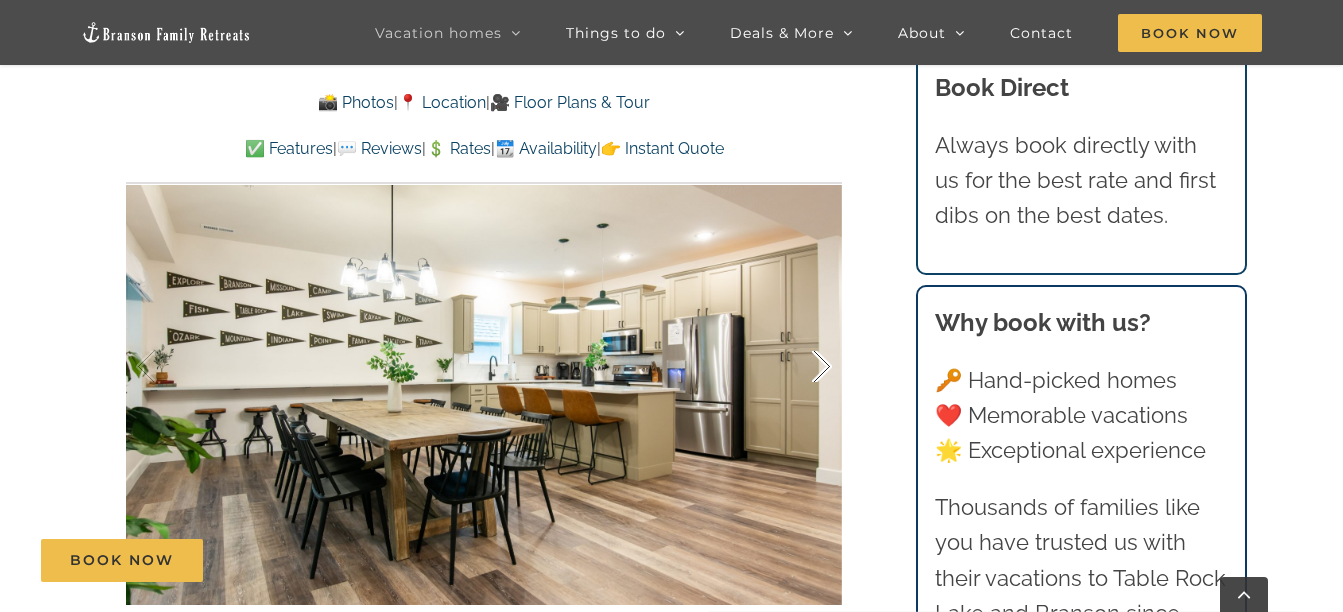 click at bounding box center (801, 367) 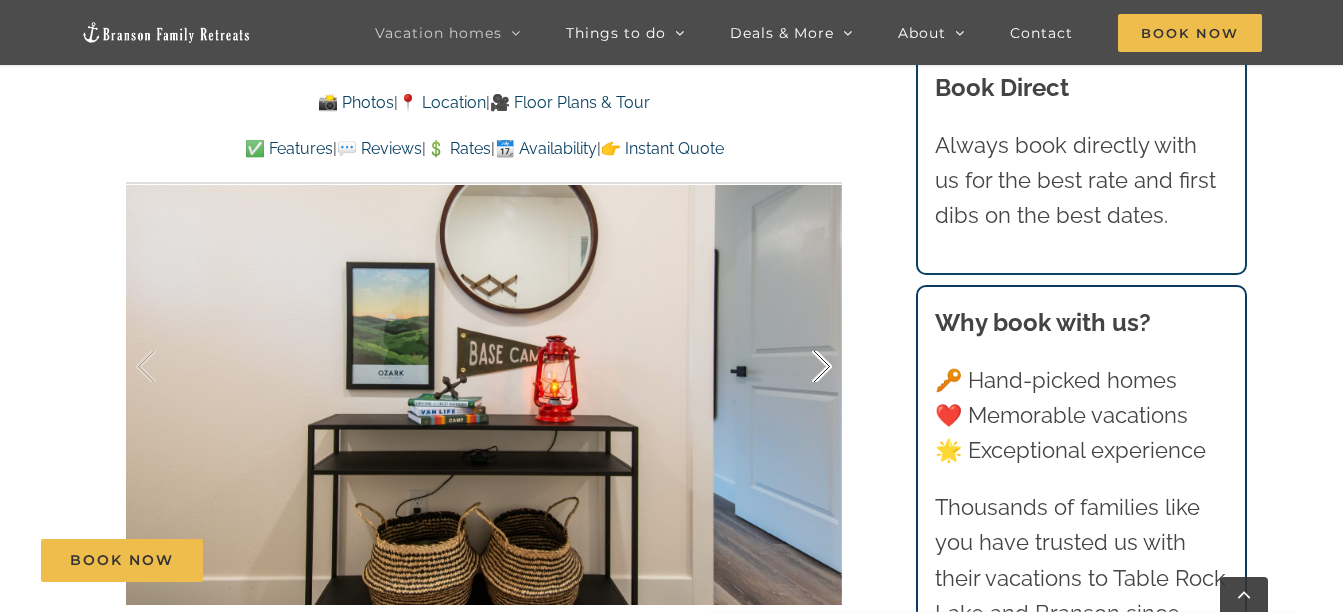 click at bounding box center [801, 367] 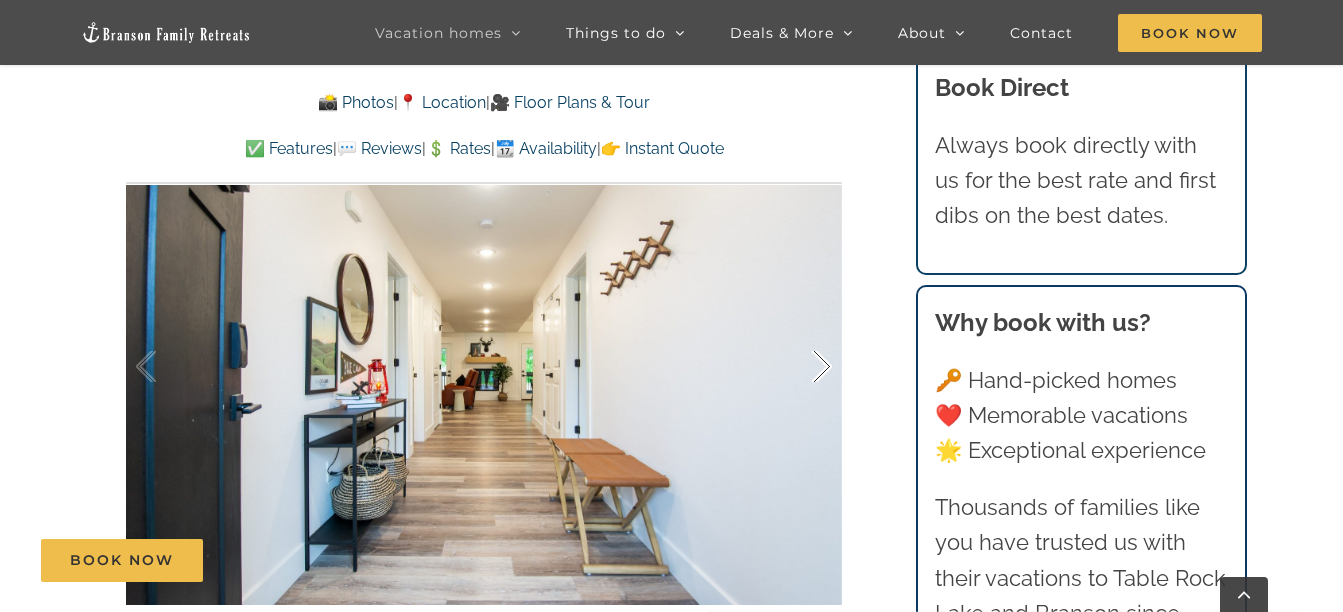 click at bounding box center (801, 367) 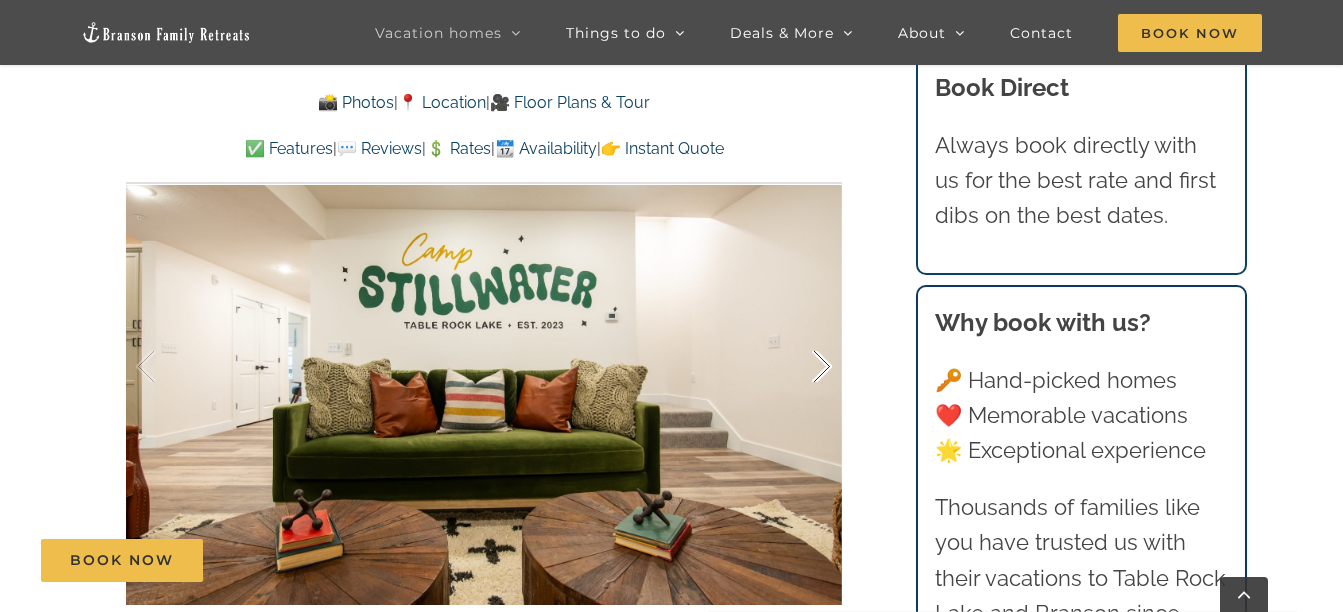 click at bounding box center (801, 367) 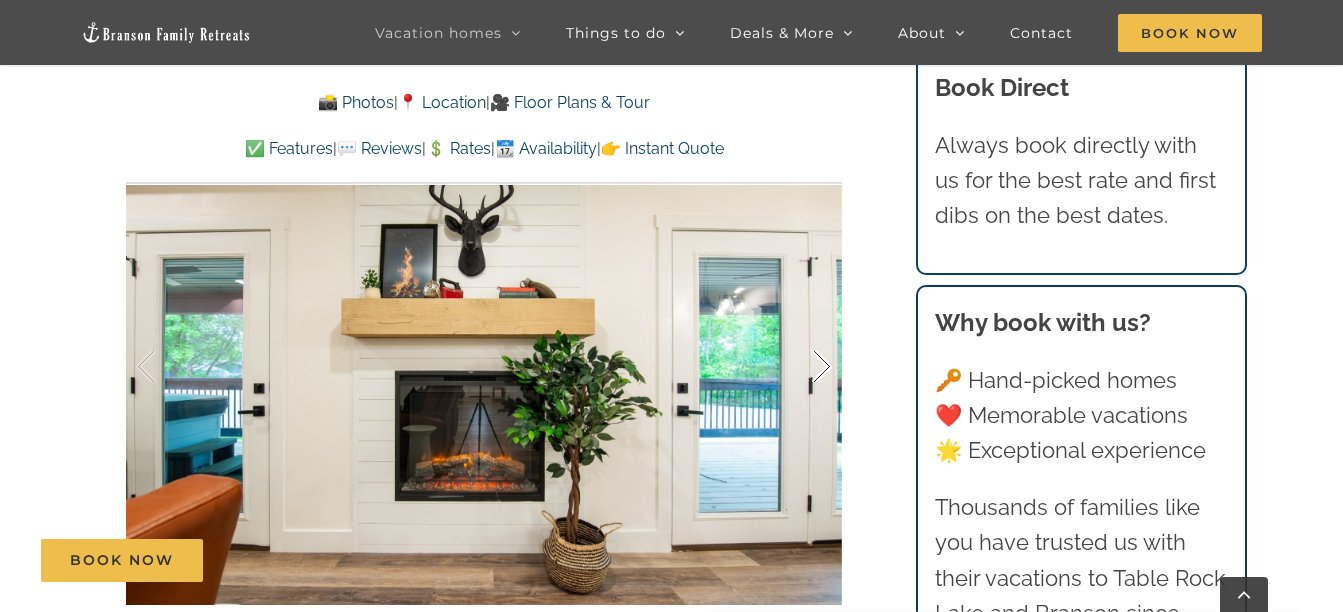 click at bounding box center (801, 367) 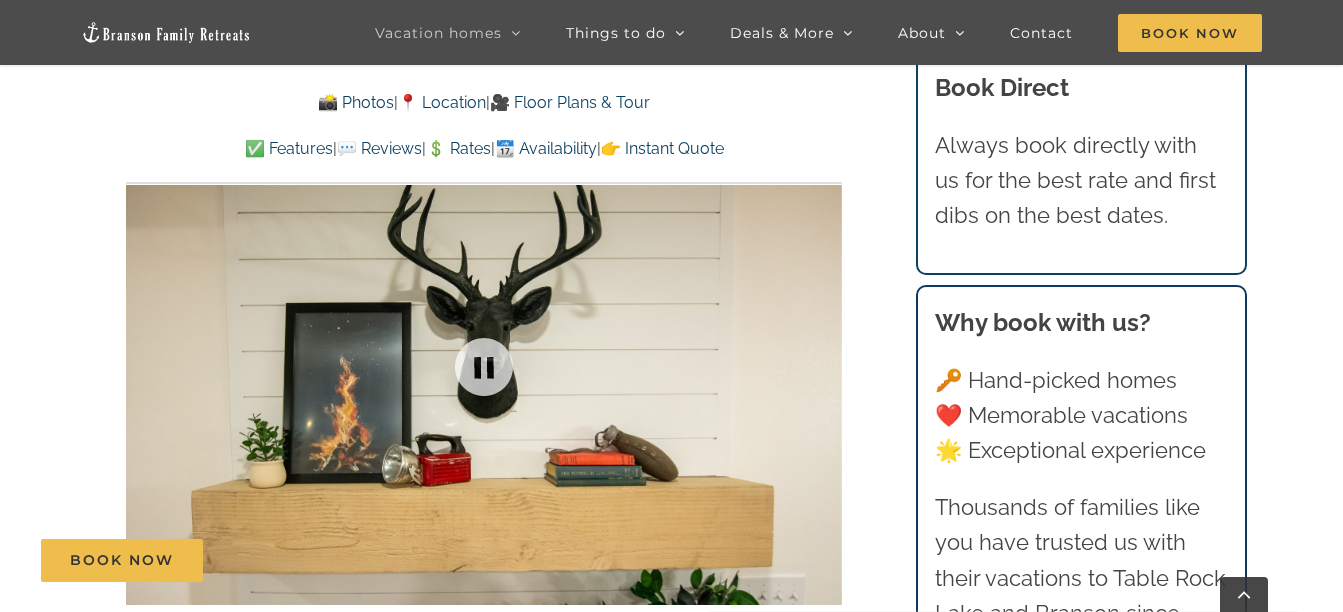 click at bounding box center [484, 366] 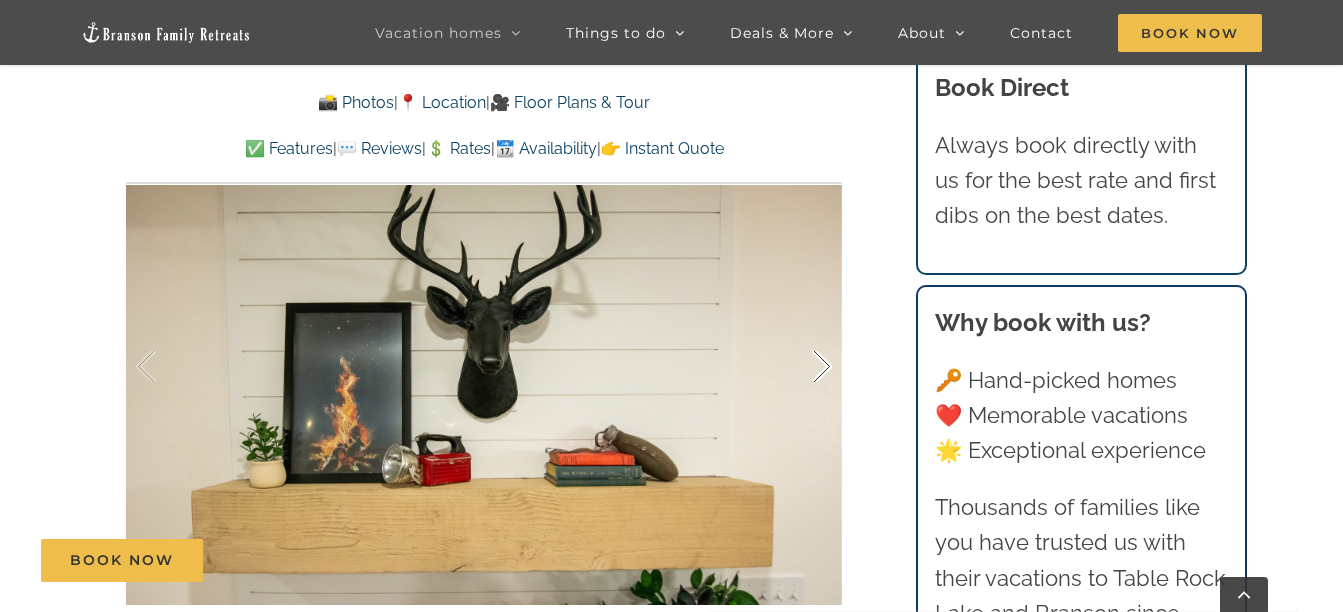 click at bounding box center (801, 367) 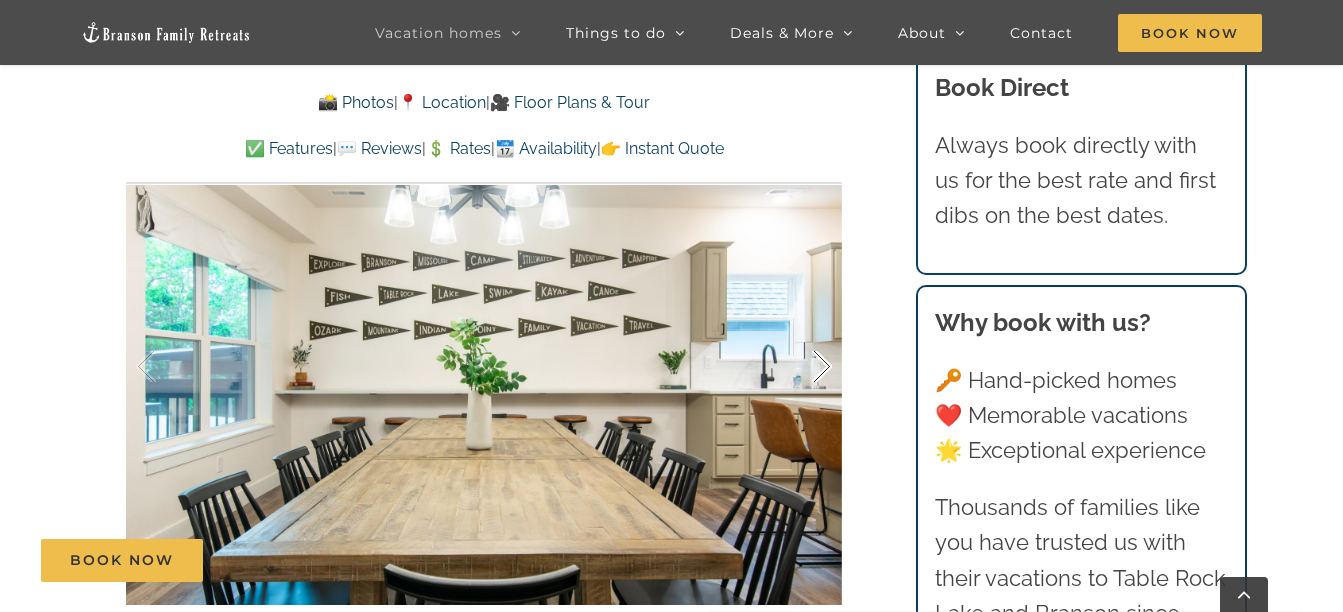 click at bounding box center [801, 367] 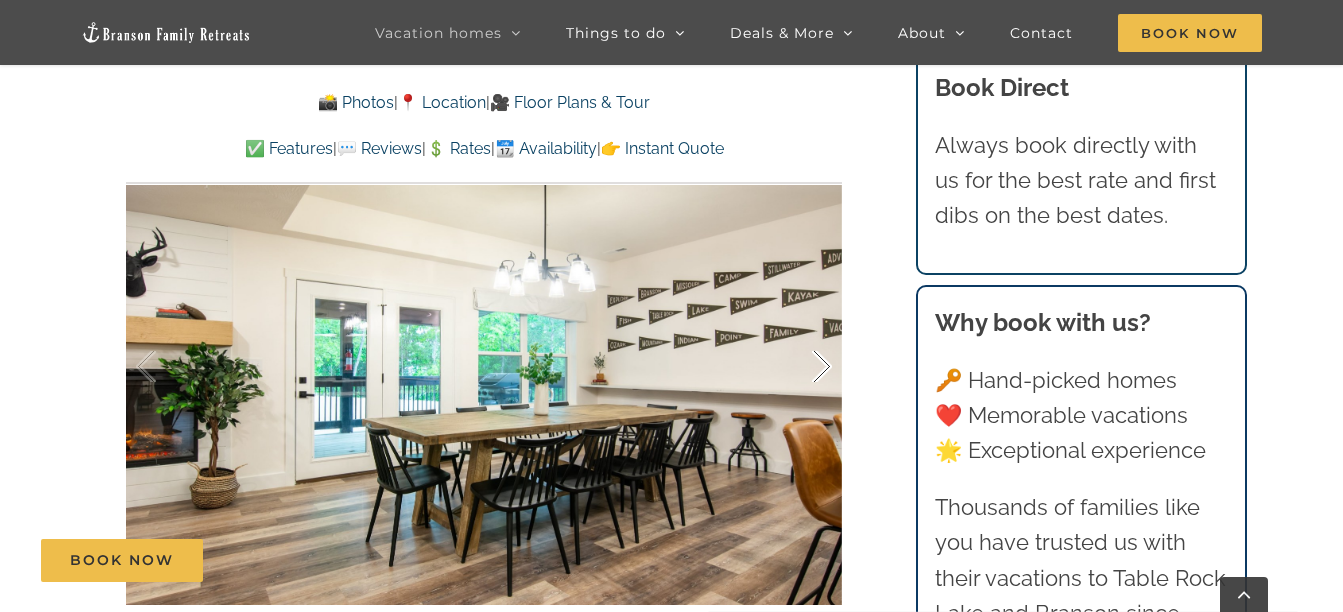 click at bounding box center (801, 367) 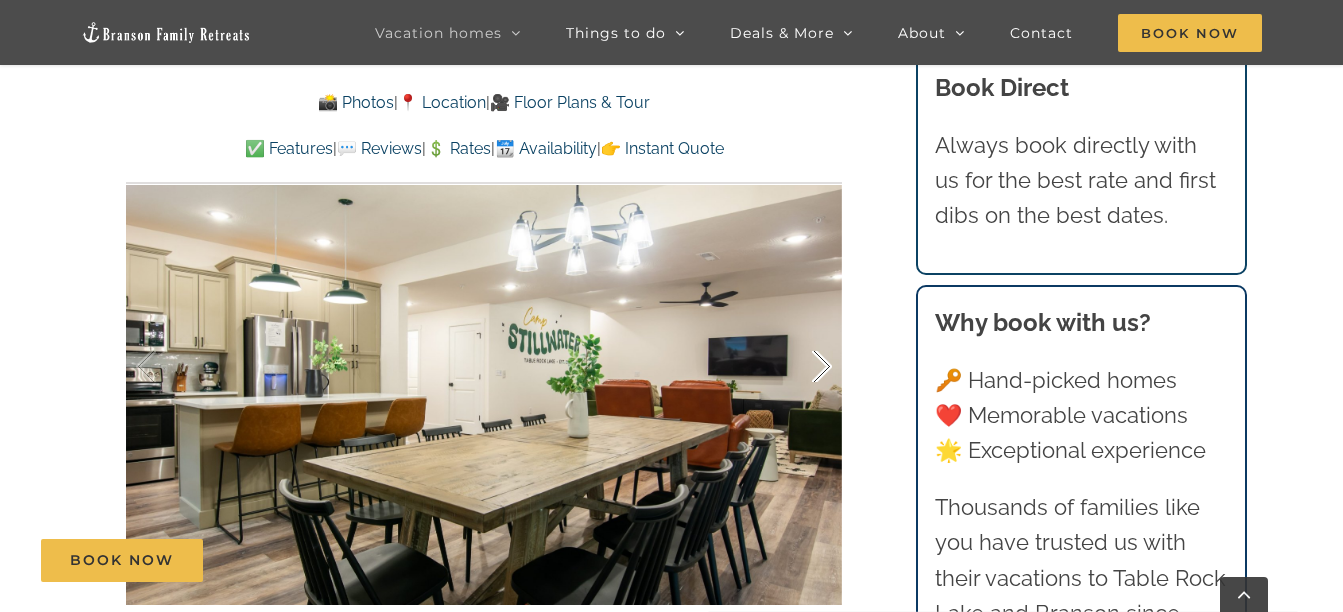 click at bounding box center [801, 367] 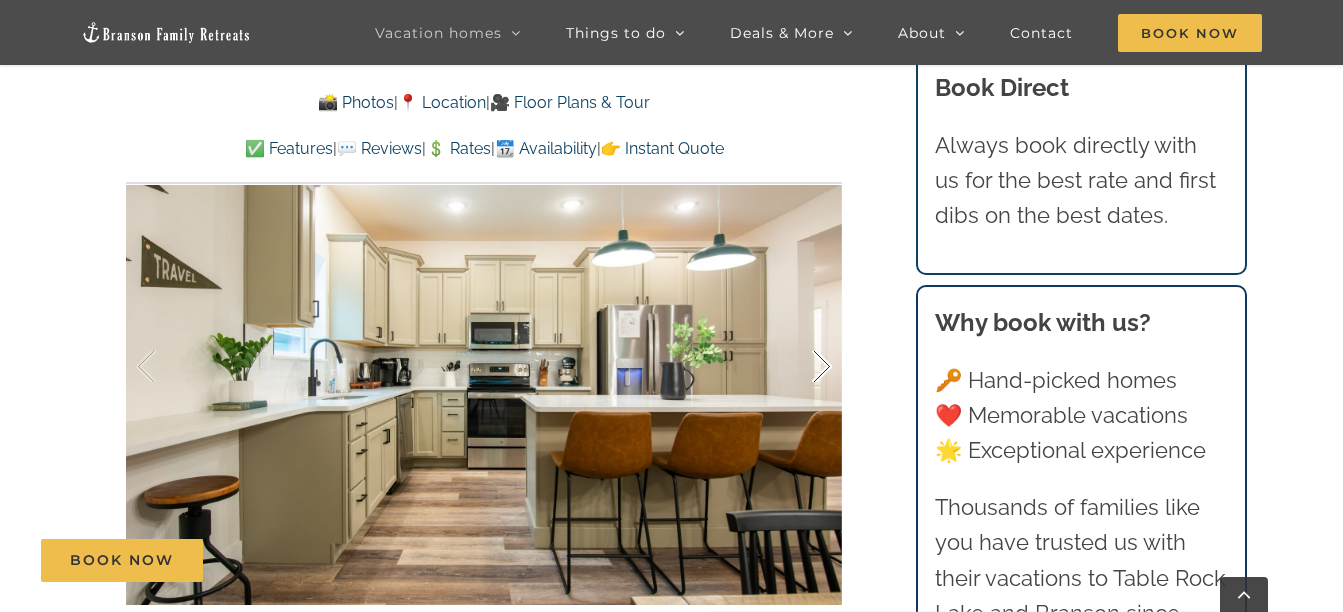 click at bounding box center (801, 367) 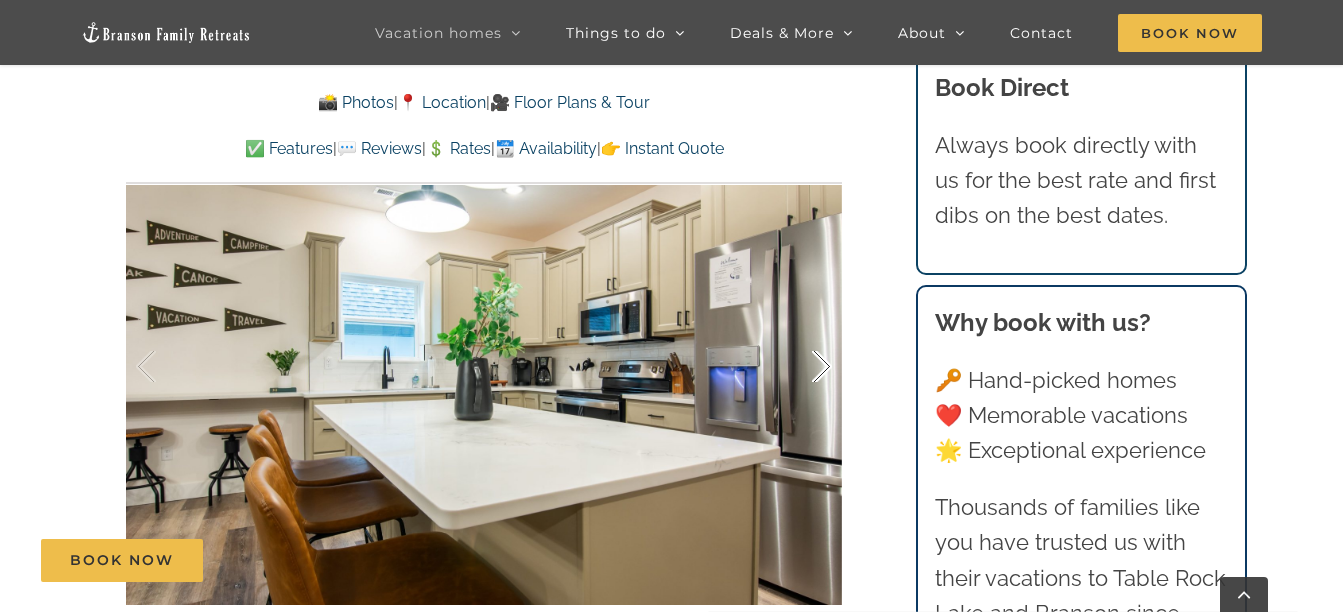 click at bounding box center [801, 367] 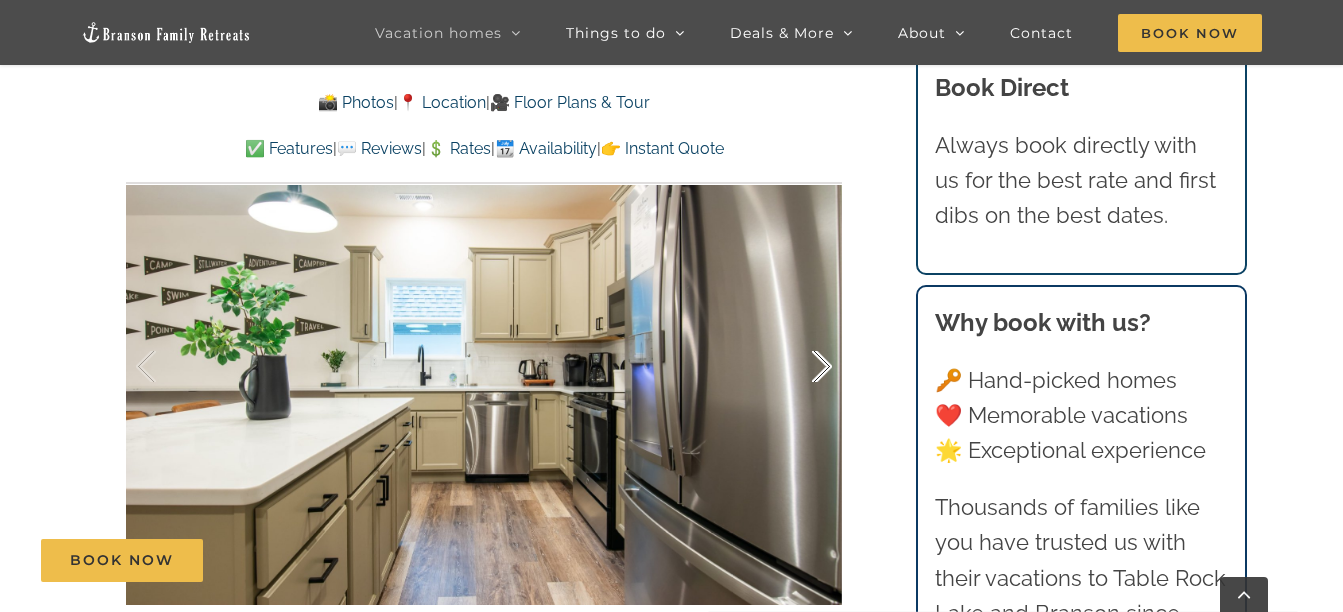 click at bounding box center [801, 367] 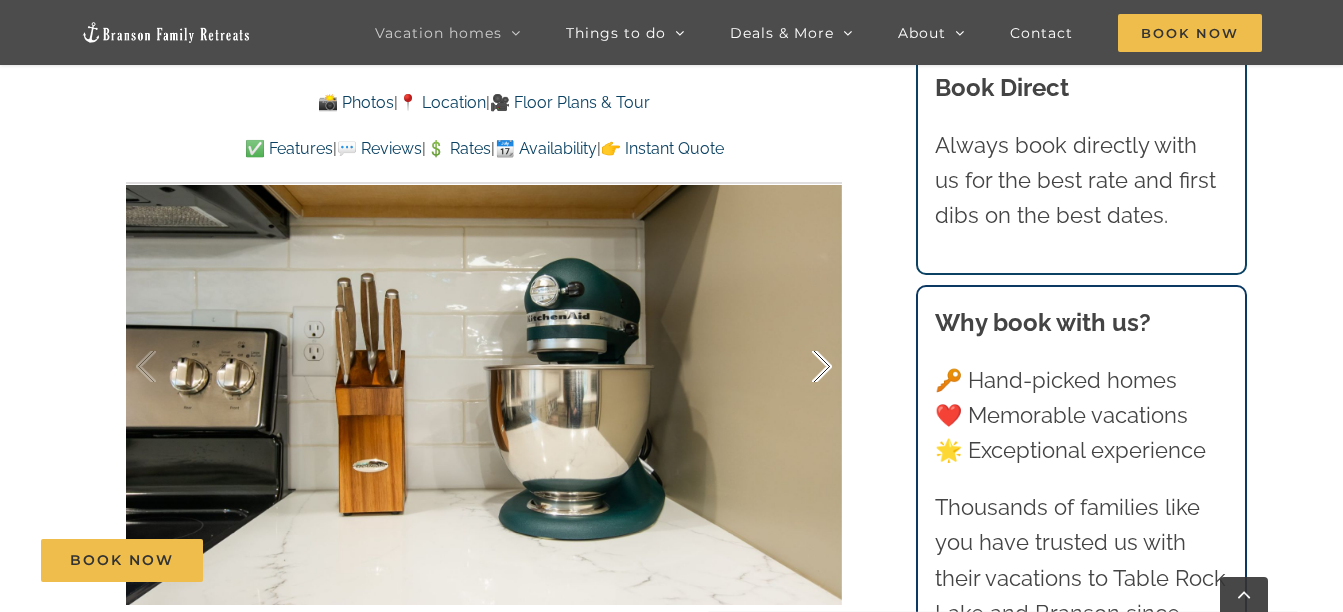 click at bounding box center [801, 367] 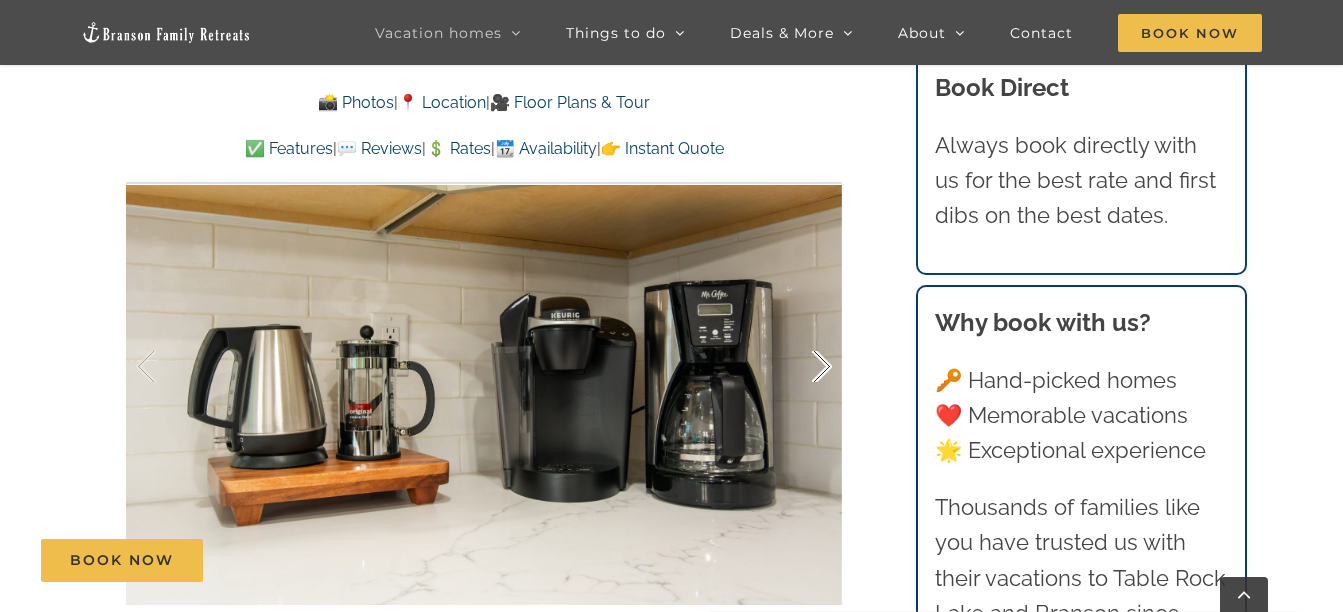 click at bounding box center [801, 367] 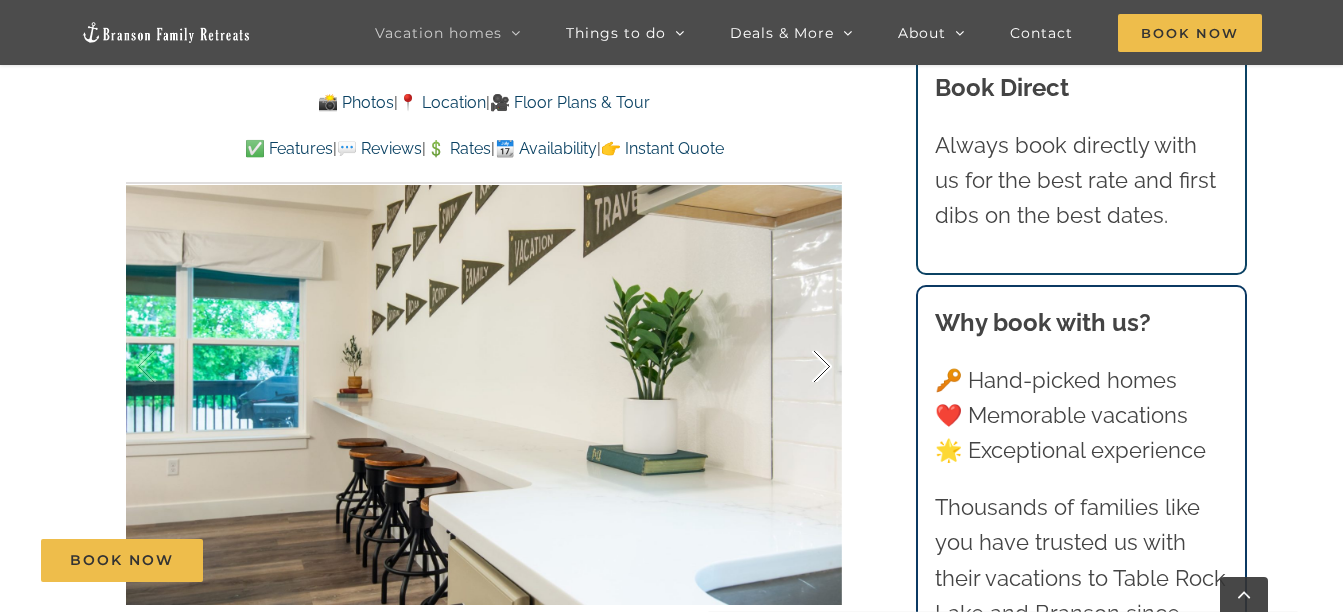 click at bounding box center [801, 367] 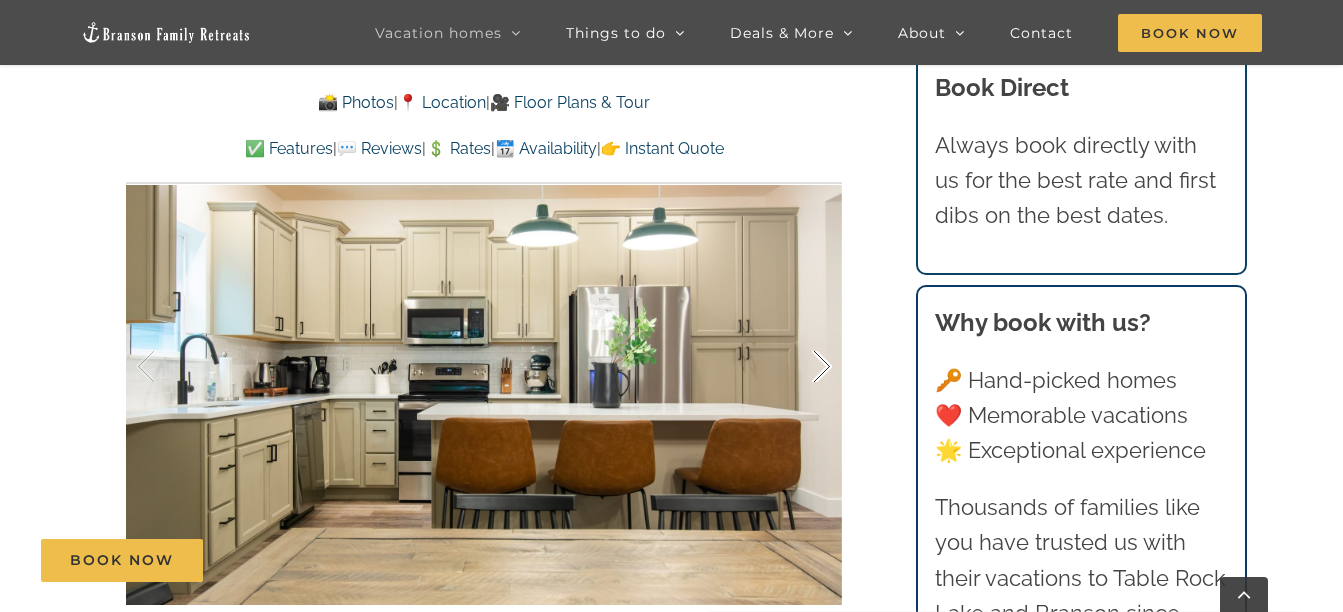 click at bounding box center (801, 367) 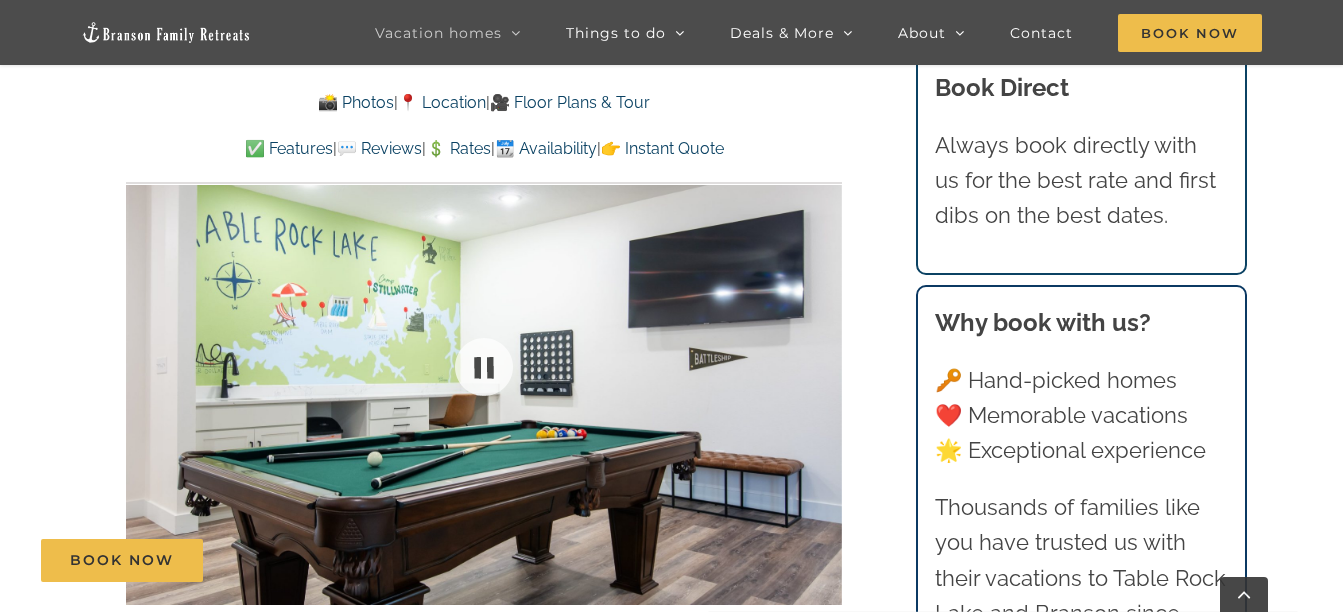 click at bounding box center (484, 366) 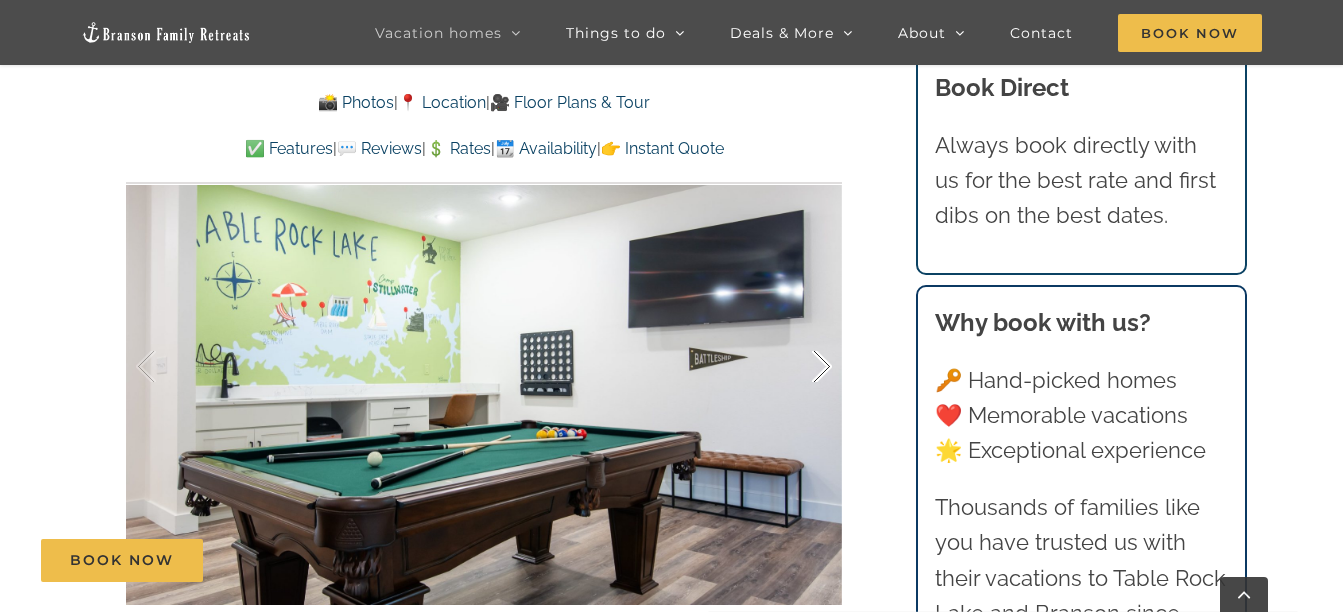 click at bounding box center (801, 367) 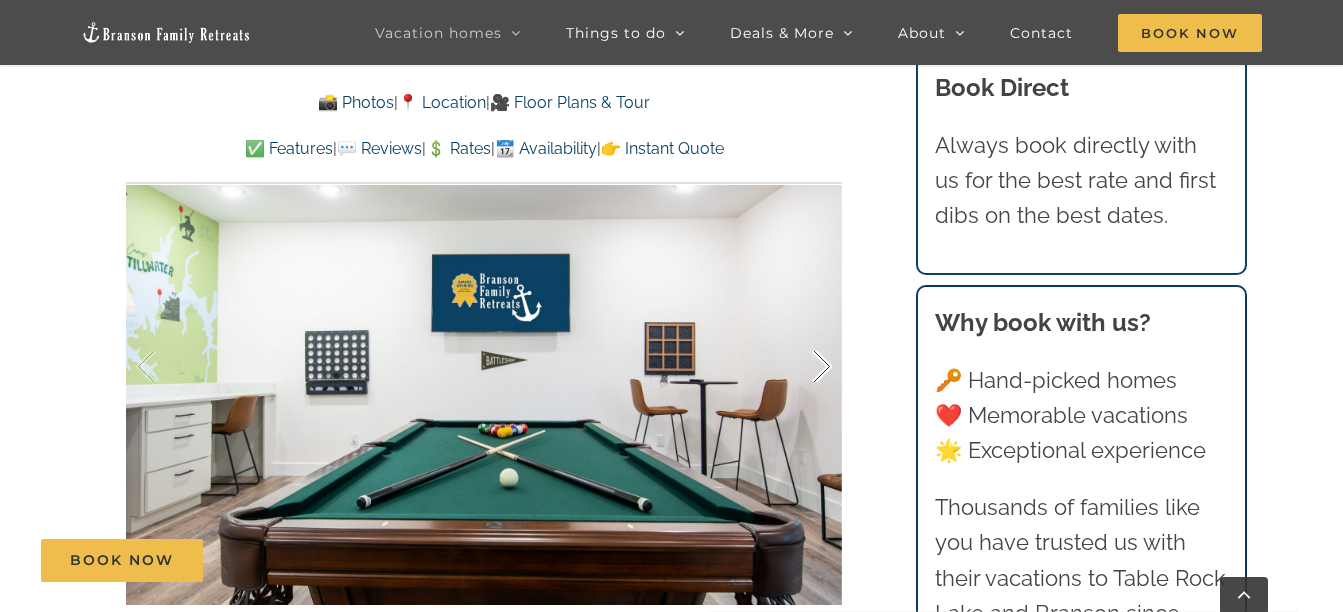 click at bounding box center [801, 367] 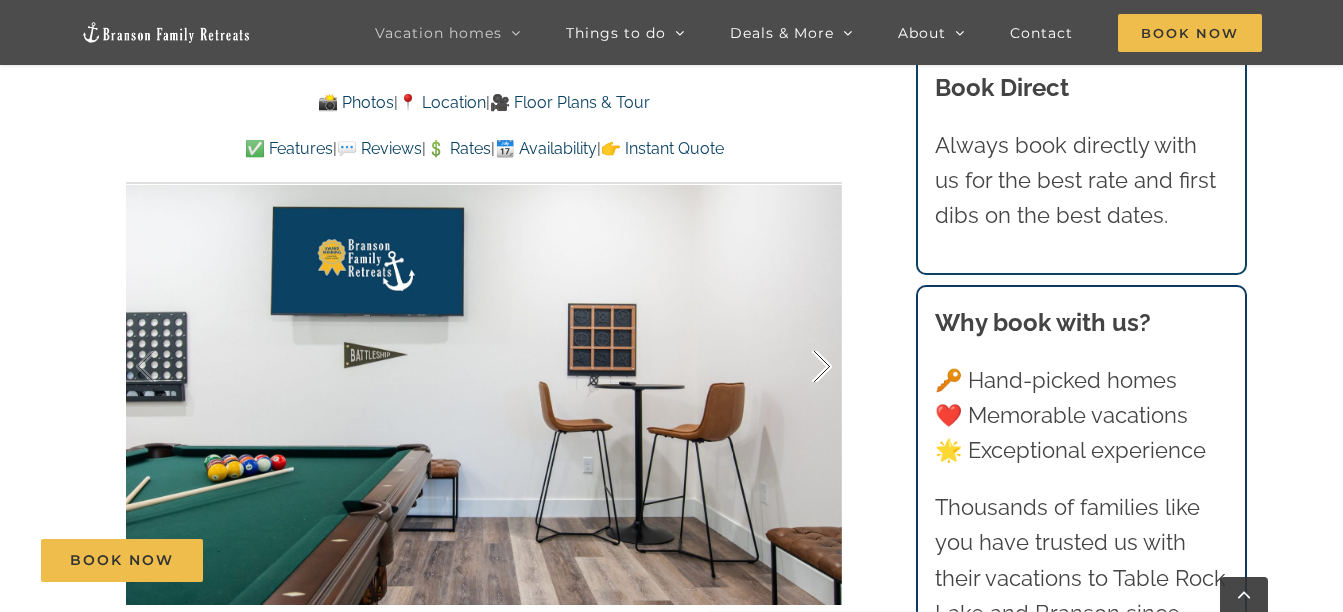 click at bounding box center [801, 367] 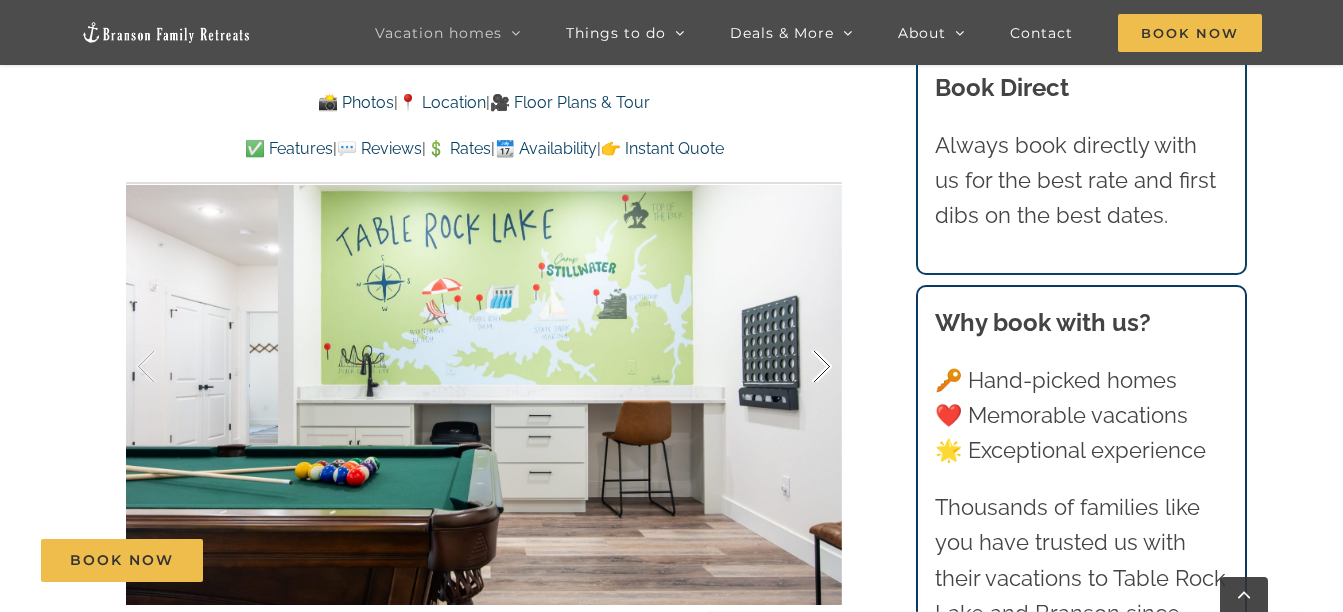 click at bounding box center (801, 367) 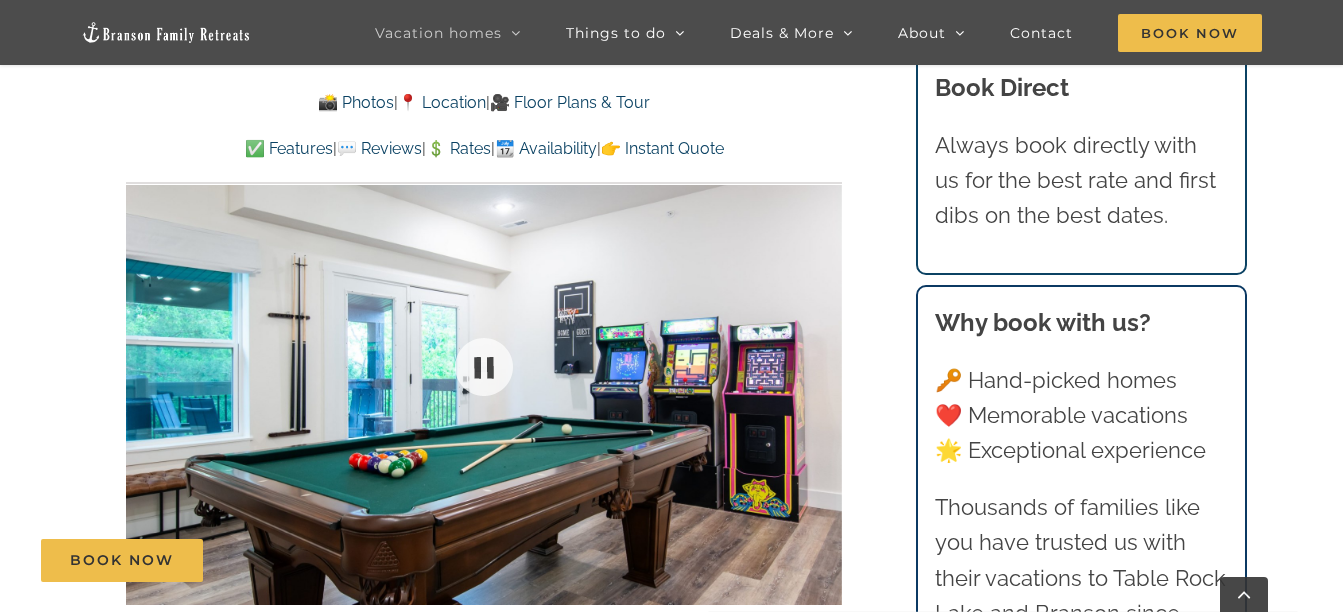 click at bounding box center (484, 366) 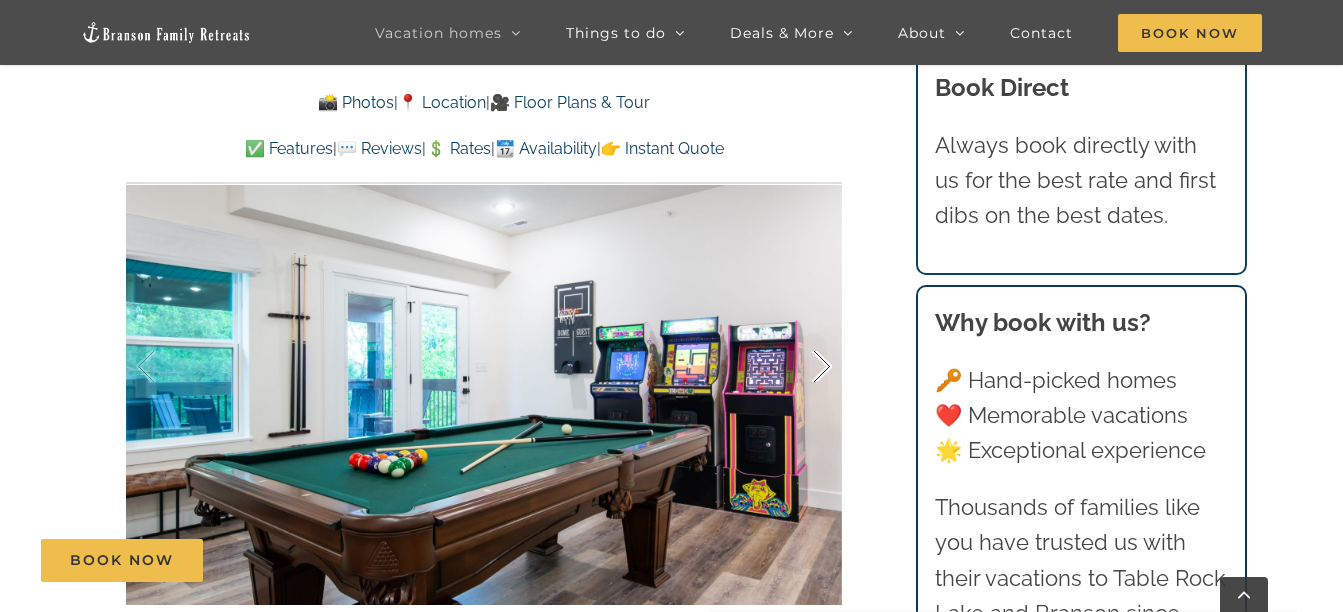 click at bounding box center (801, 367) 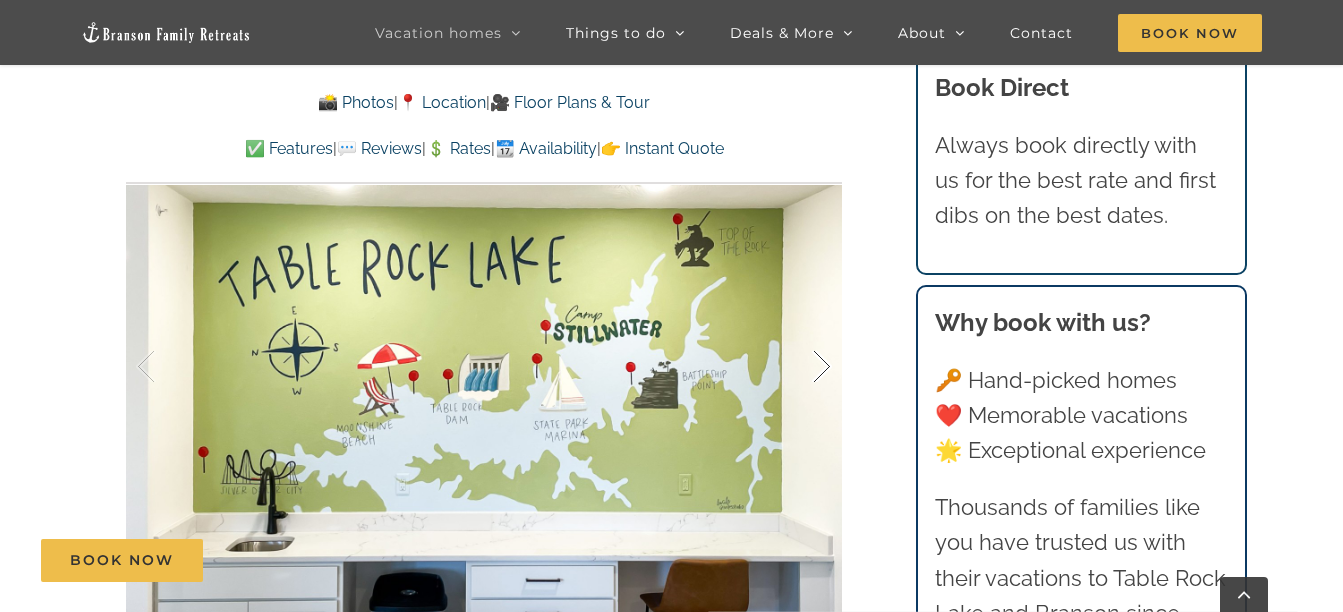 click at bounding box center [801, 367] 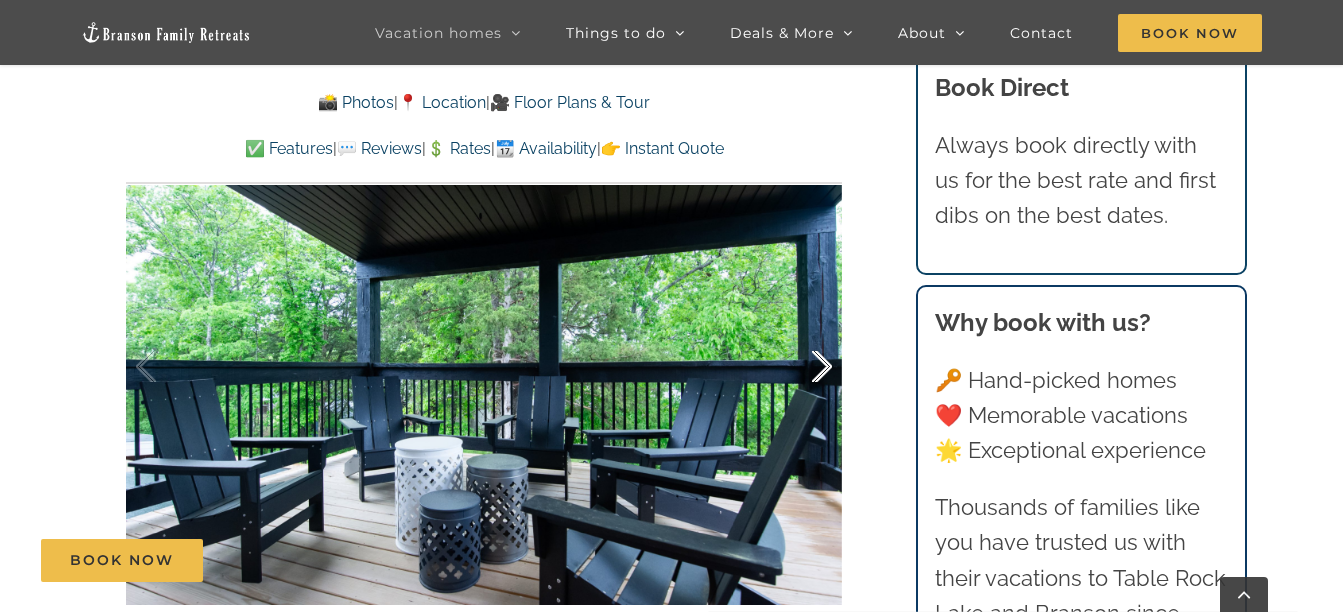 click at bounding box center (801, 367) 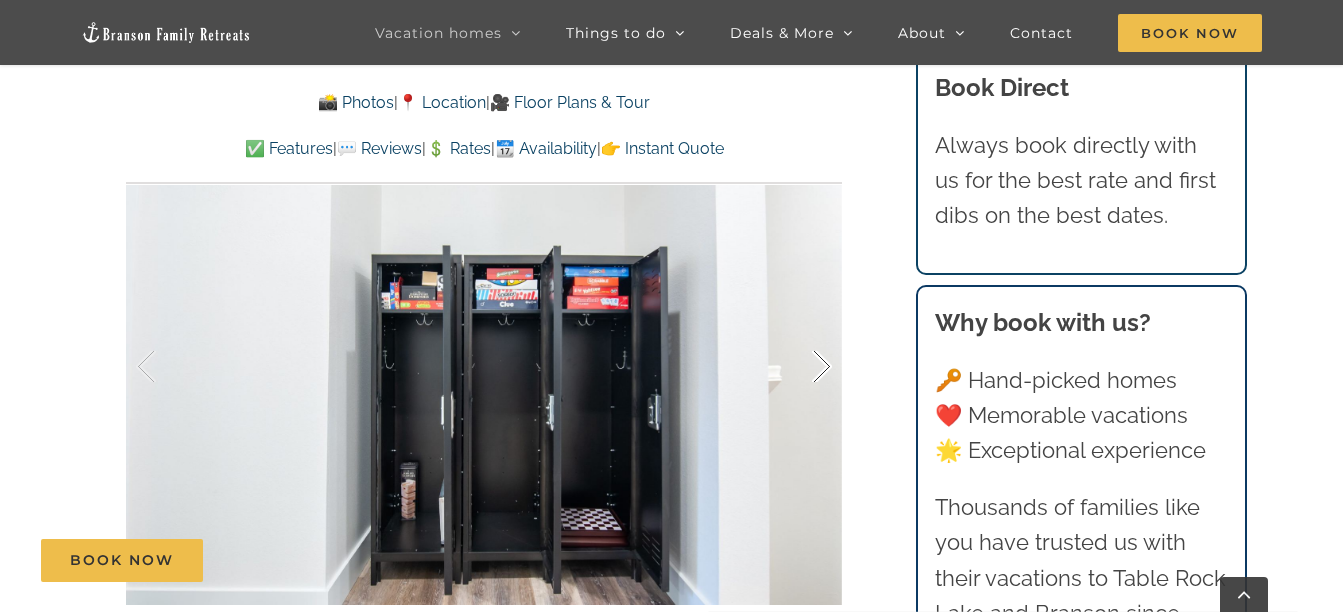 click at bounding box center [801, 367] 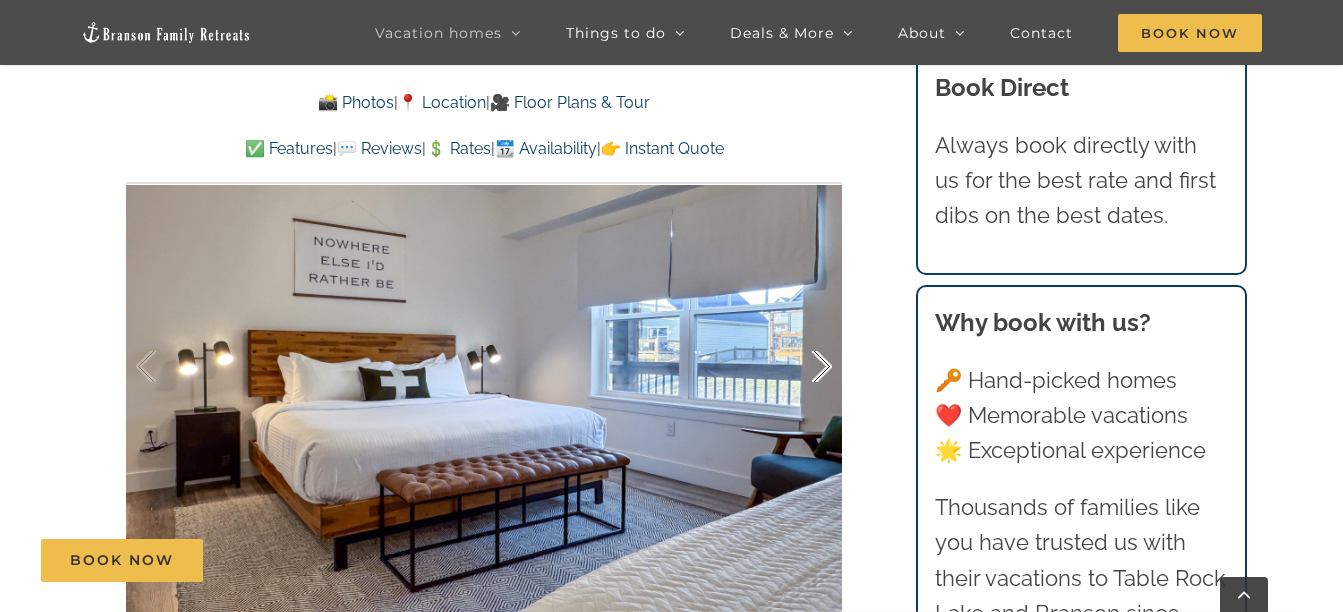click at bounding box center (801, 367) 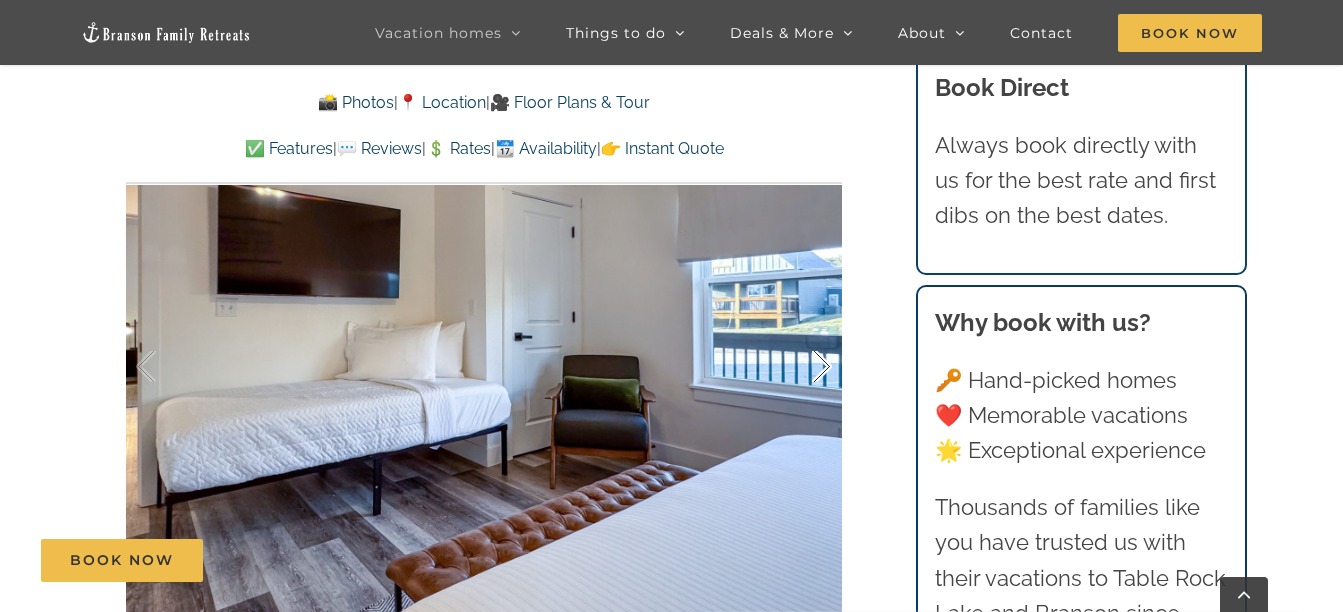 click at bounding box center (801, 367) 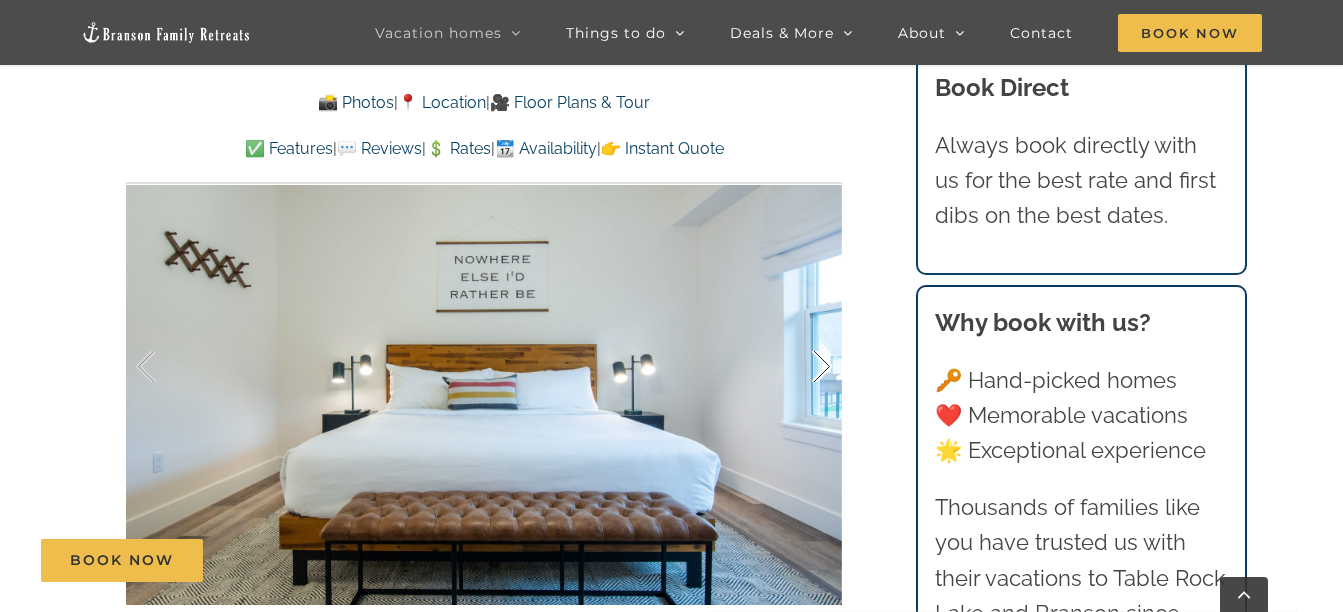 click at bounding box center [801, 367] 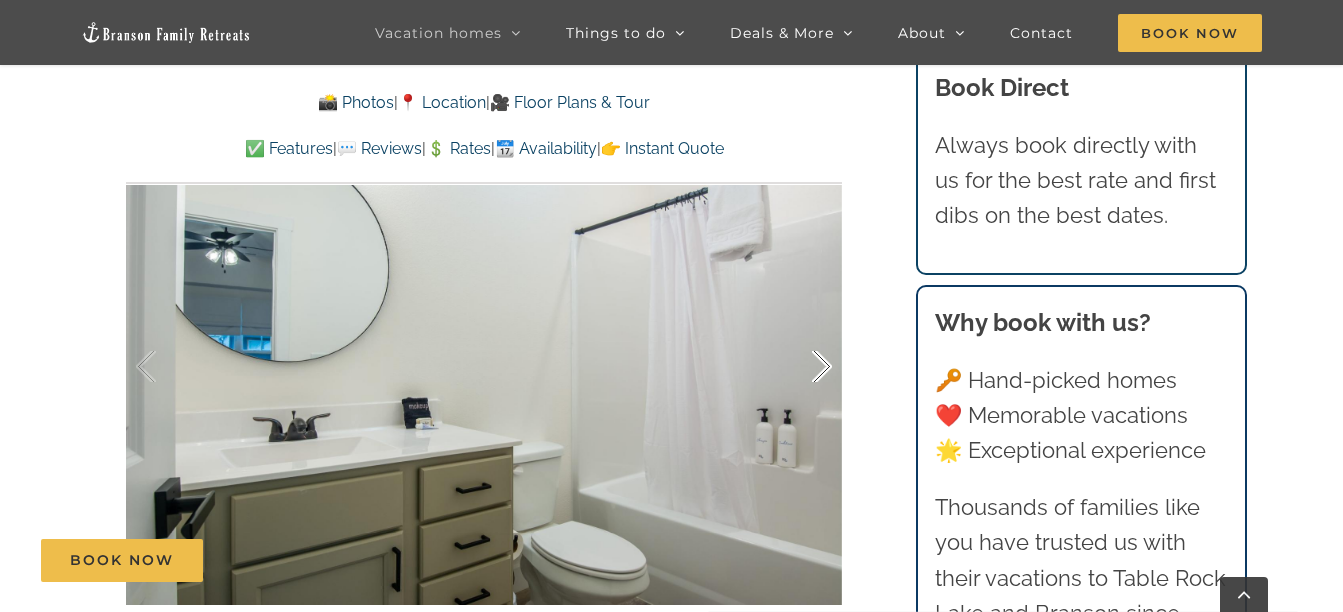 click at bounding box center [801, 367] 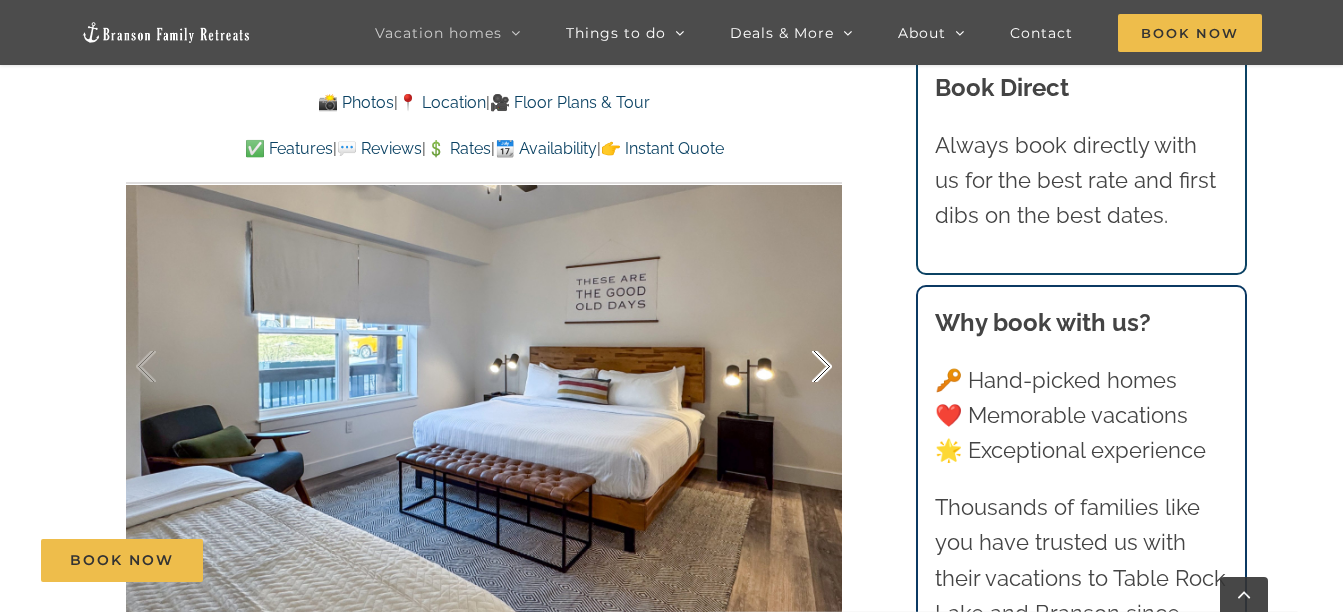 click at bounding box center [801, 367] 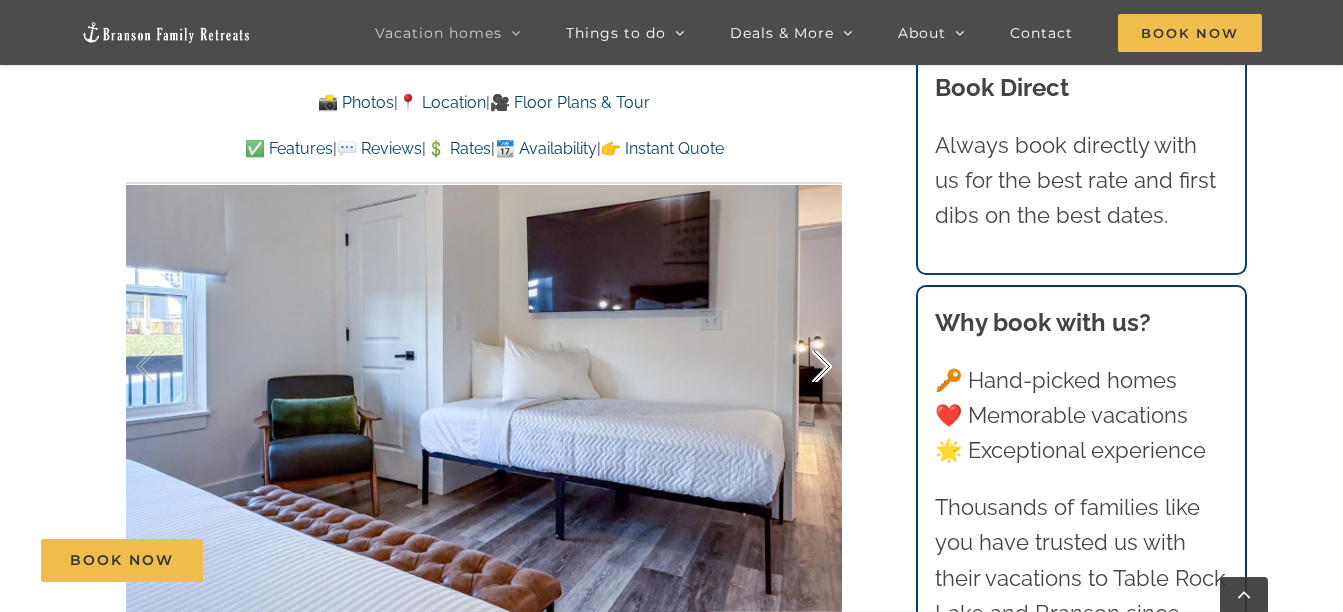 click at bounding box center [801, 367] 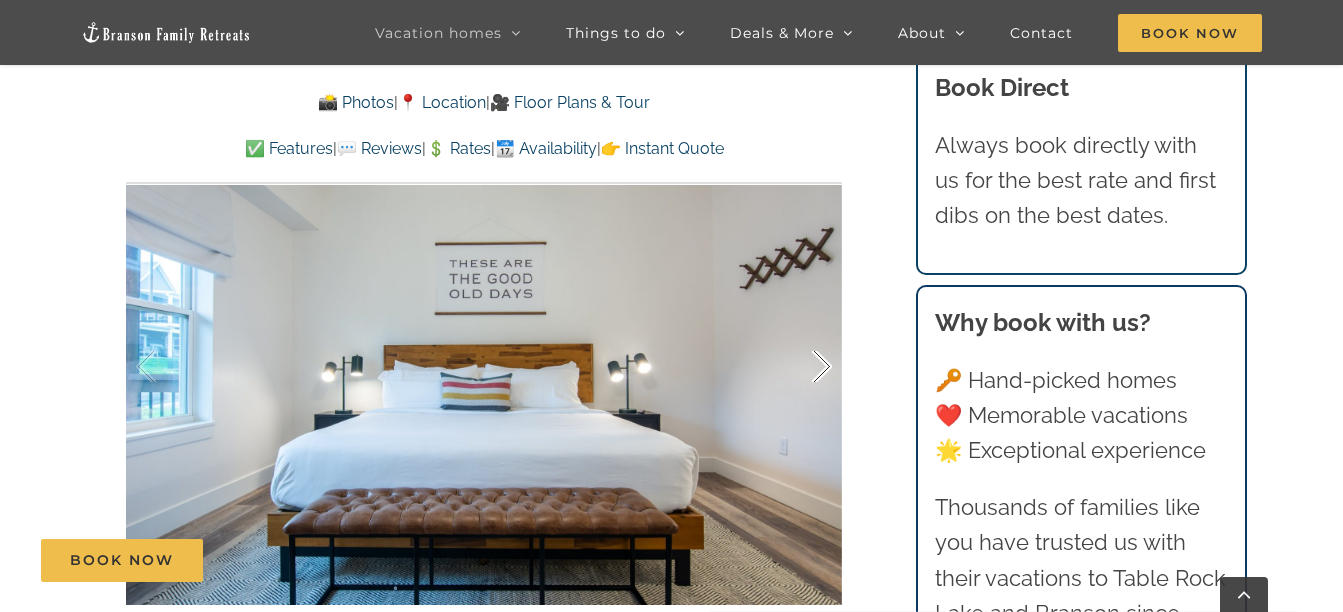 click at bounding box center (801, 367) 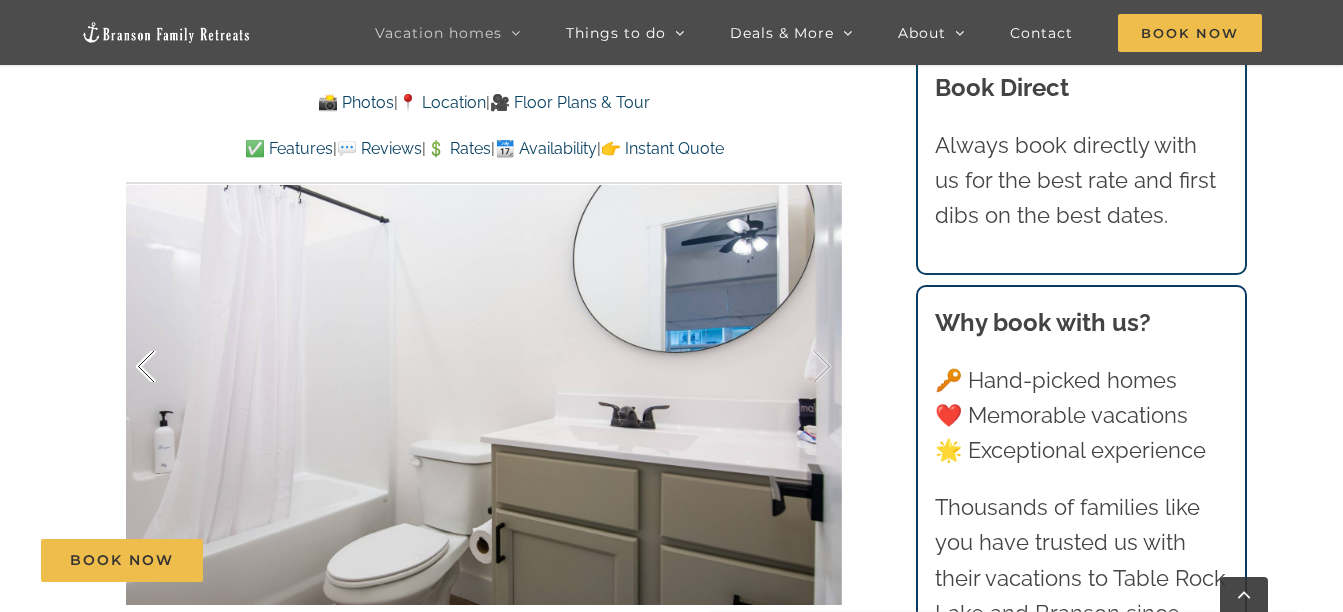 click at bounding box center [167, 367] 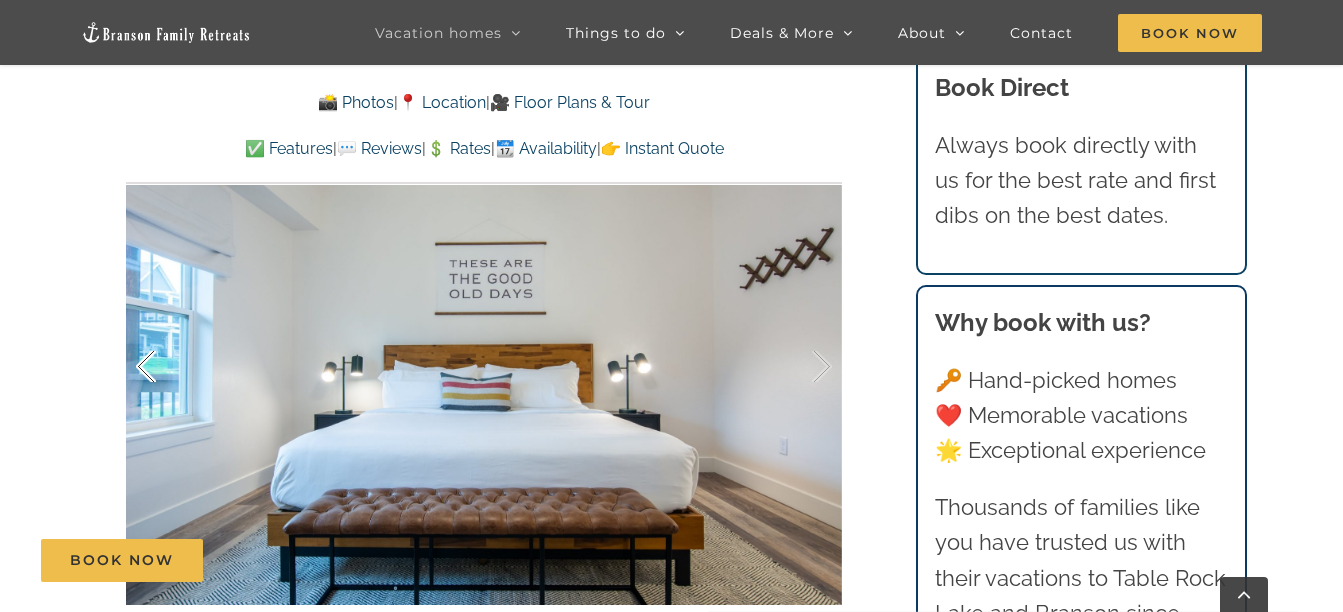 click at bounding box center [167, 367] 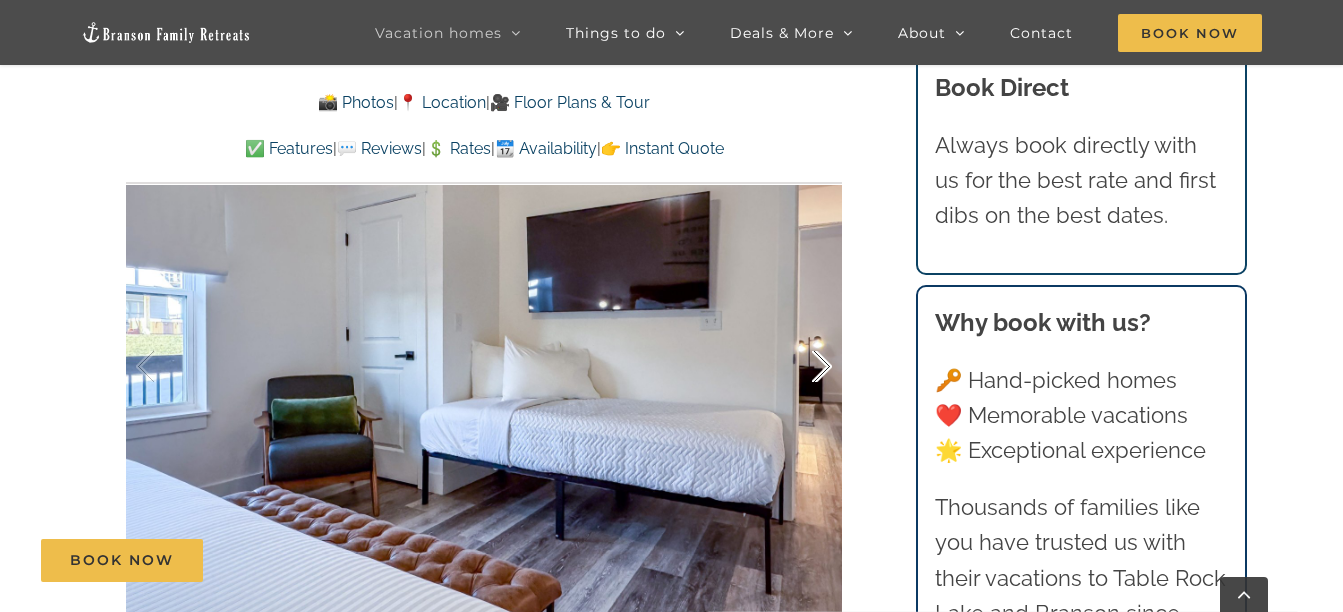click at bounding box center [801, 367] 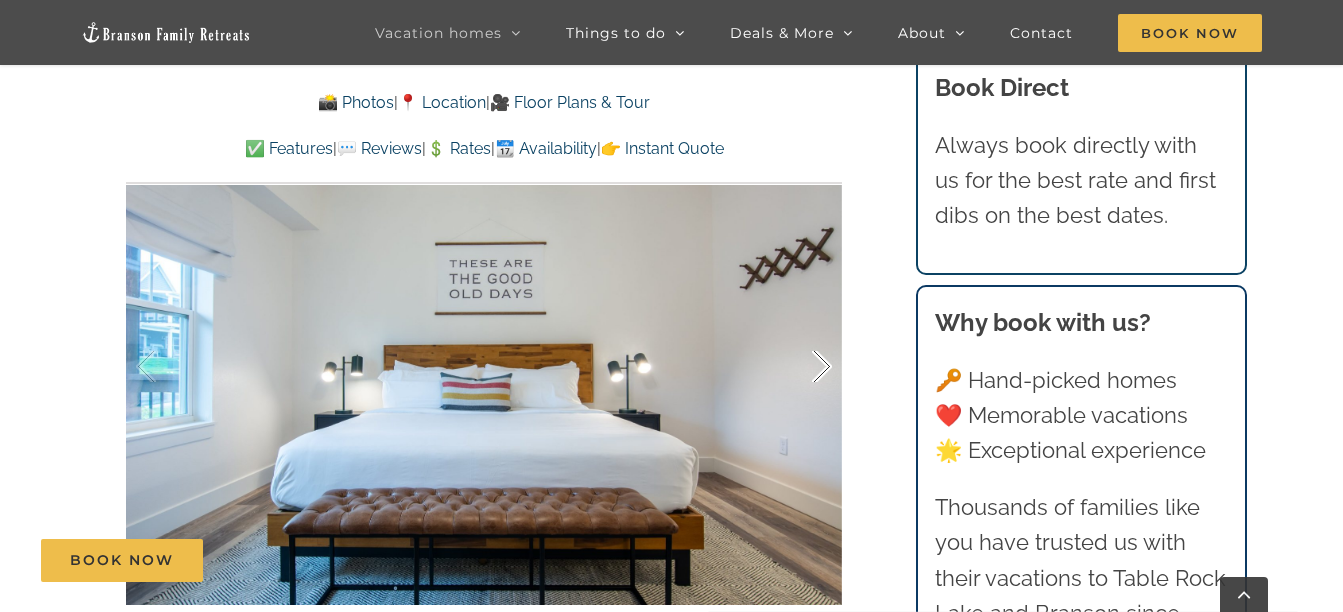 click at bounding box center (801, 367) 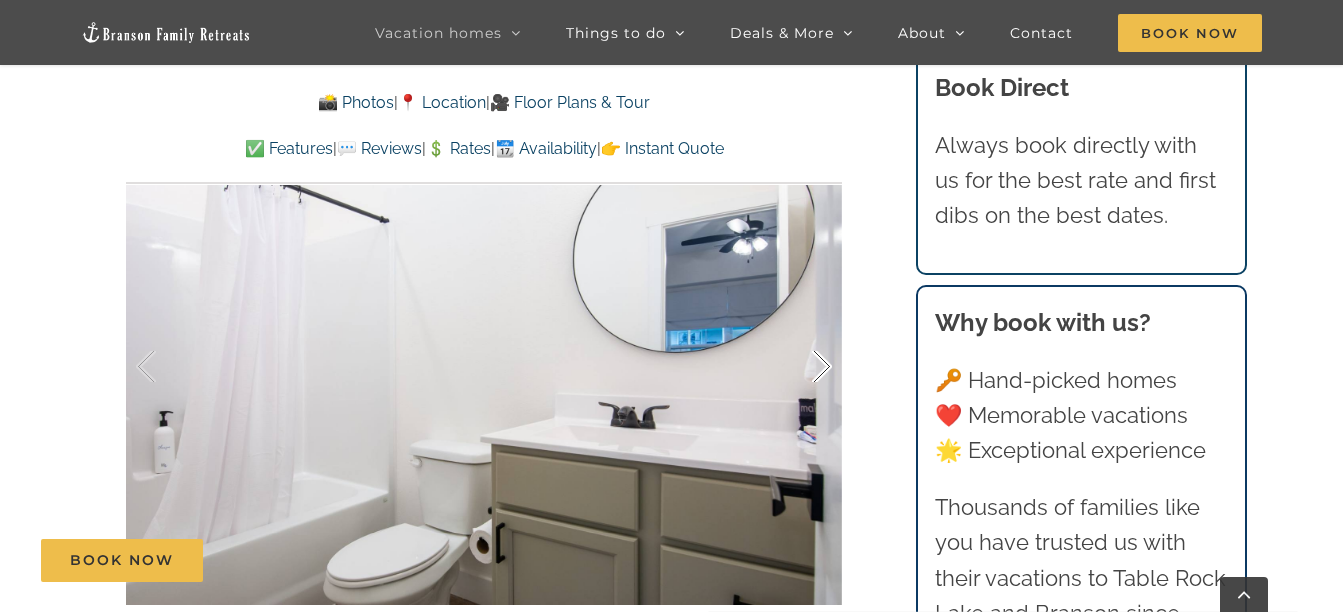 click at bounding box center (801, 367) 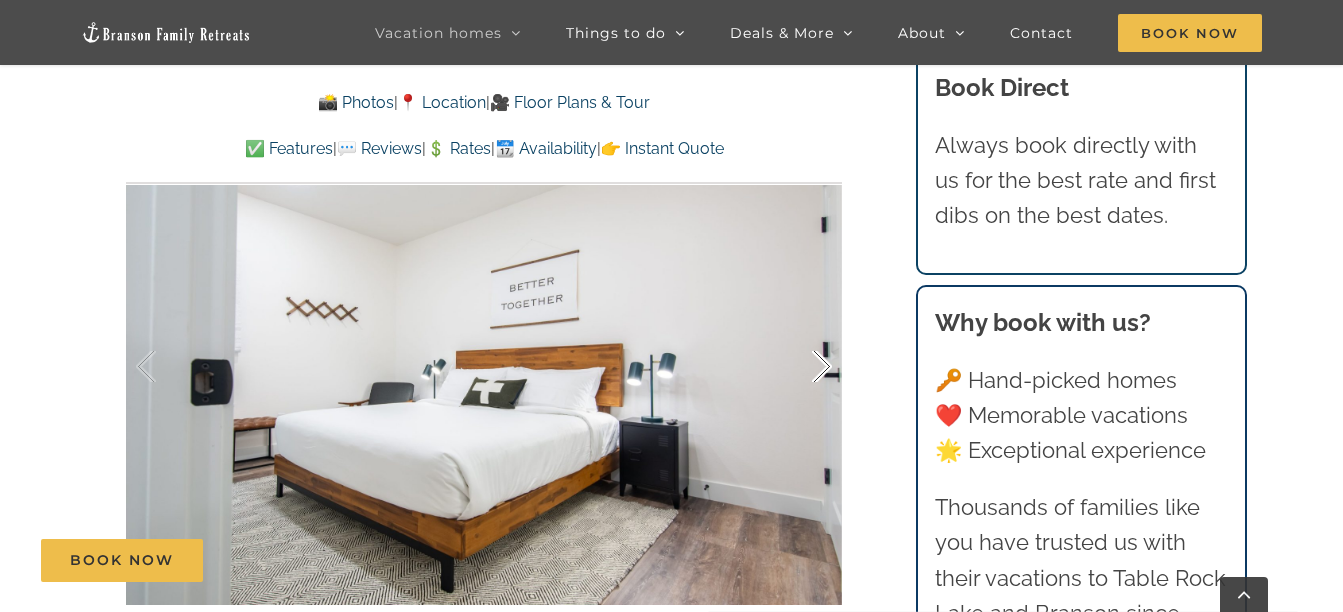 click at bounding box center (801, 367) 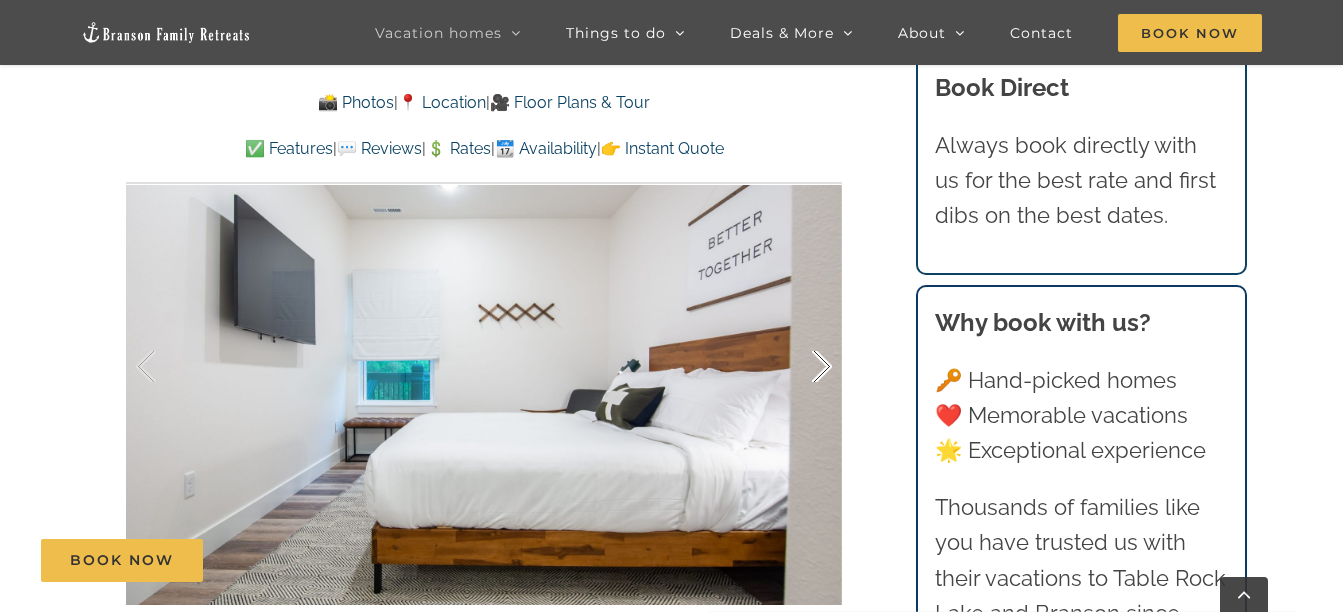click at bounding box center (801, 367) 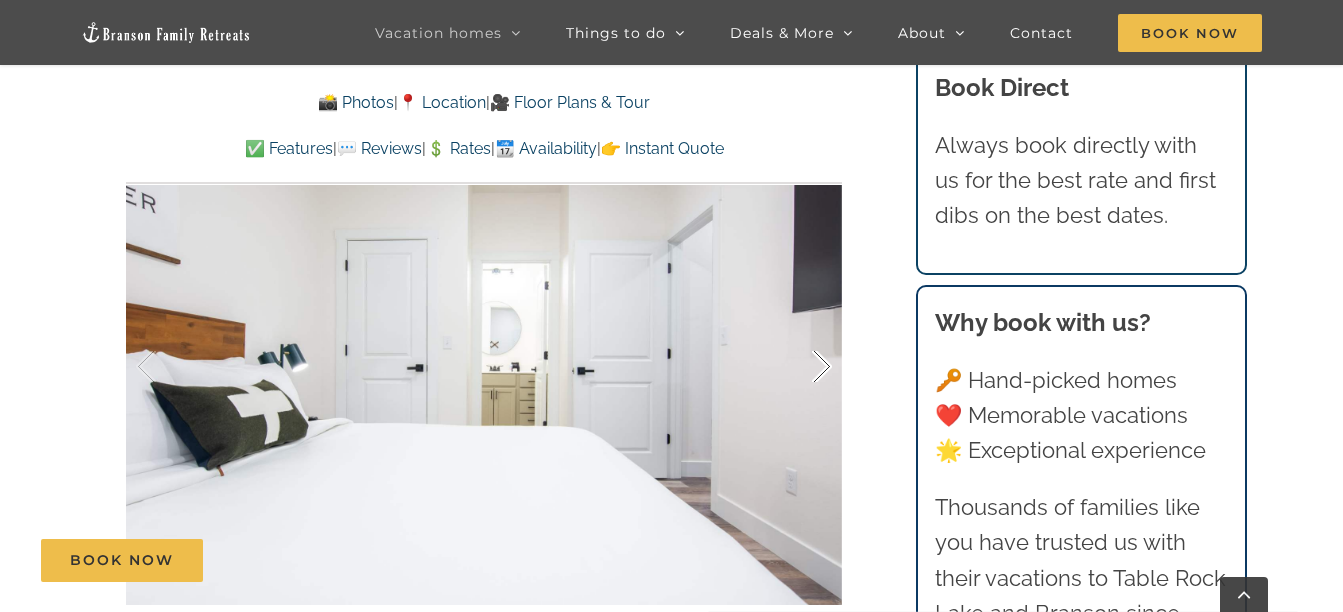 click at bounding box center [801, 367] 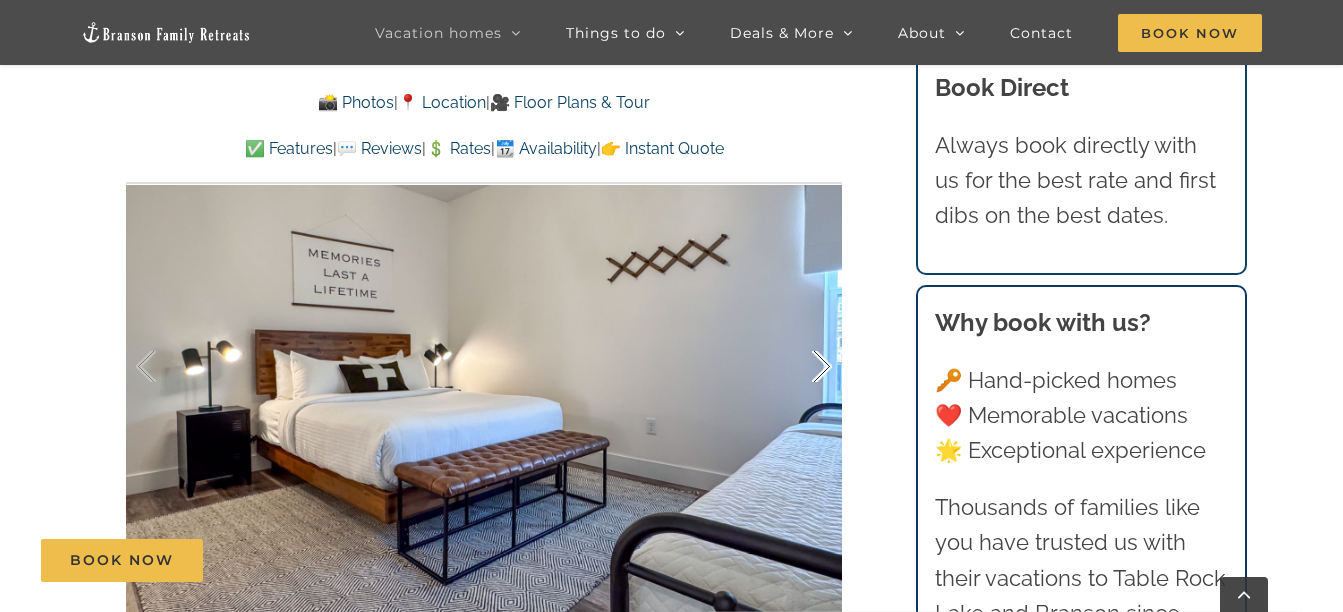 click at bounding box center (801, 367) 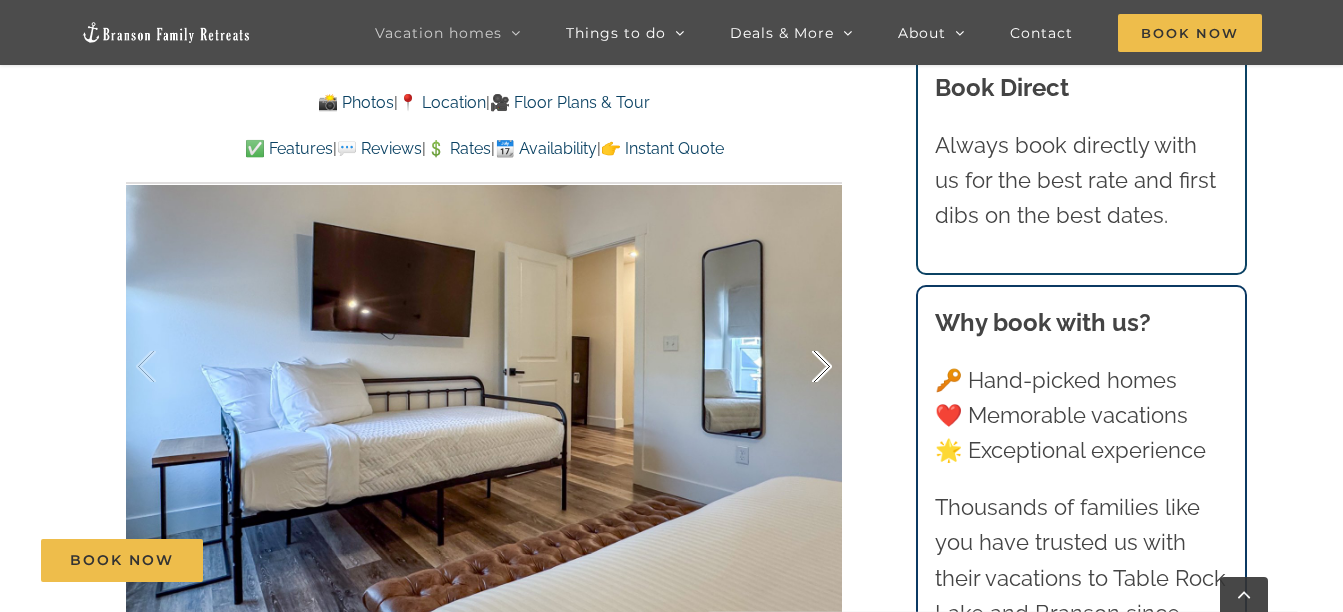 click at bounding box center [801, 367] 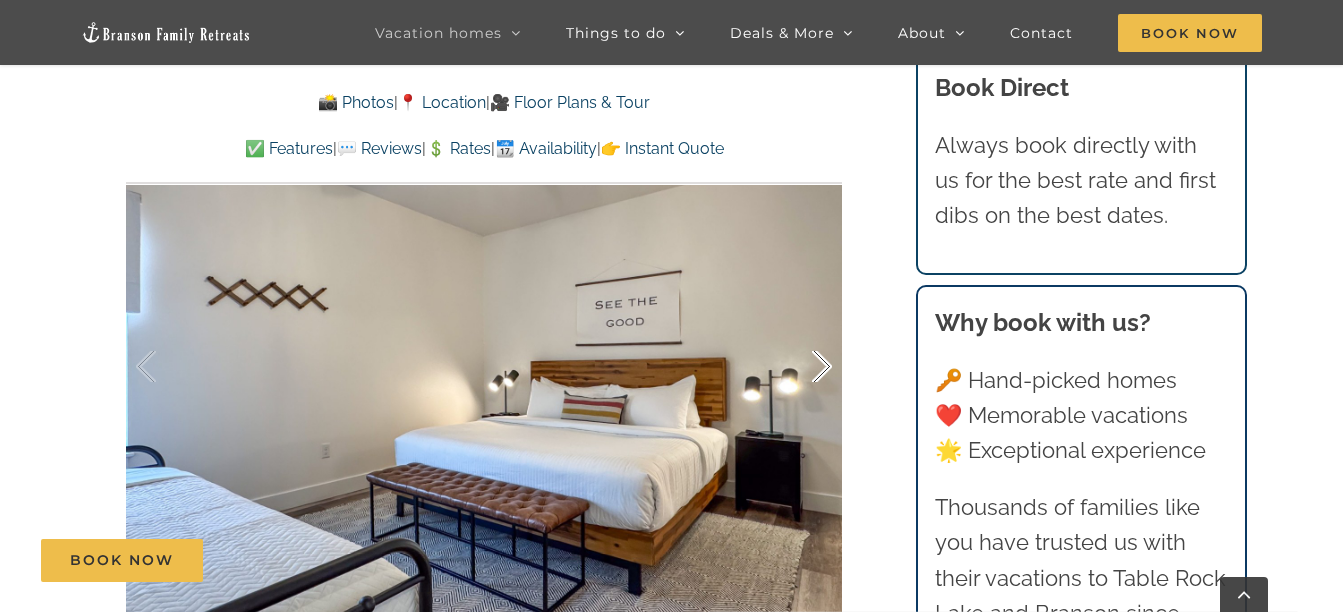 click at bounding box center [801, 367] 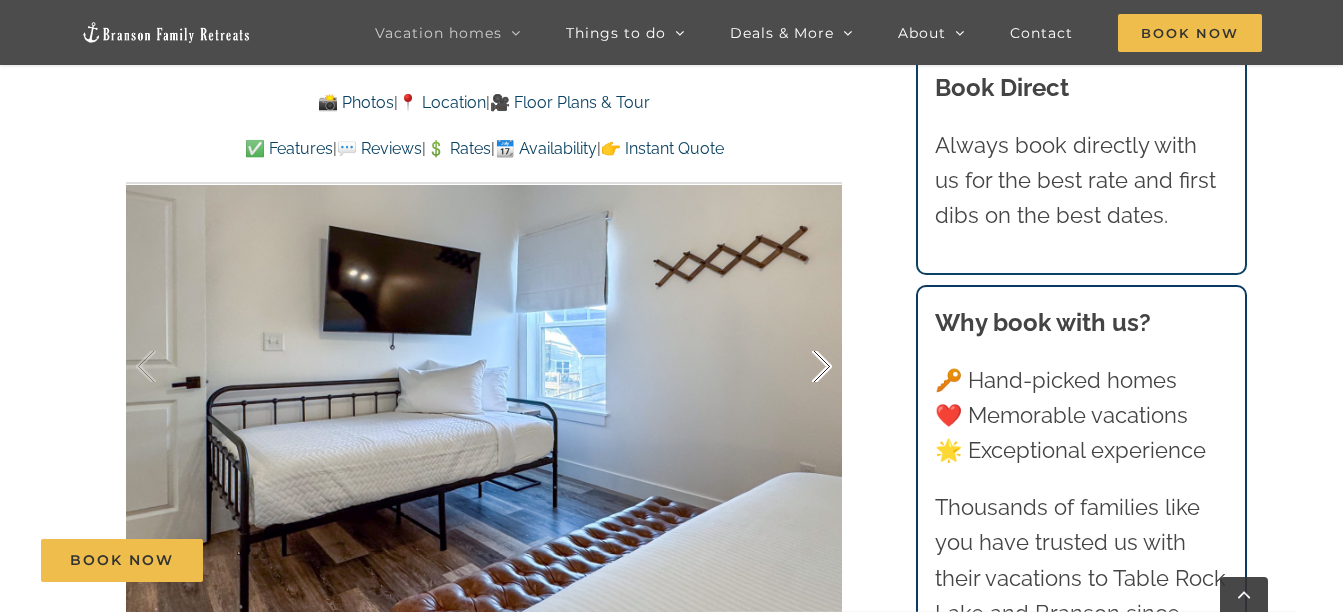 click at bounding box center (801, 367) 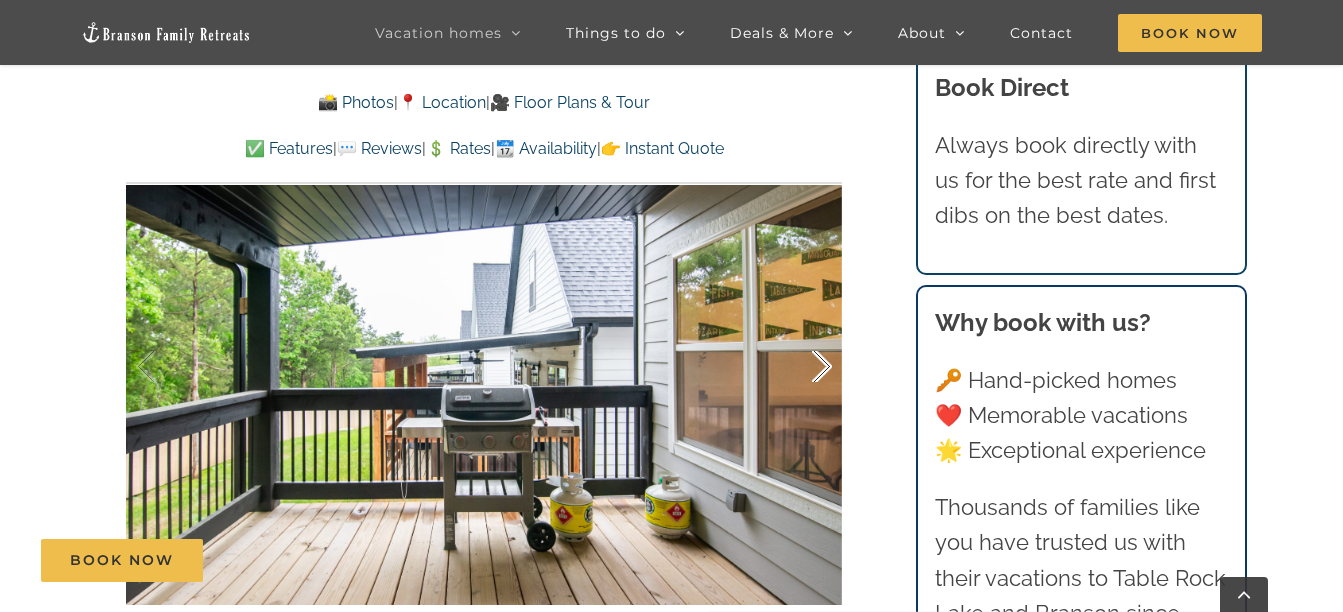 click at bounding box center (801, 367) 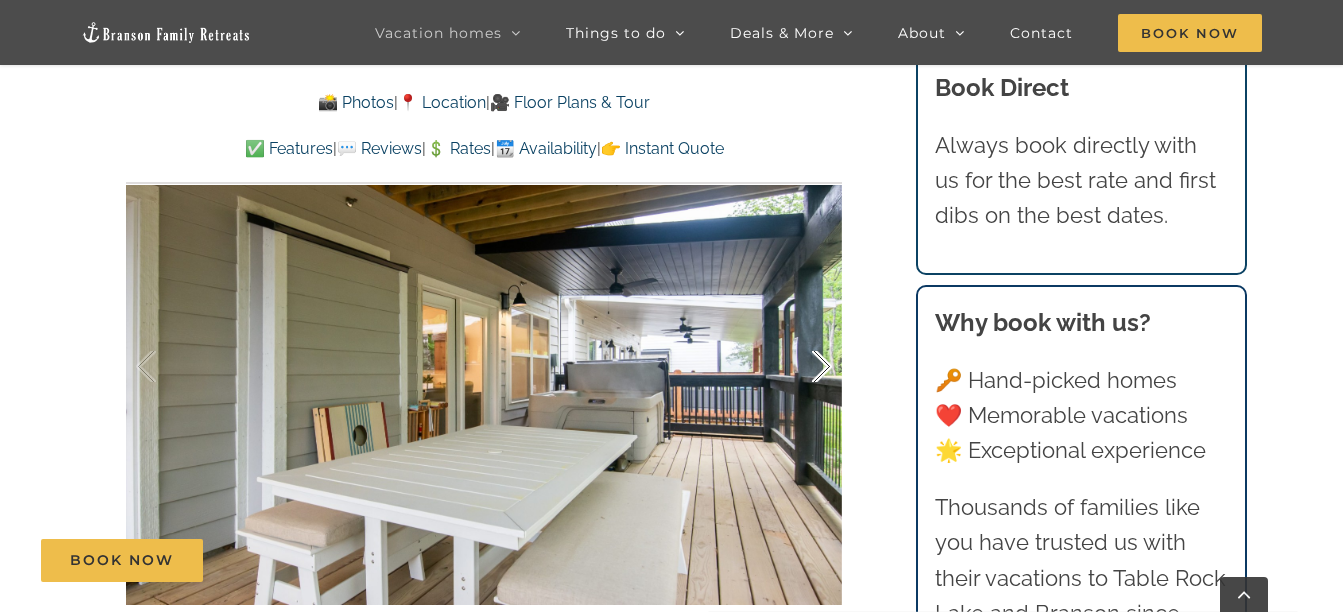 click at bounding box center (801, 367) 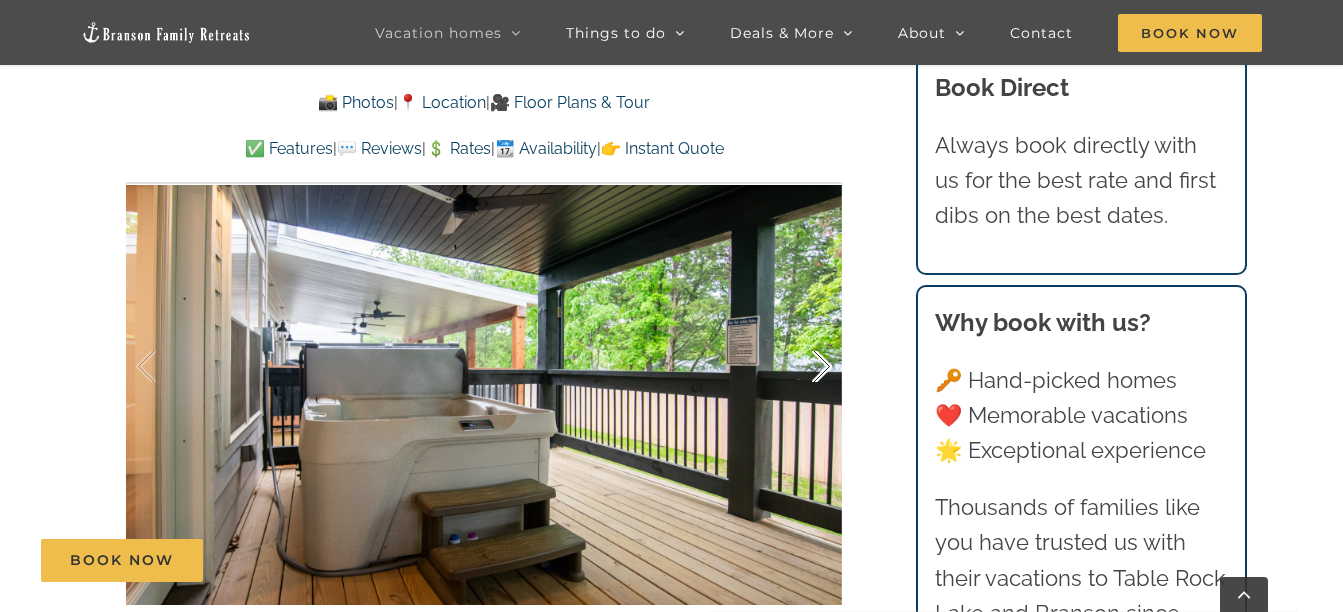 click at bounding box center [801, 367] 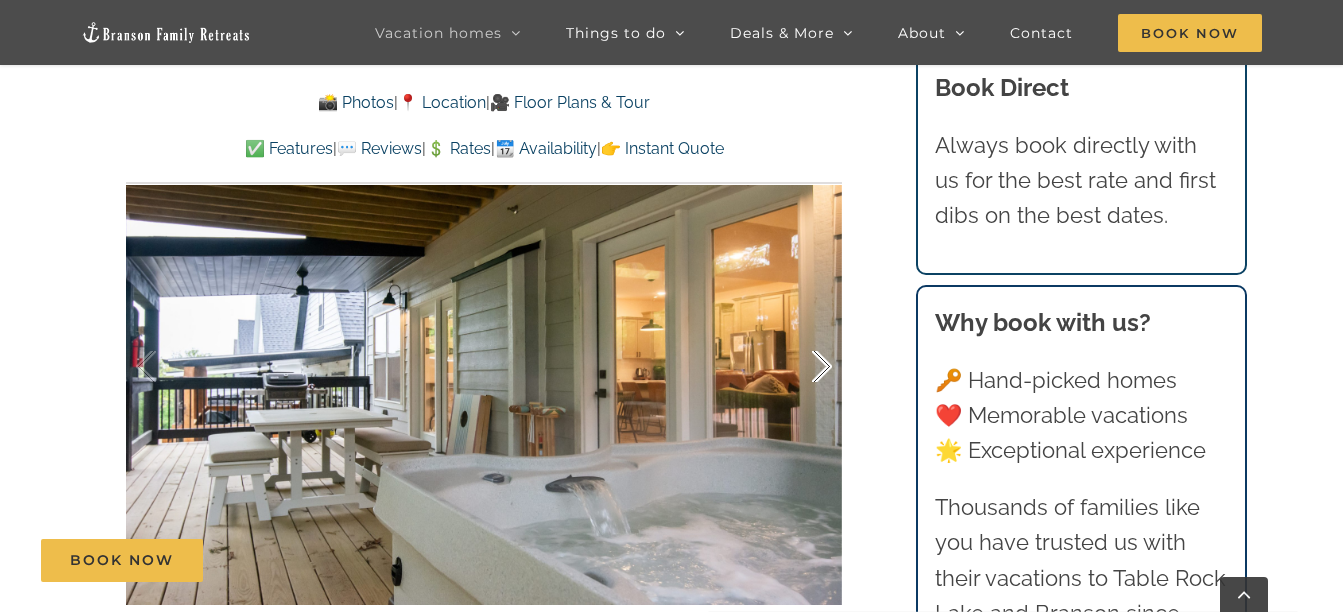 click at bounding box center [801, 367] 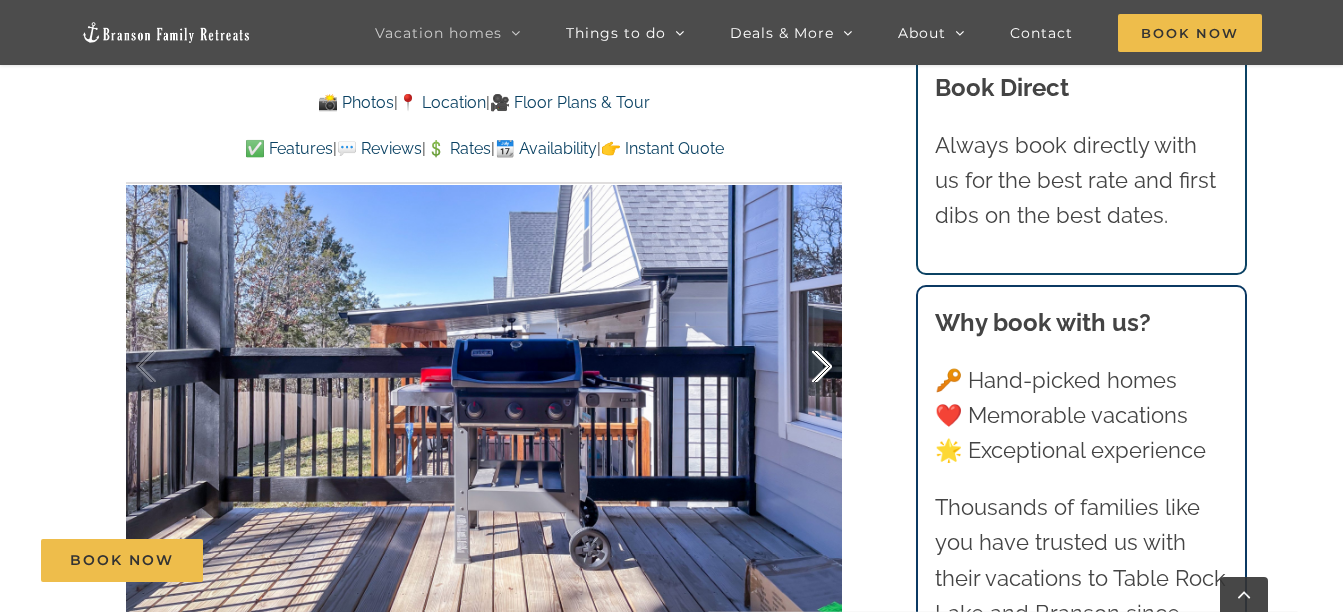 click at bounding box center [801, 367] 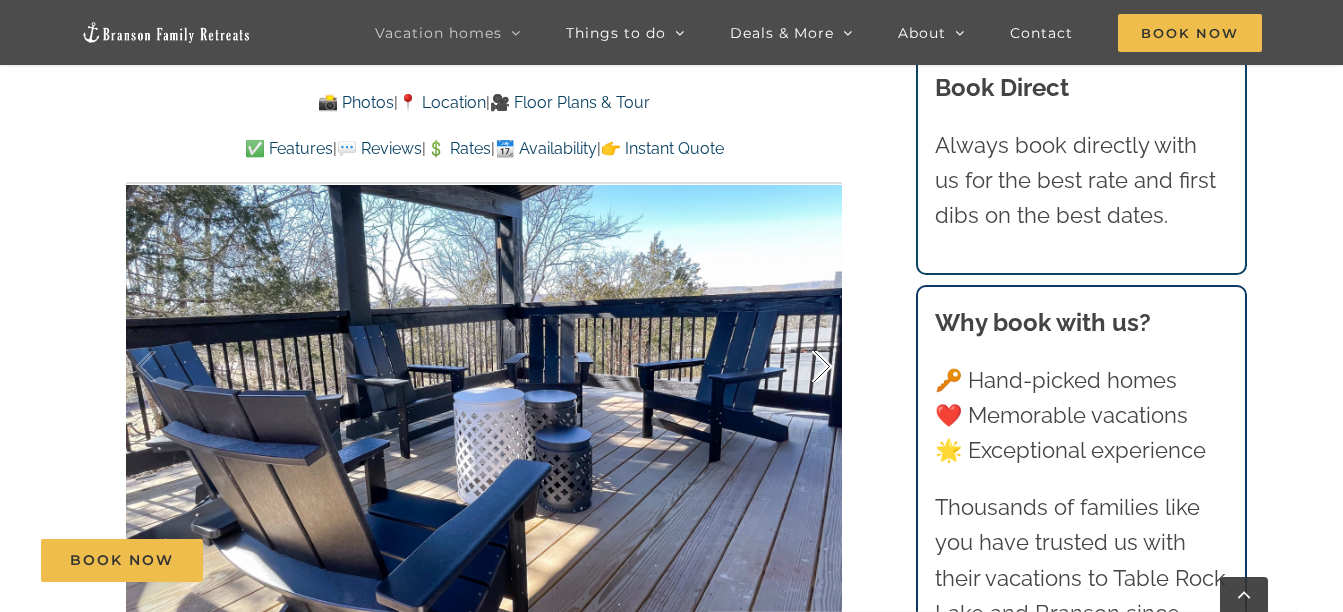 click at bounding box center (801, 367) 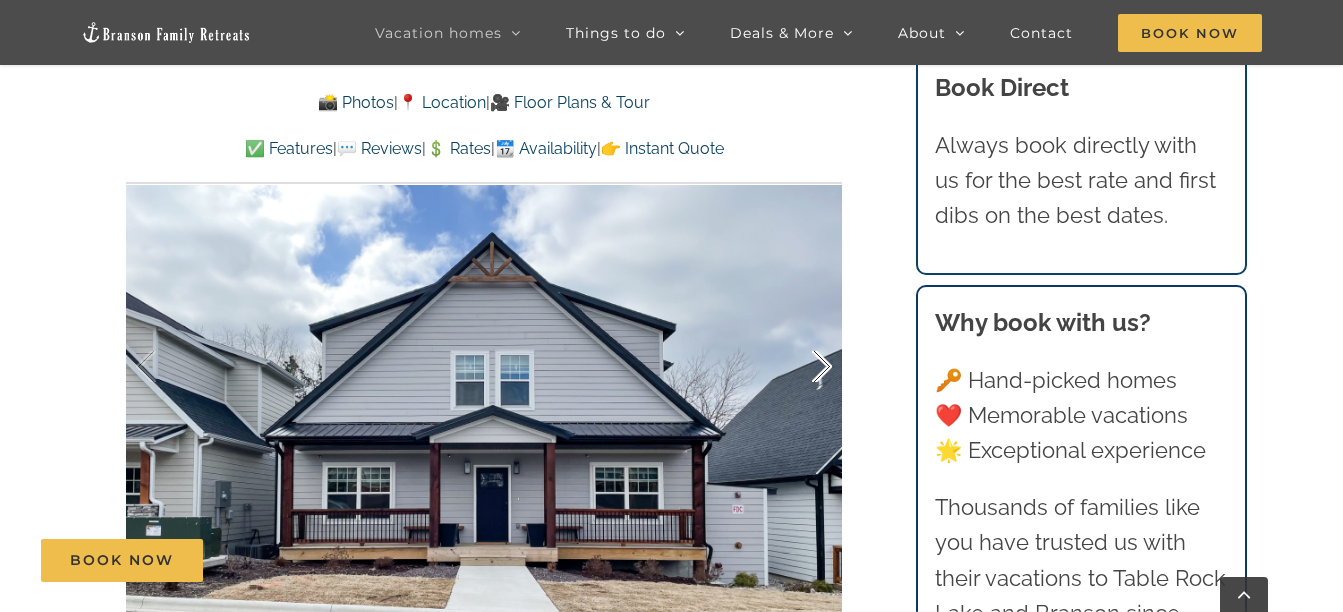 click at bounding box center (801, 367) 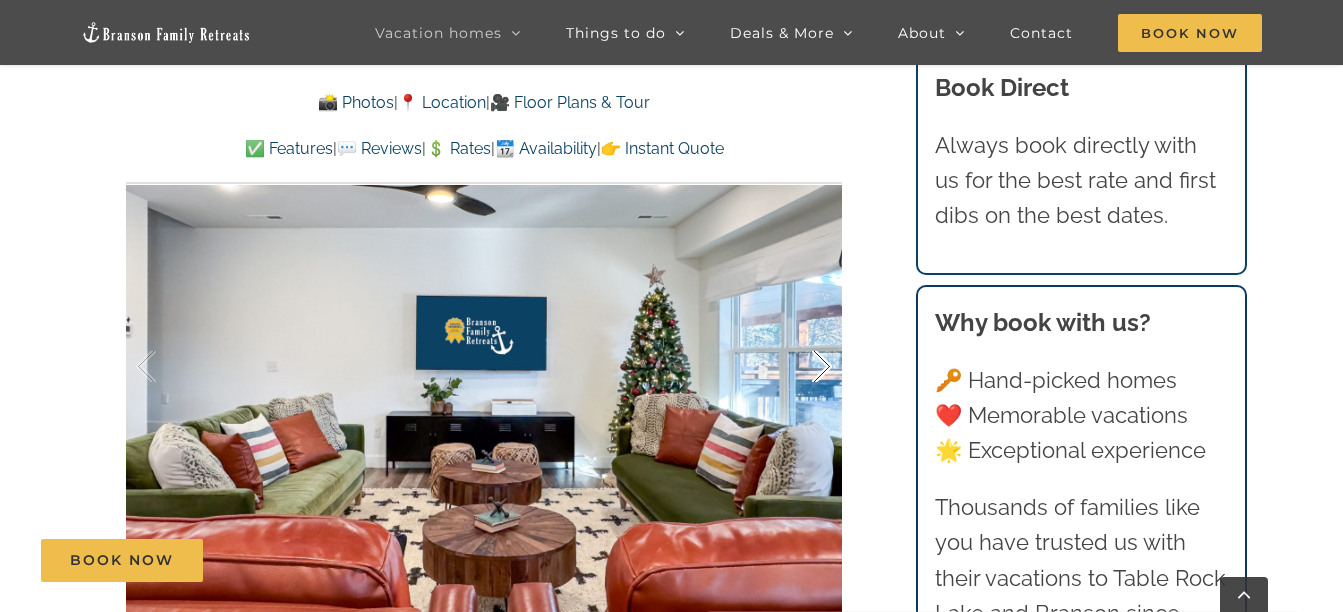 click at bounding box center (801, 367) 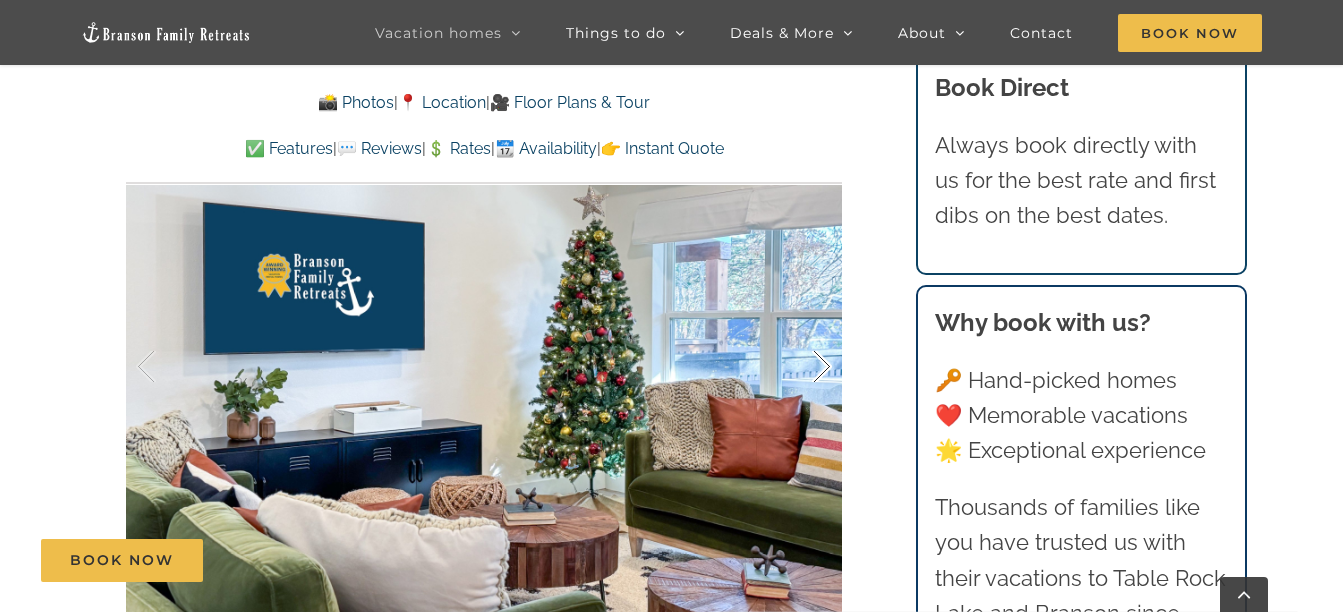 click at bounding box center (801, 367) 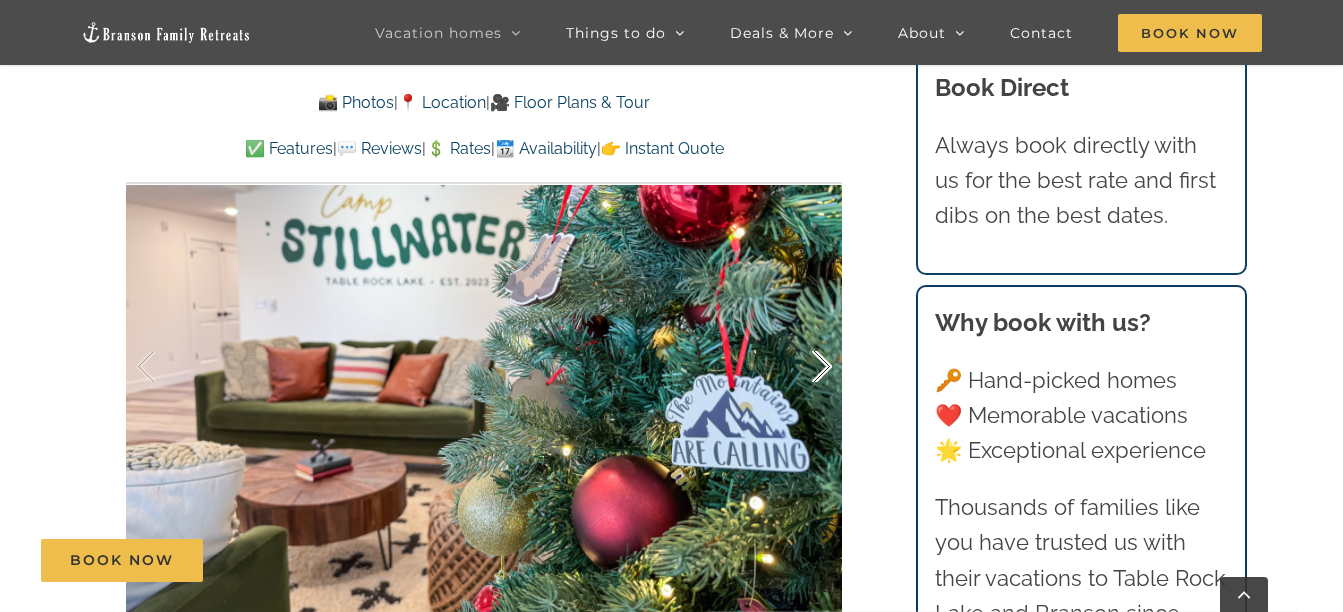 click at bounding box center (801, 367) 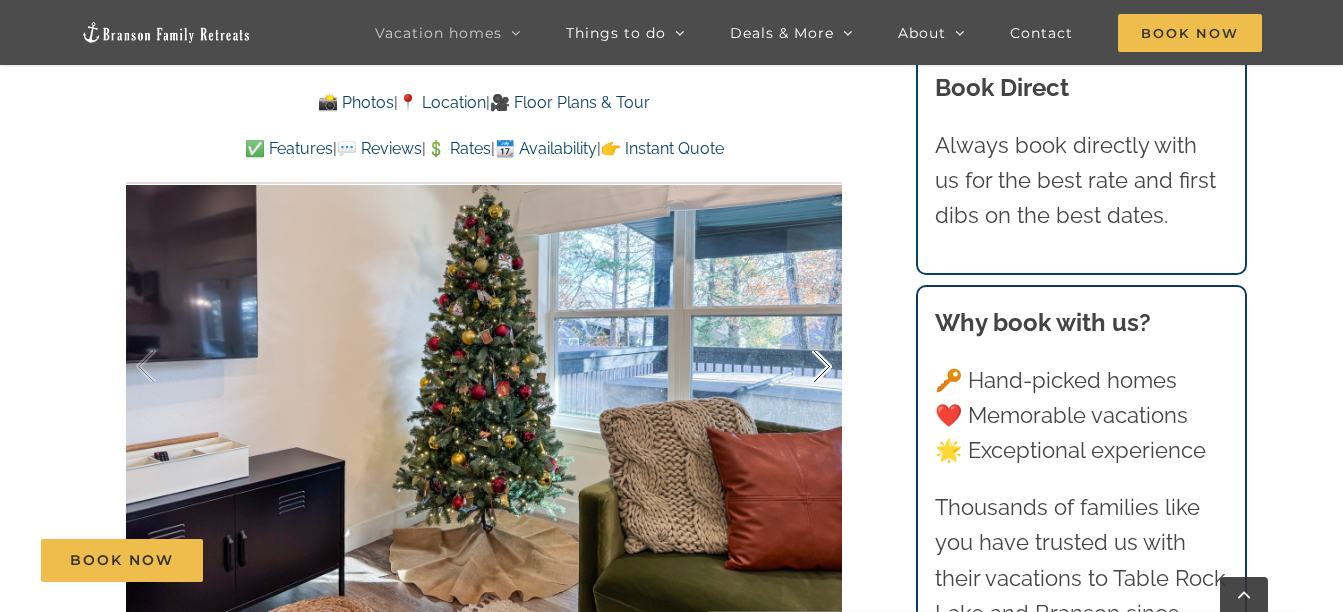 click at bounding box center (801, 367) 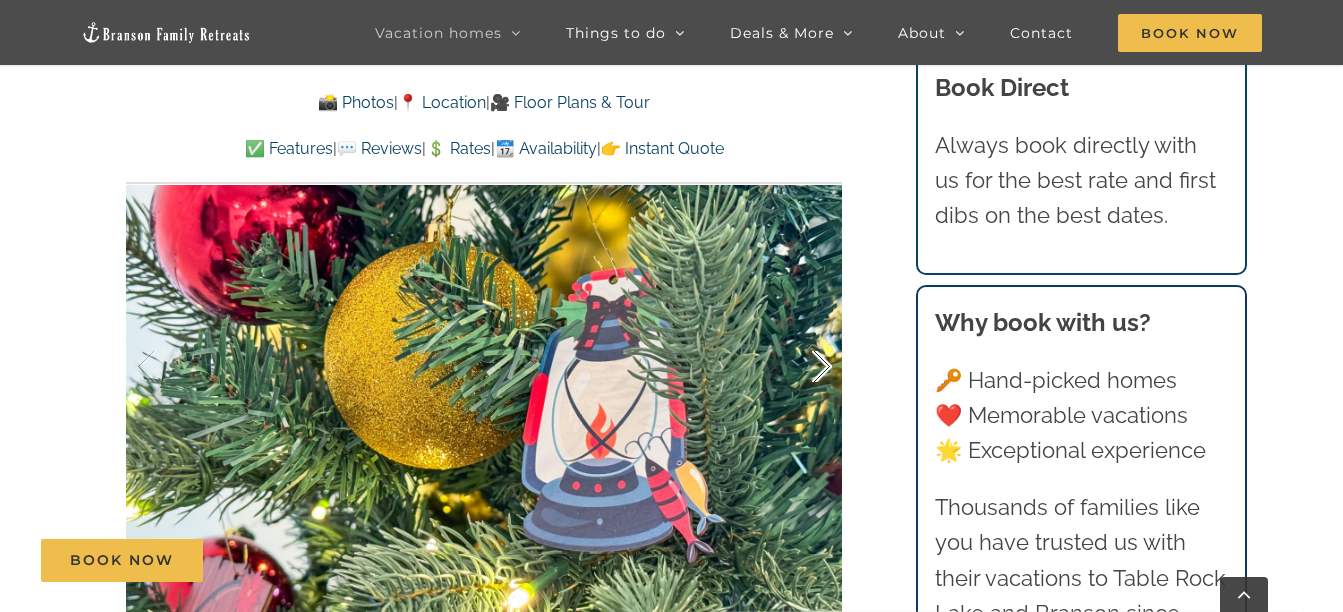 click at bounding box center (801, 367) 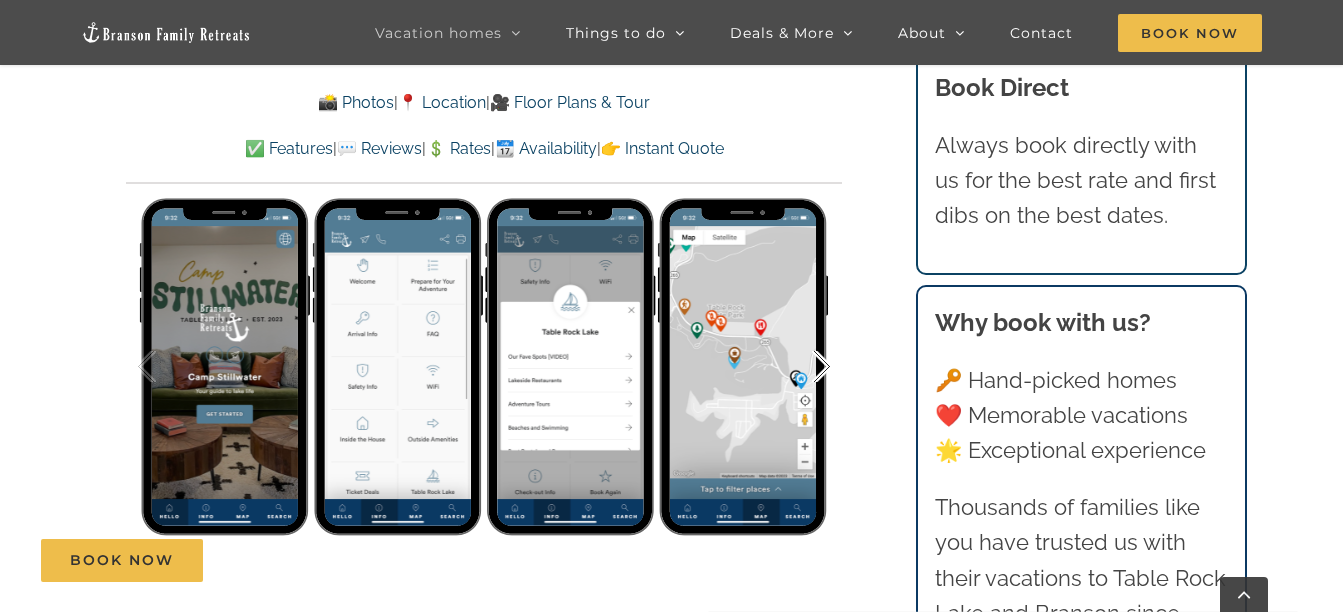 click at bounding box center [801, 367] 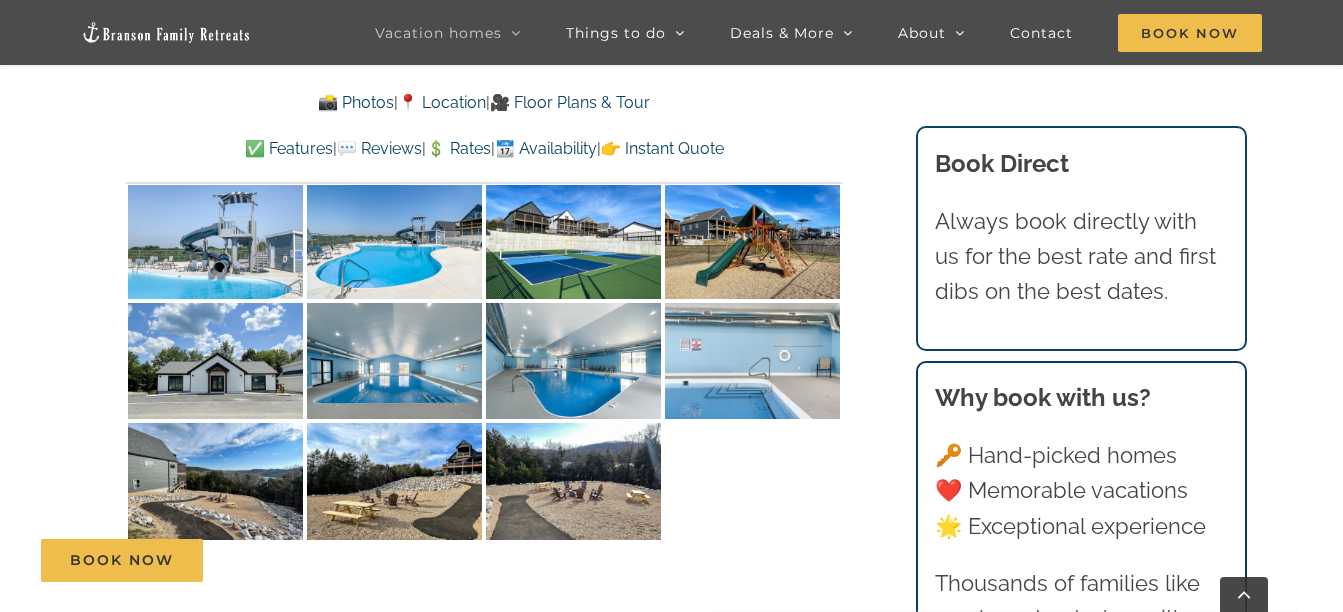 scroll, scrollTop: 4428, scrollLeft: 0, axis: vertical 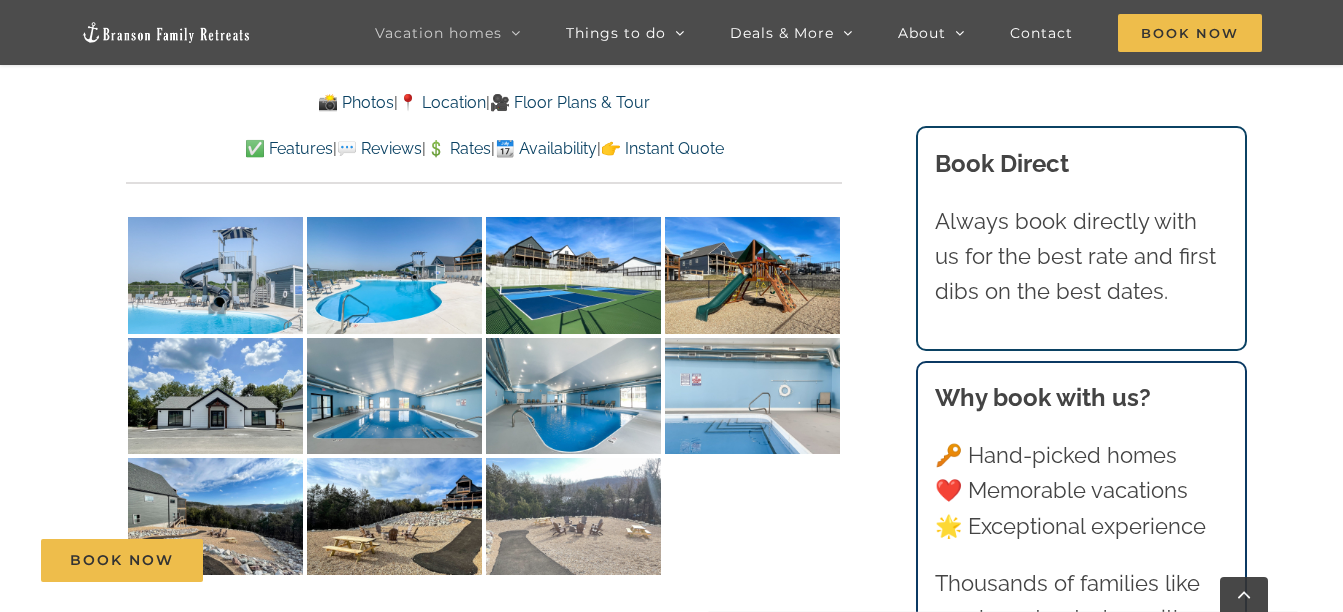 click at bounding box center (573, 516) 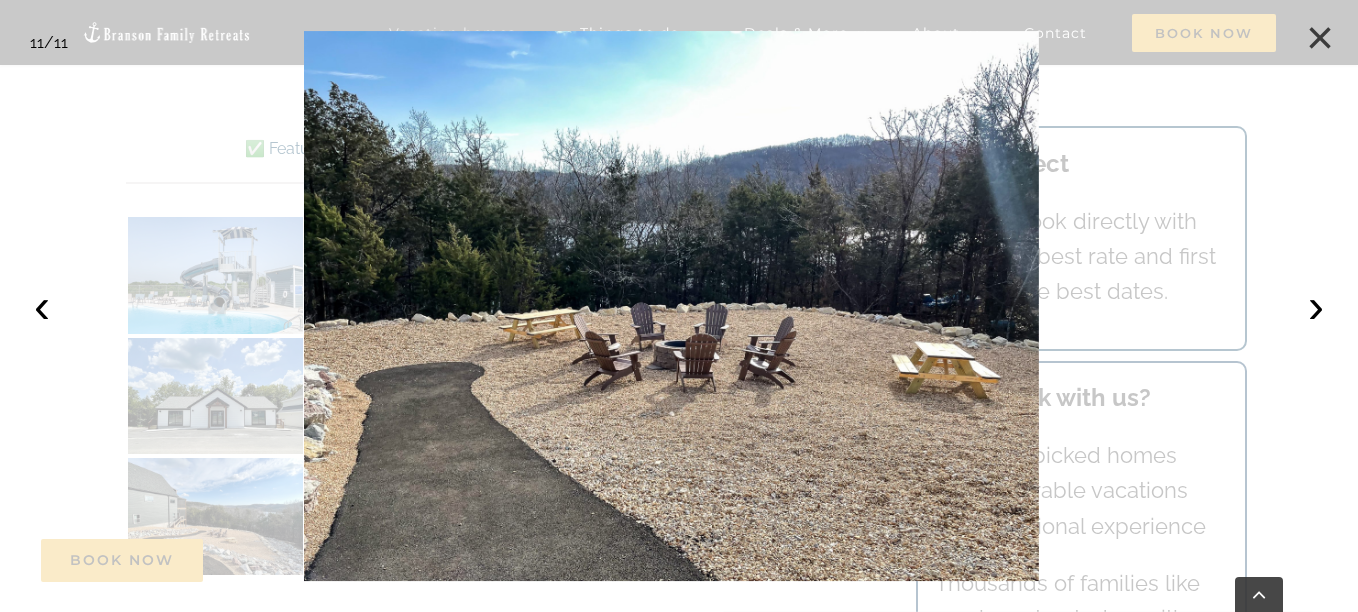 click on "×" at bounding box center [1320, 38] 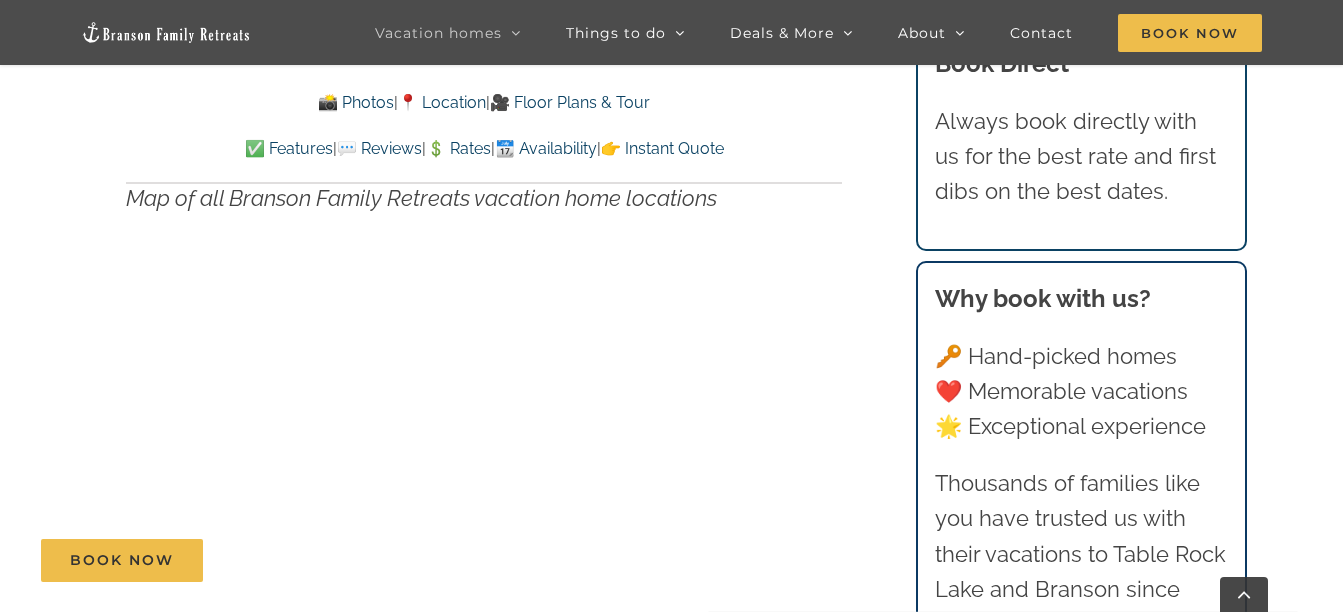 scroll, scrollTop: 6861, scrollLeft: 0, axis: vertical 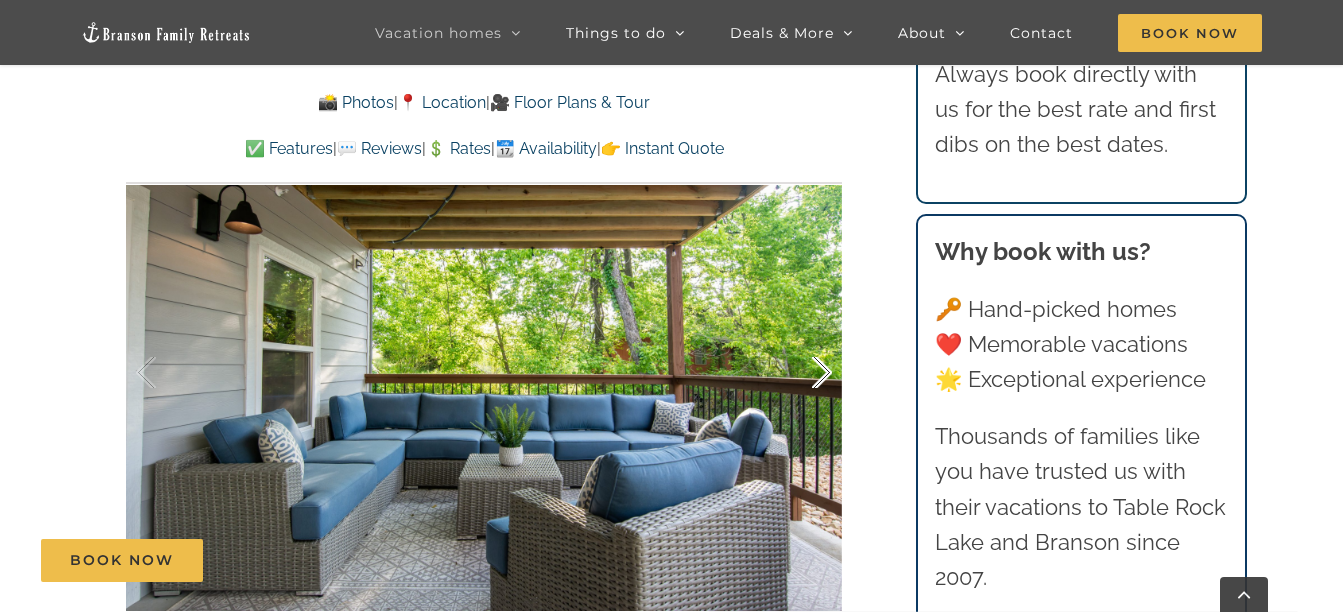 click at bounding box center [801, 373] 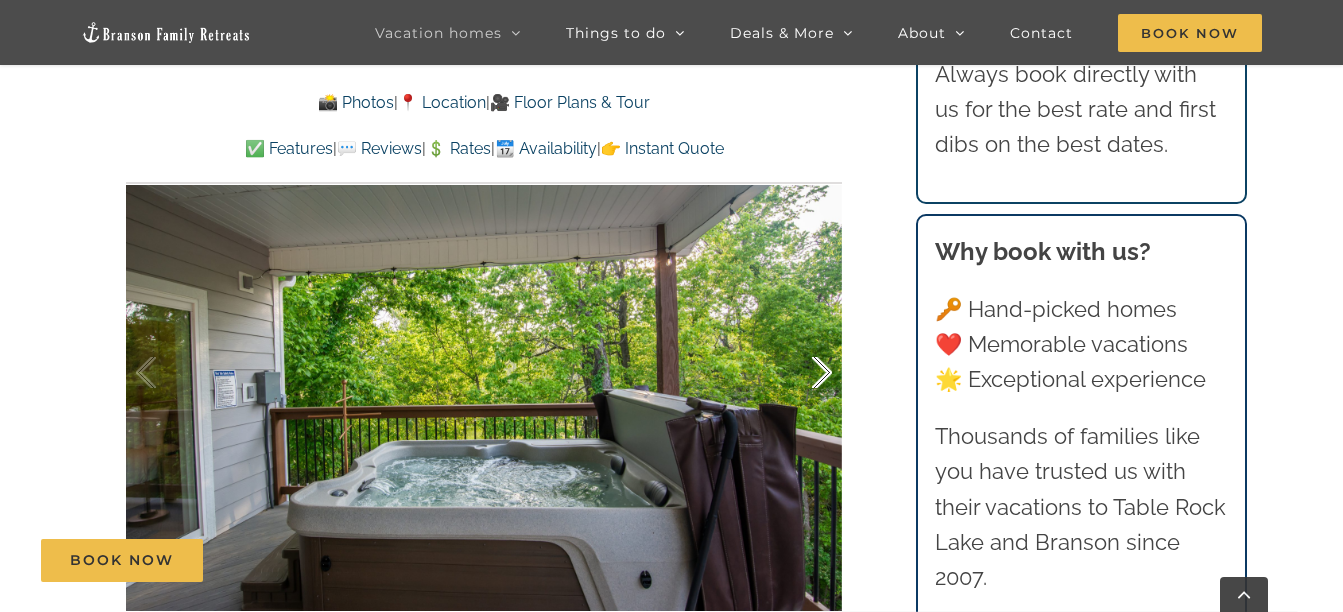 click at bounding box center (801, 373) 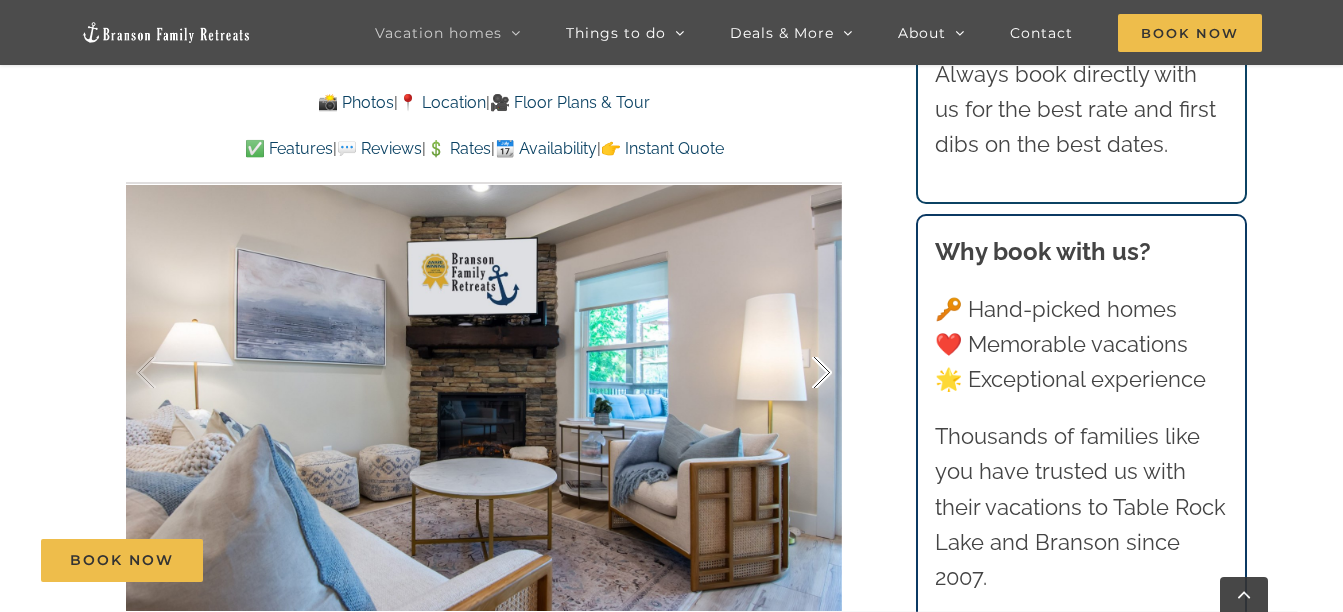 click at bounding box center [801, 373] 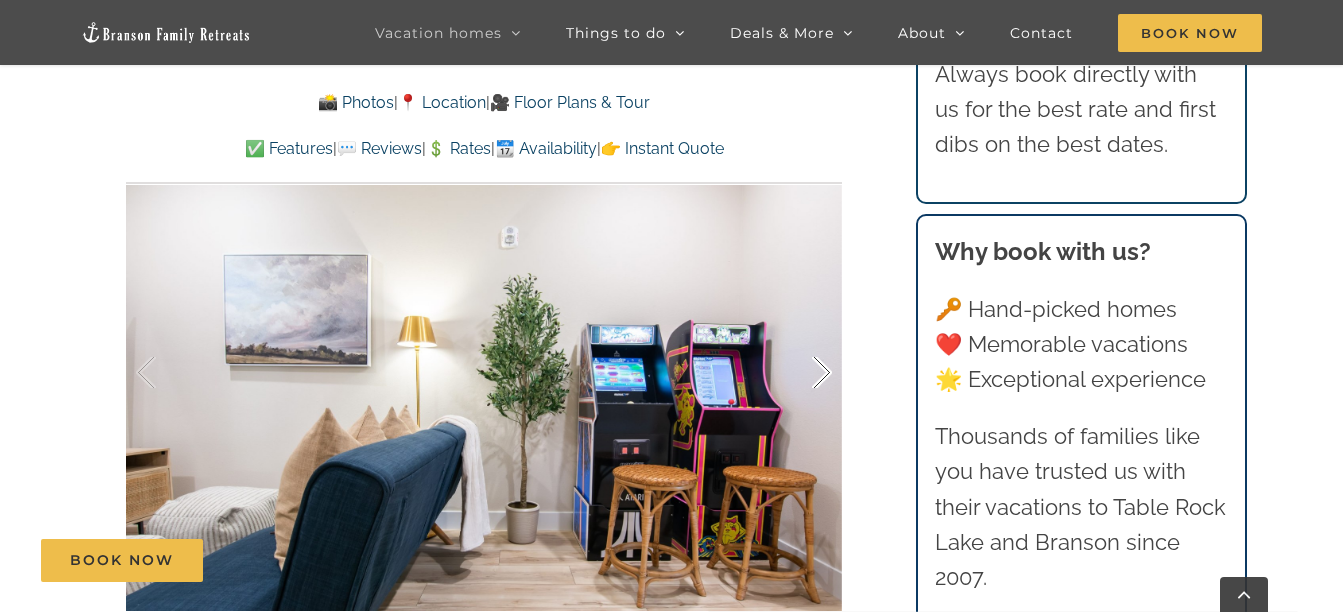 click at bounding box center [801, 373] 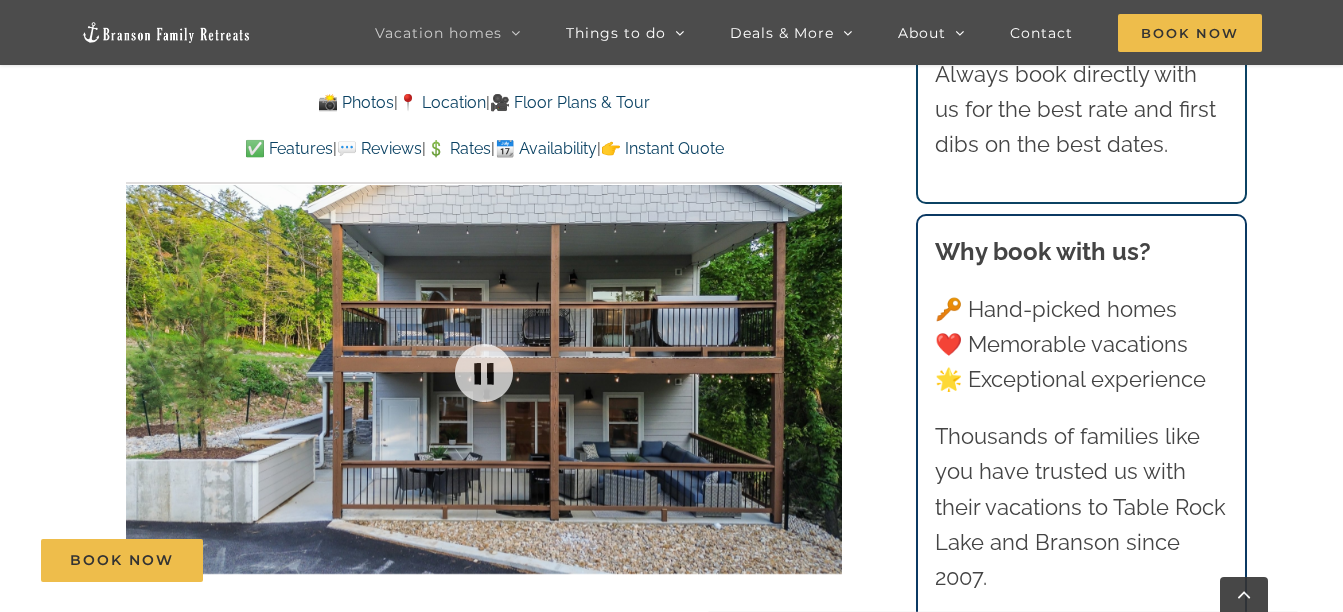 click at bounding box center (484, 372) 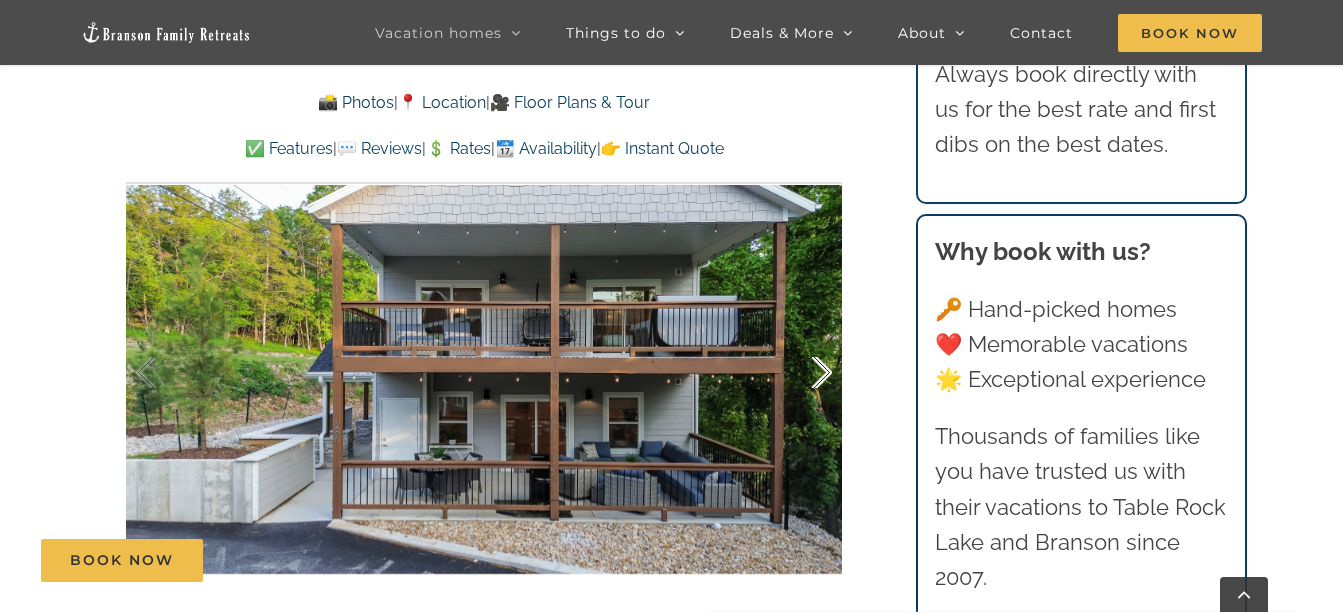 click at bounding box center (801, 373) 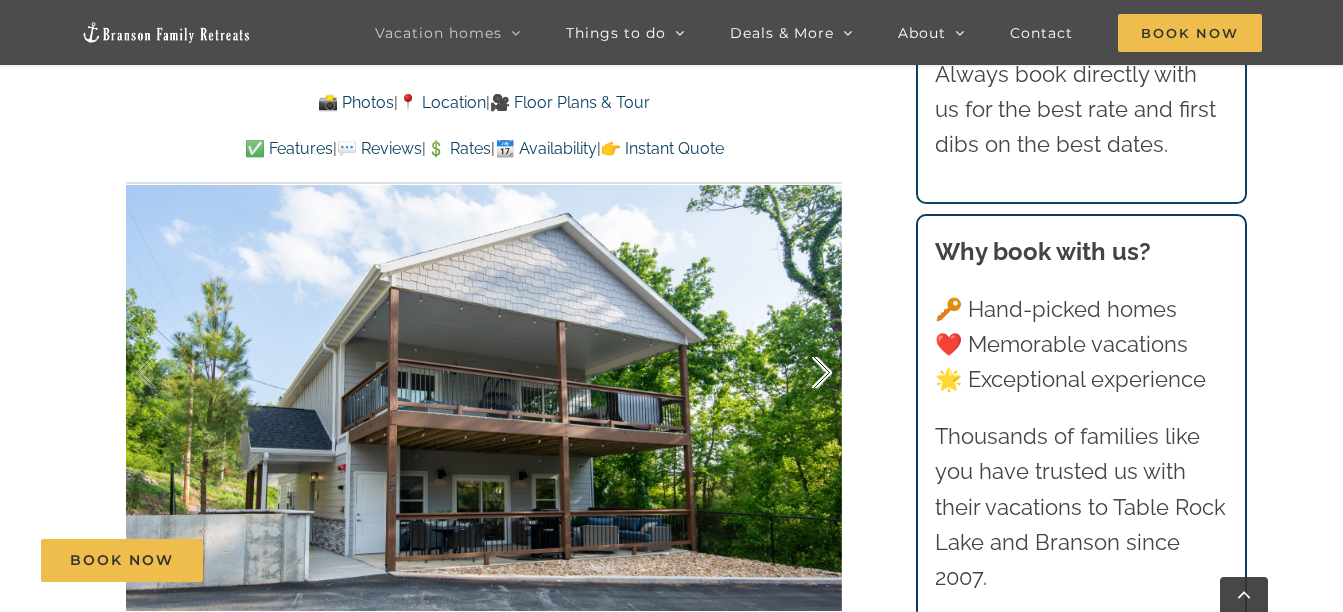 click at bounding box center [801, 373] 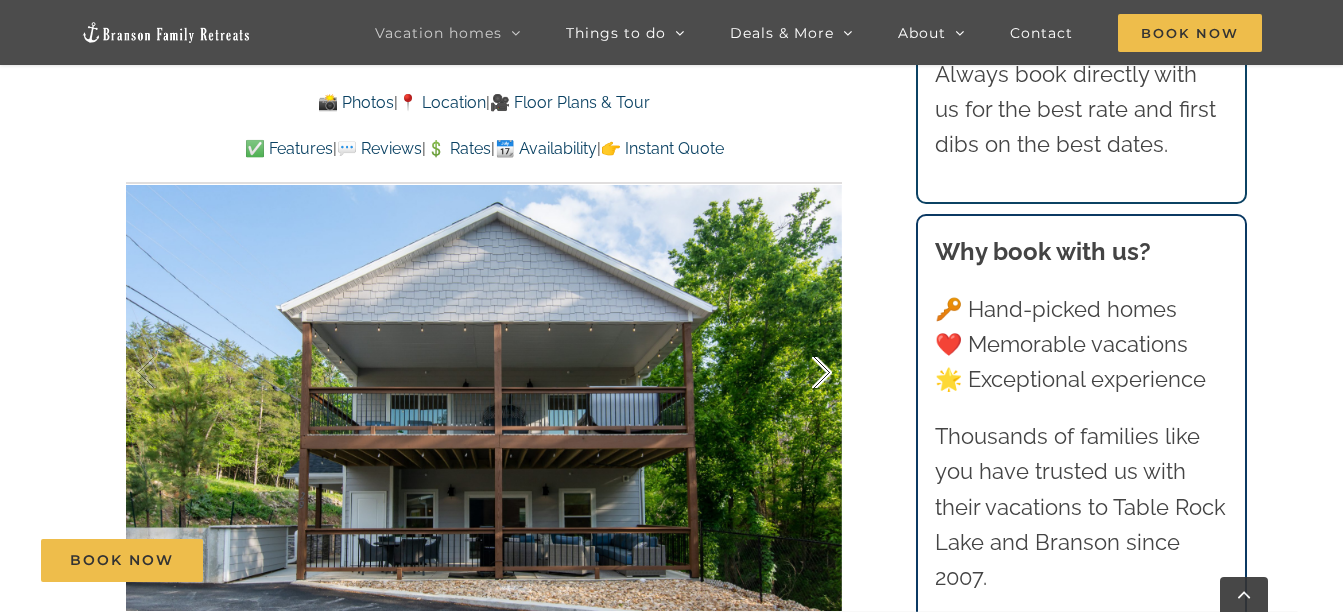 click at bounding box center (801, 373) 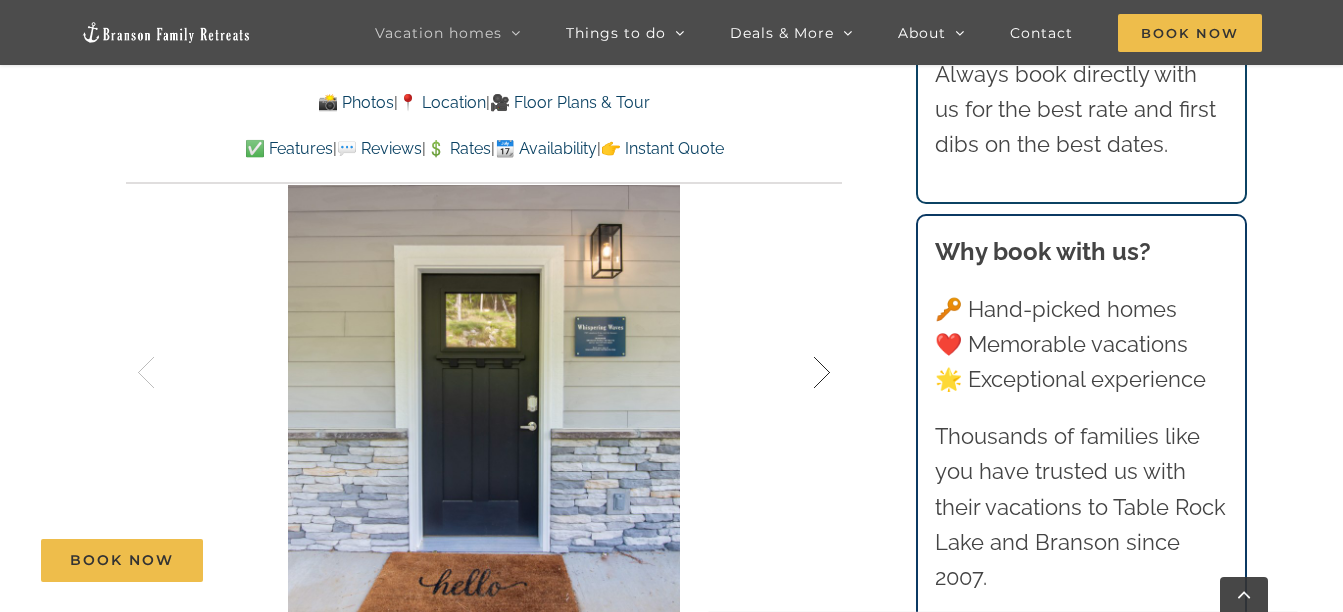 click at bounding box center [801, 373] 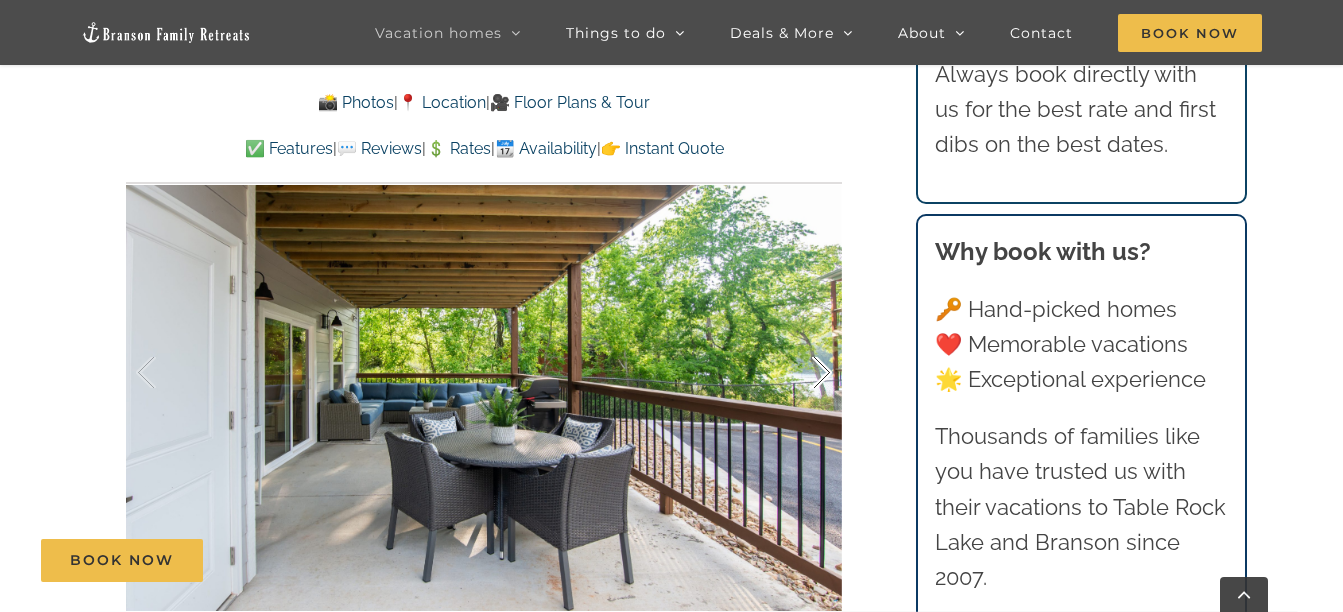 click at bounding box center (801, 373) 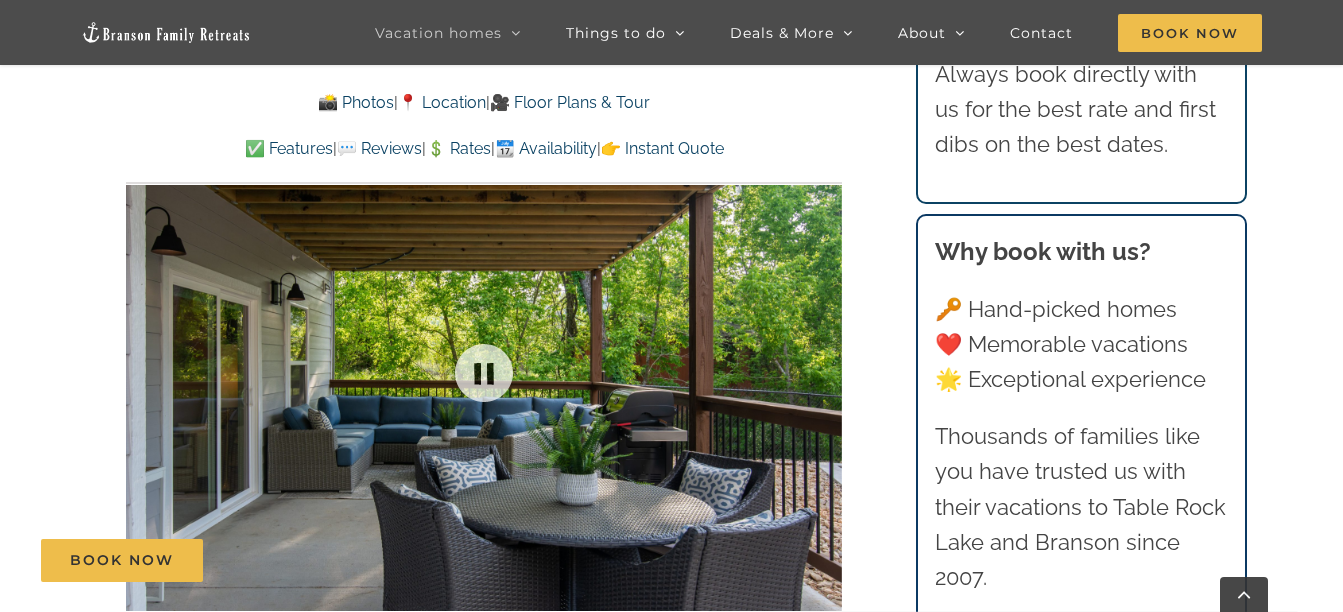 click at bounding box center (484, 372) 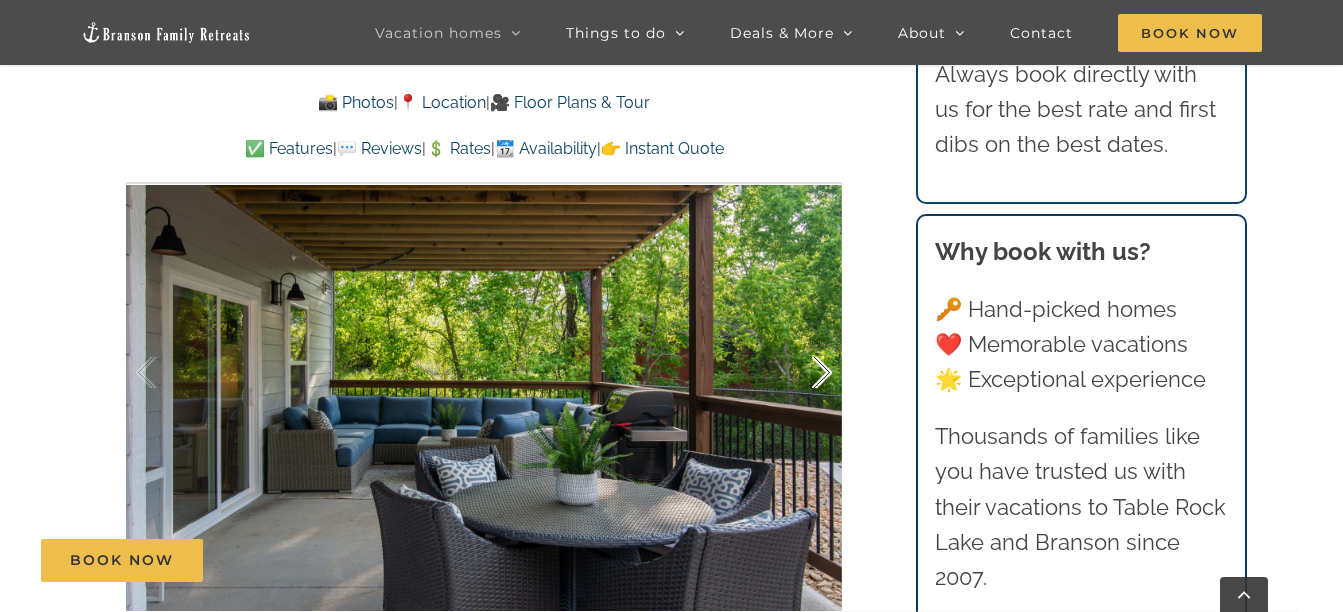 click at bounding box center [801, 373] 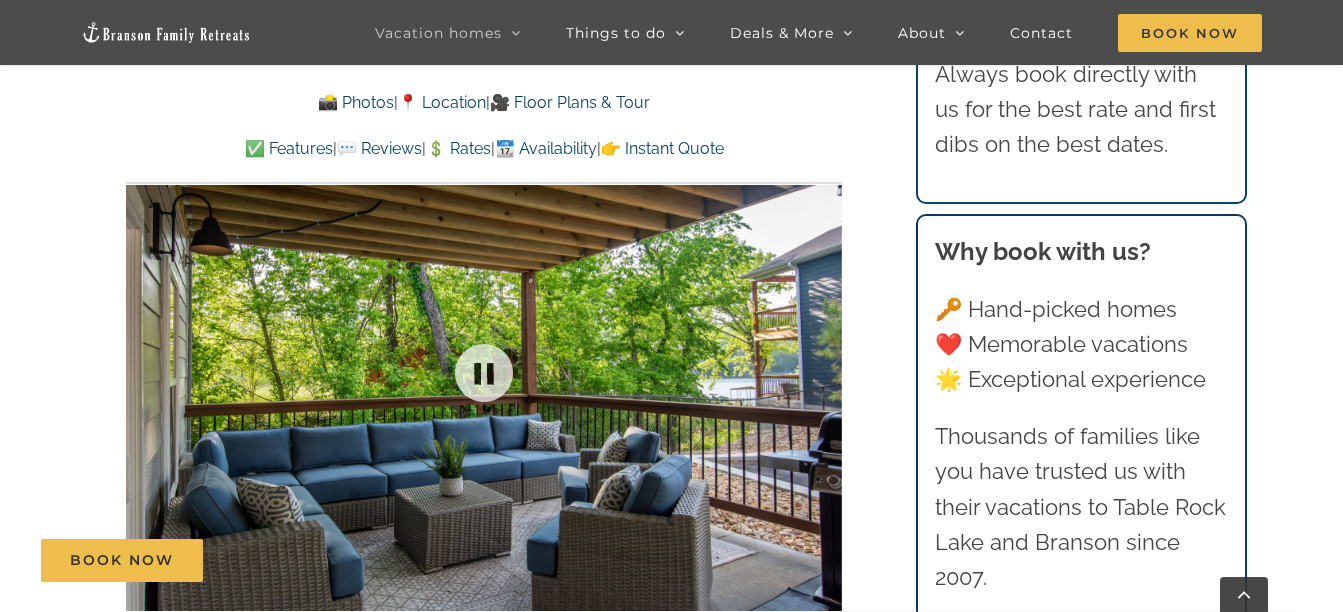 click at bounding box center (484, 372) 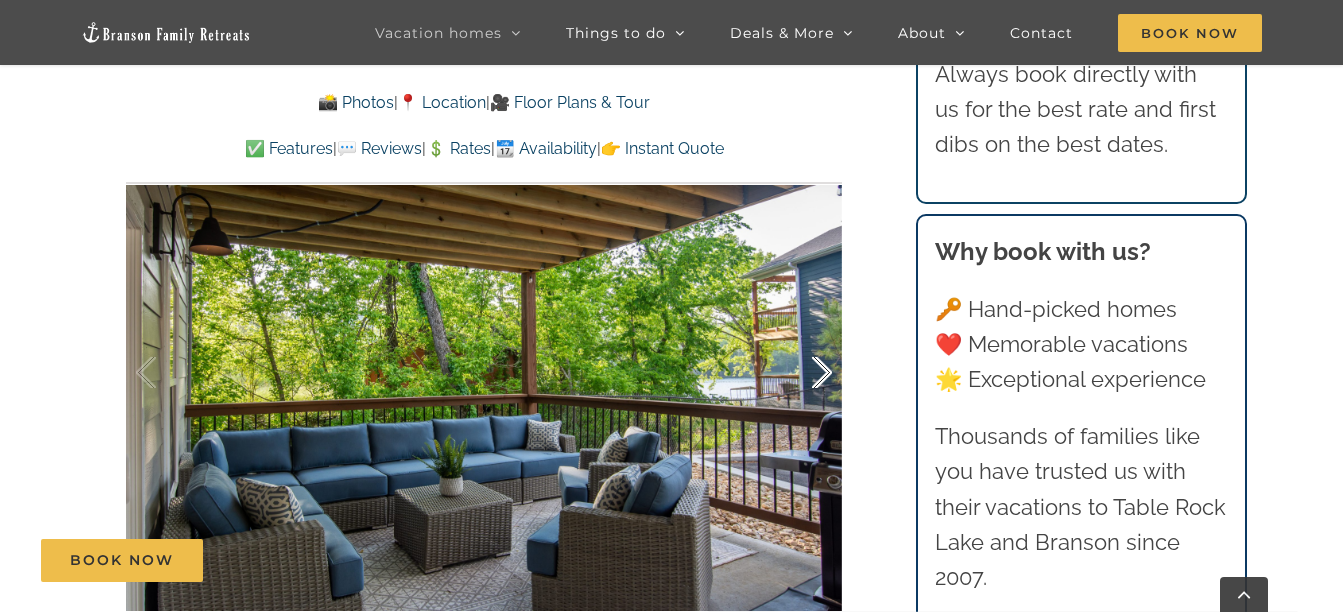 click at bounding box center (801, 373) 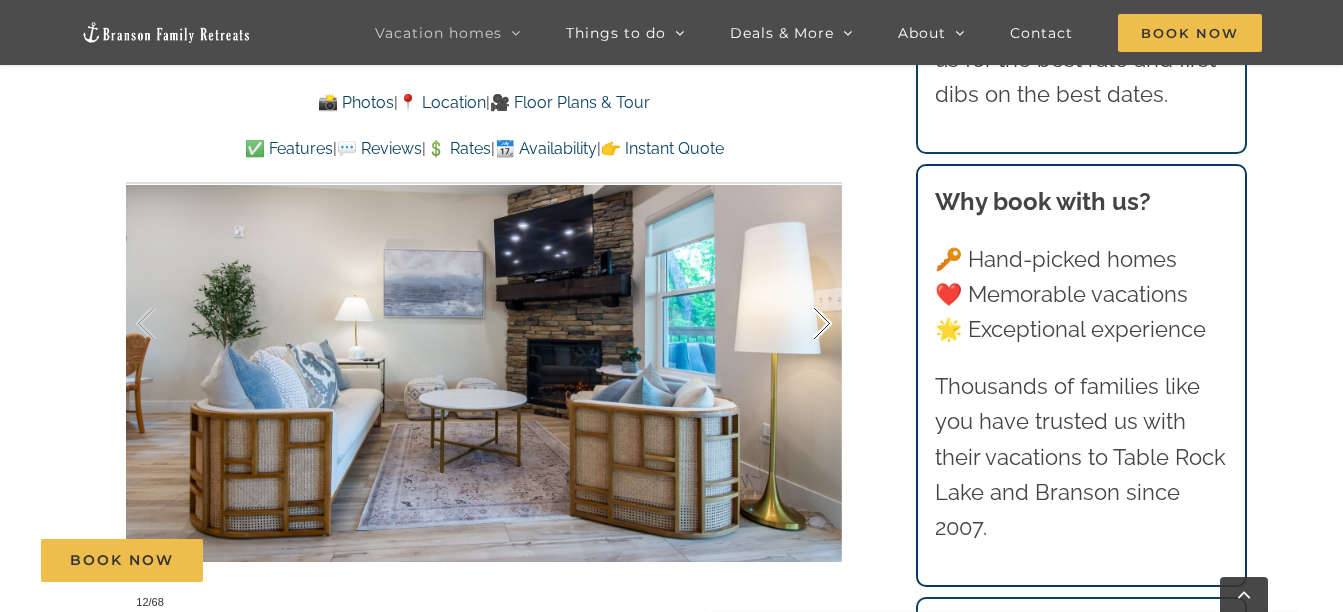 scroll, scrollTop: 1416, scrollLeft: 0, axis: vertical 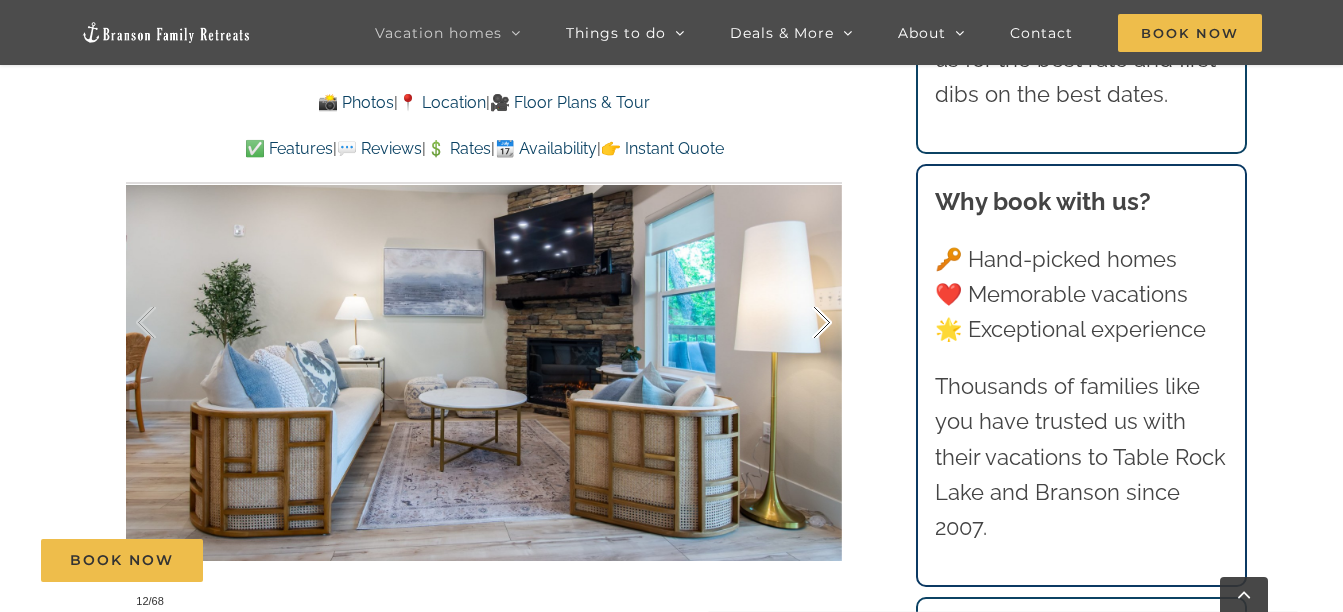 click at bounding box center (801, 323) 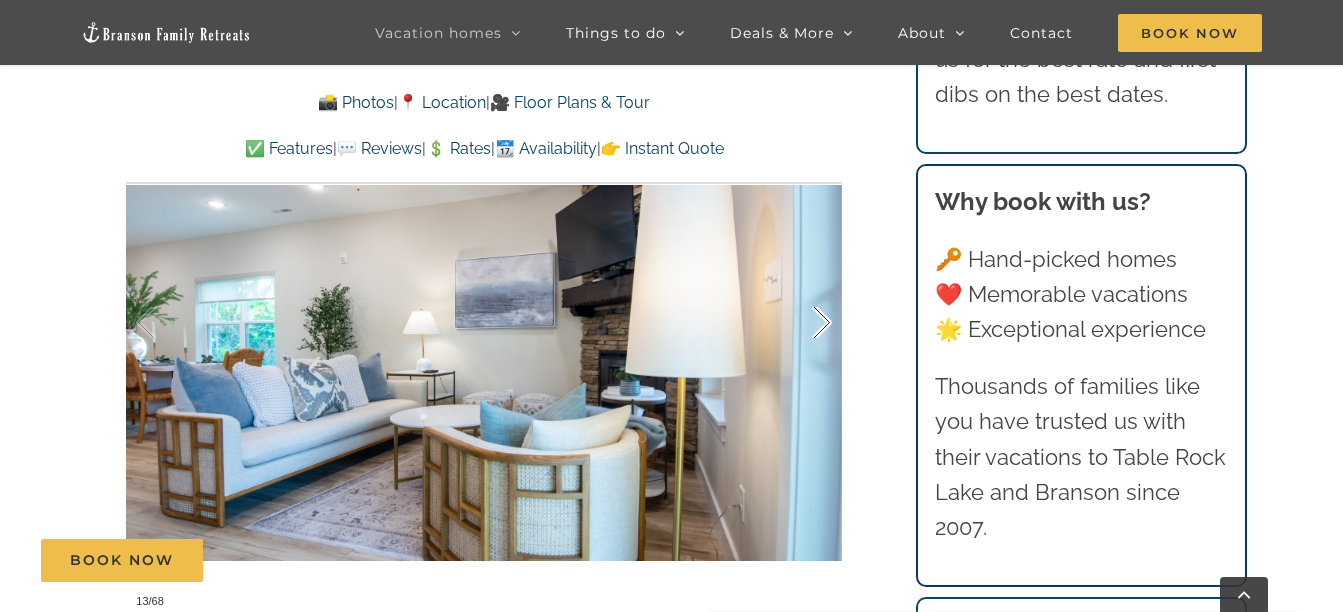 click at bounding box center [801, 323] 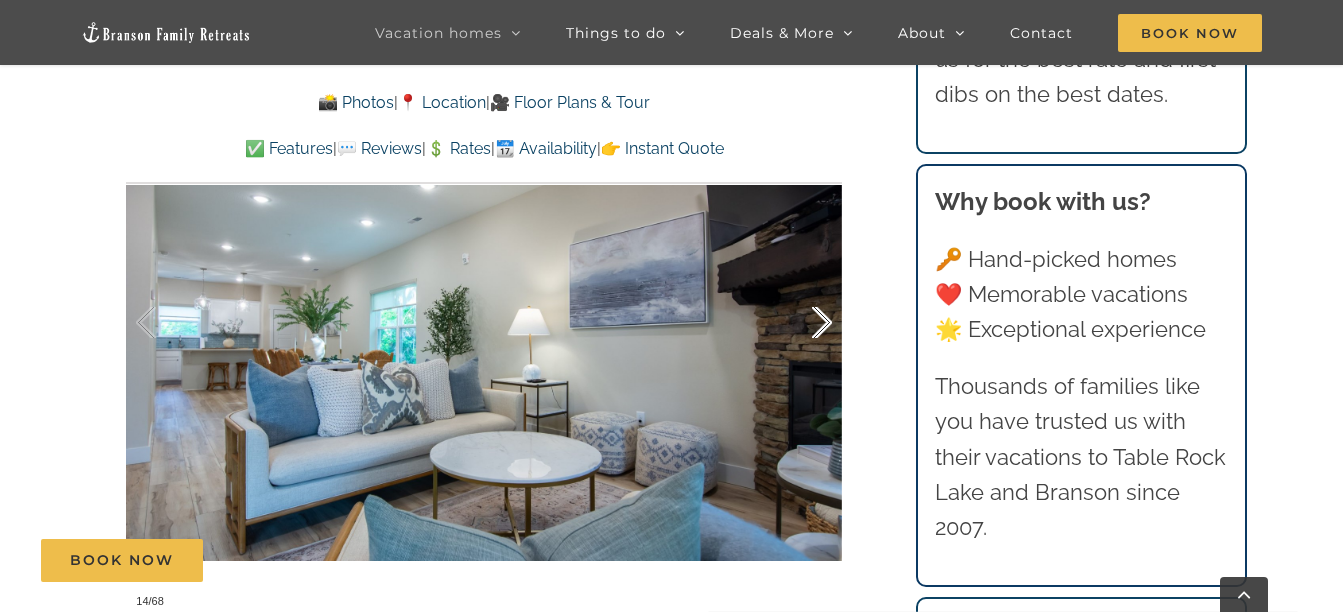 click at bounding box center (801, 323) 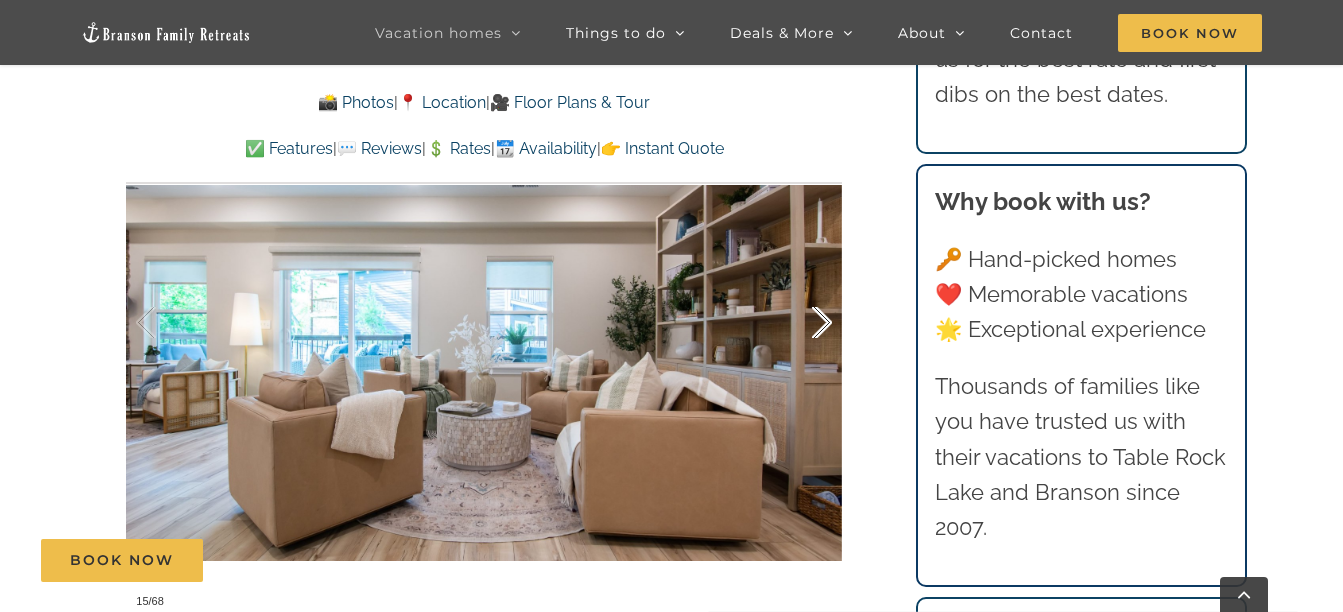 click at bounding box center (801, 323) 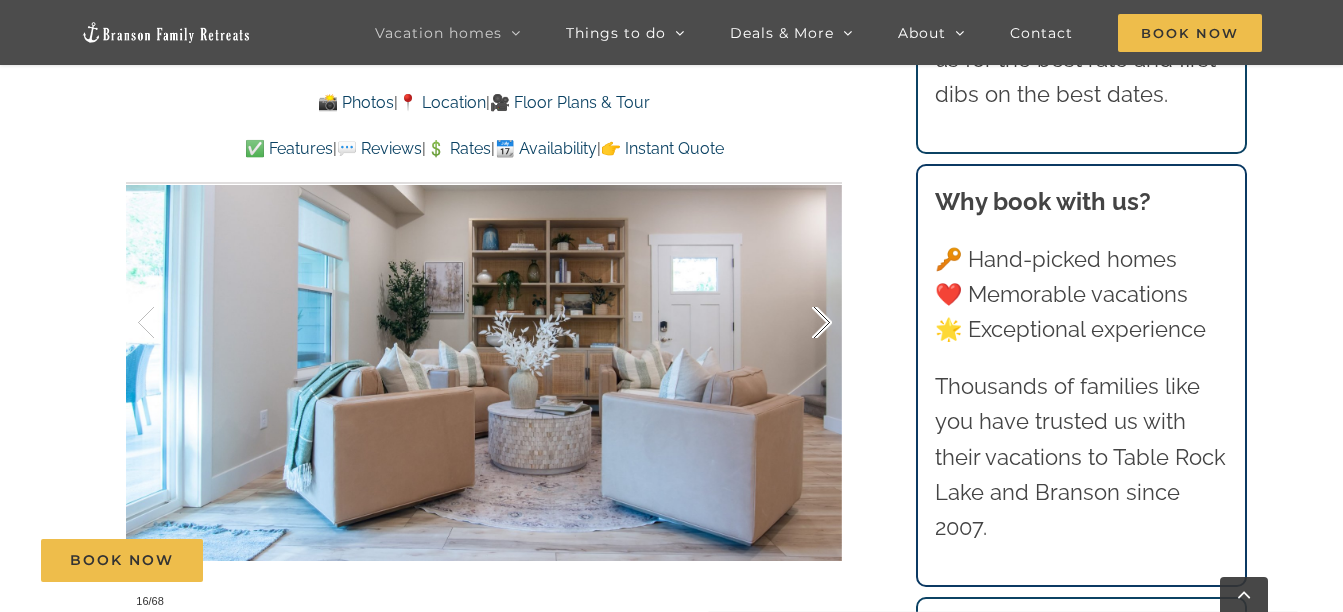 click at bounding box center [801, 323] 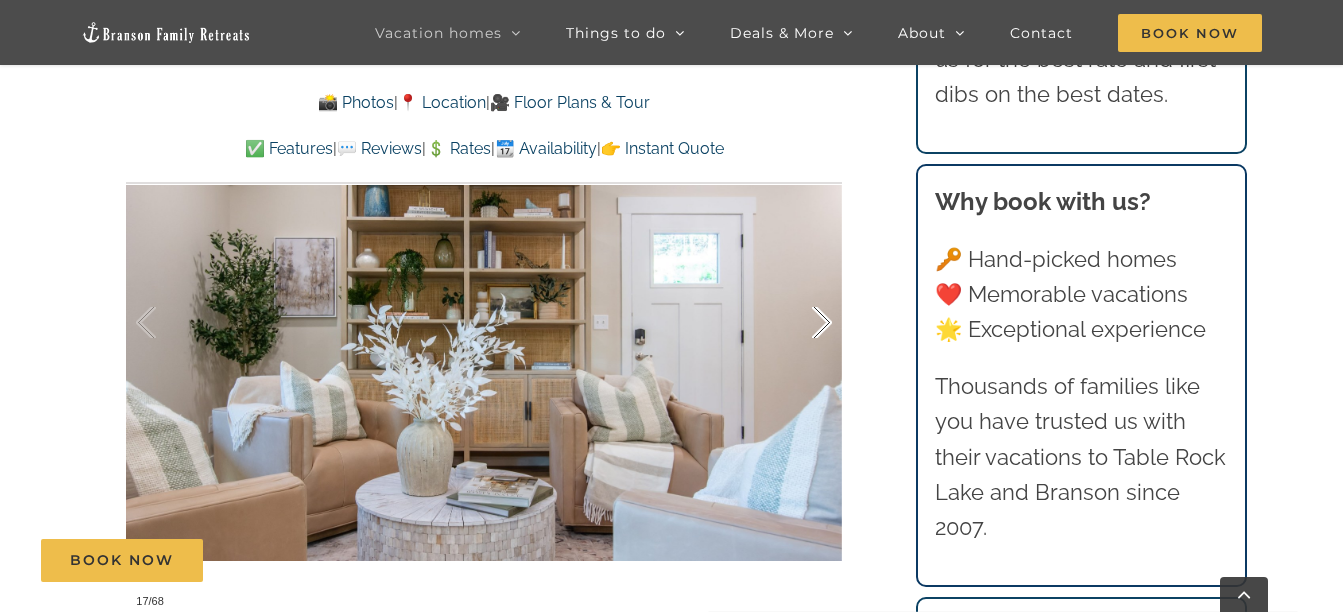 click at bounding box center [801, 323] 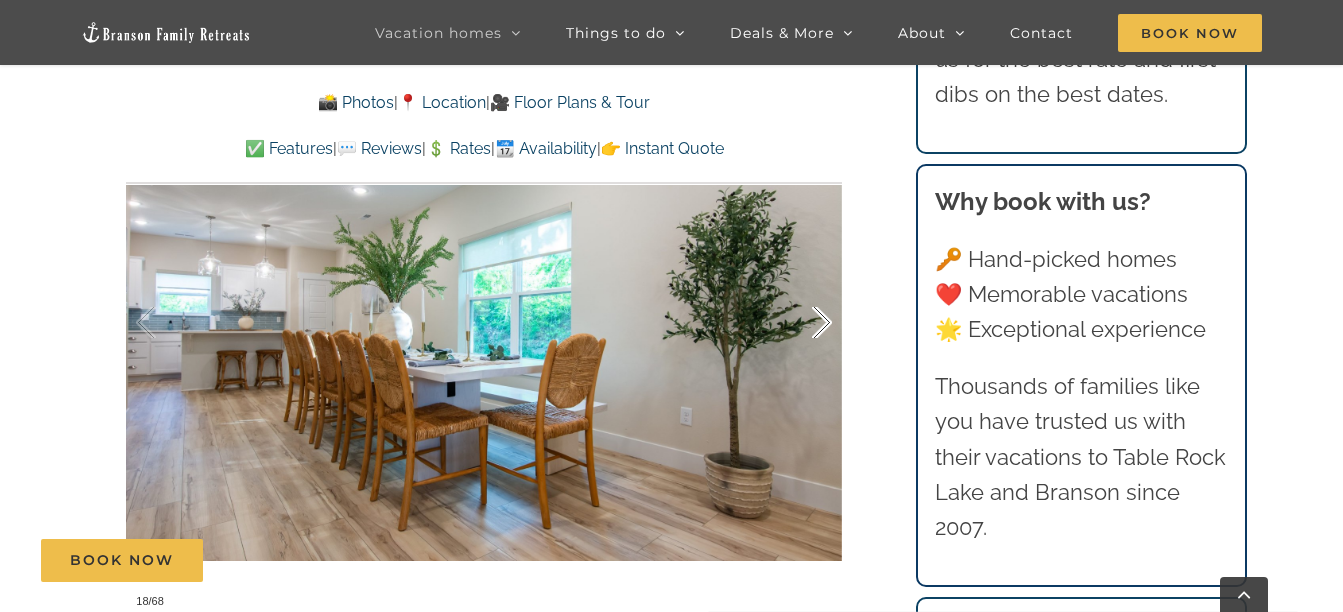 click at bounding box center [801, 323] 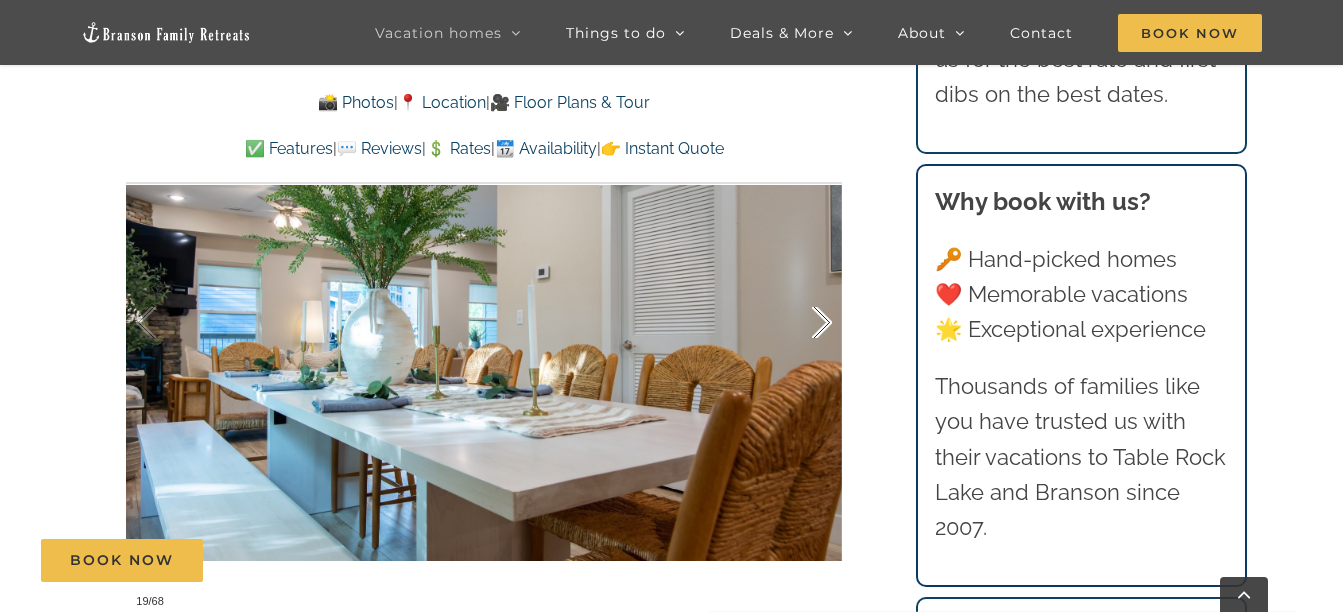 click at bounding box center (801, 323) 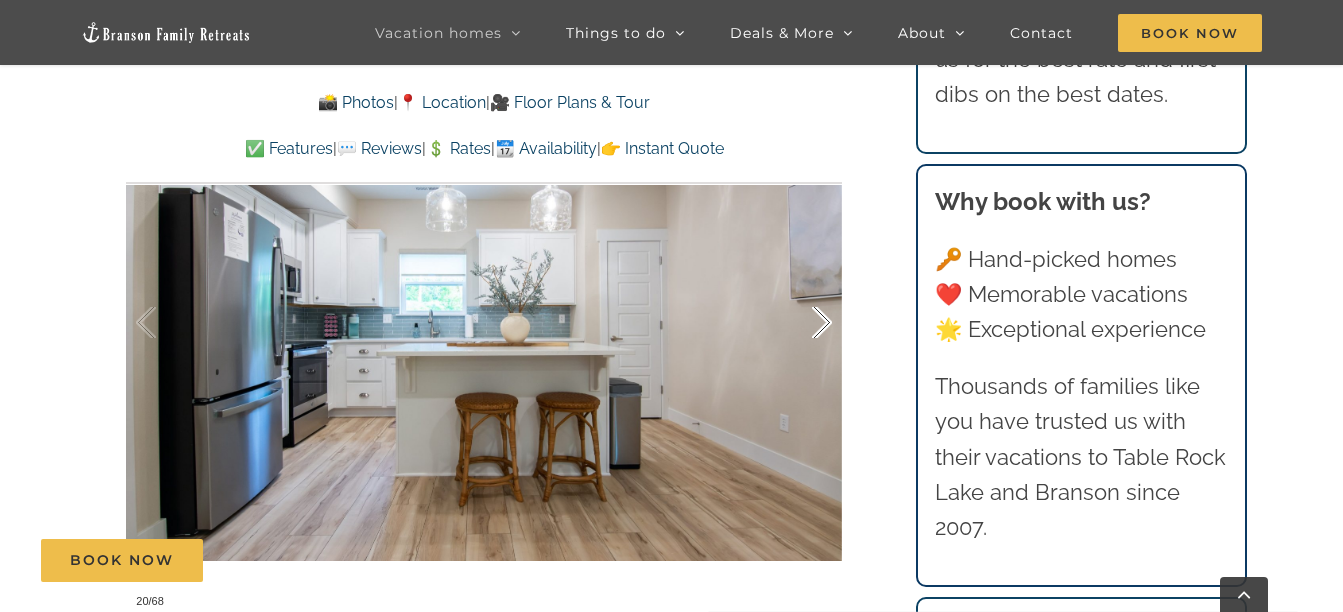 click at bounding box center [801, 323] 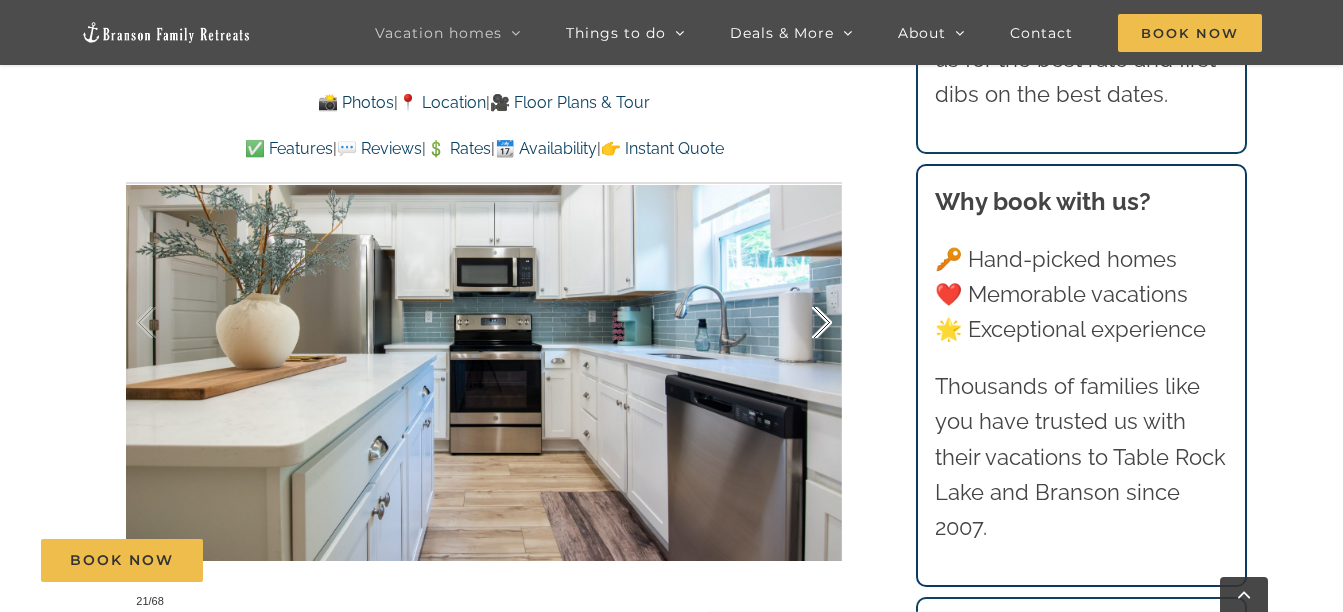 click at bounding box center (801, 323) 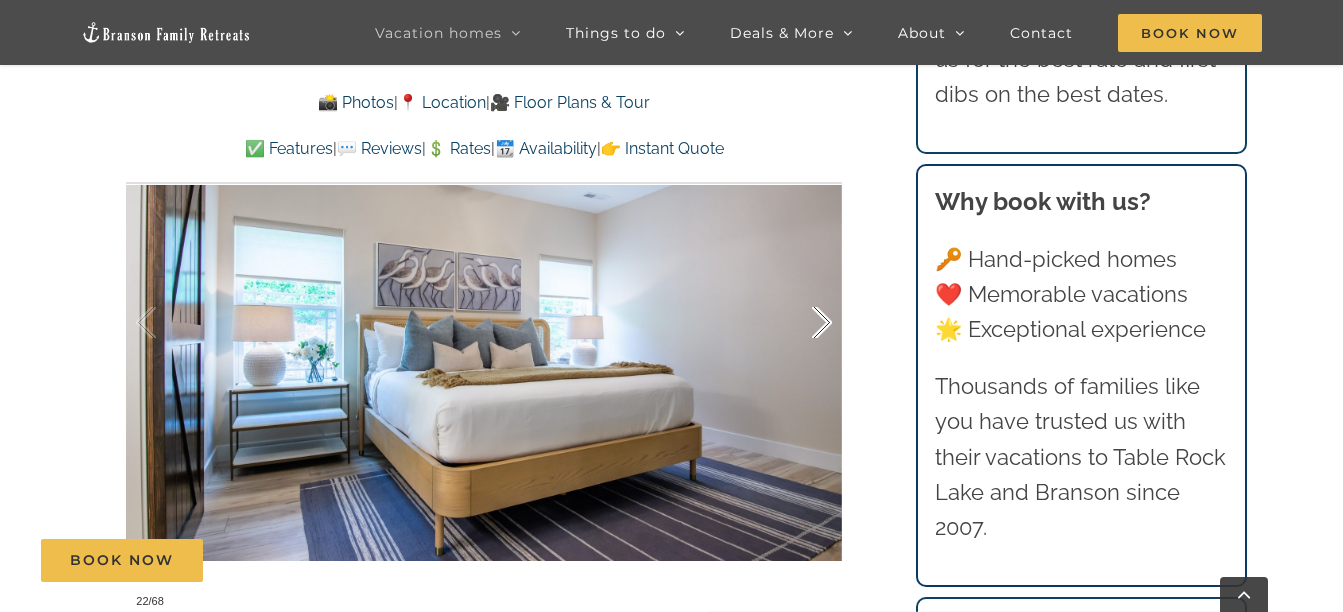click at bounding box center [801, 323] 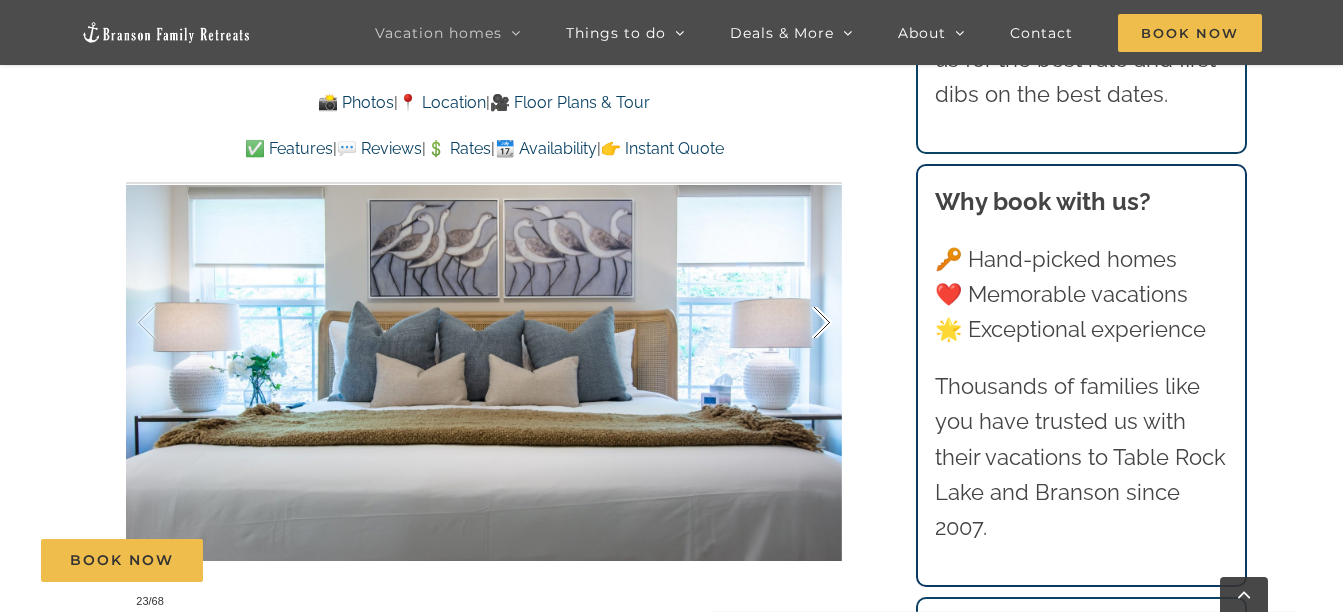 click at bounding box center [801, 323] 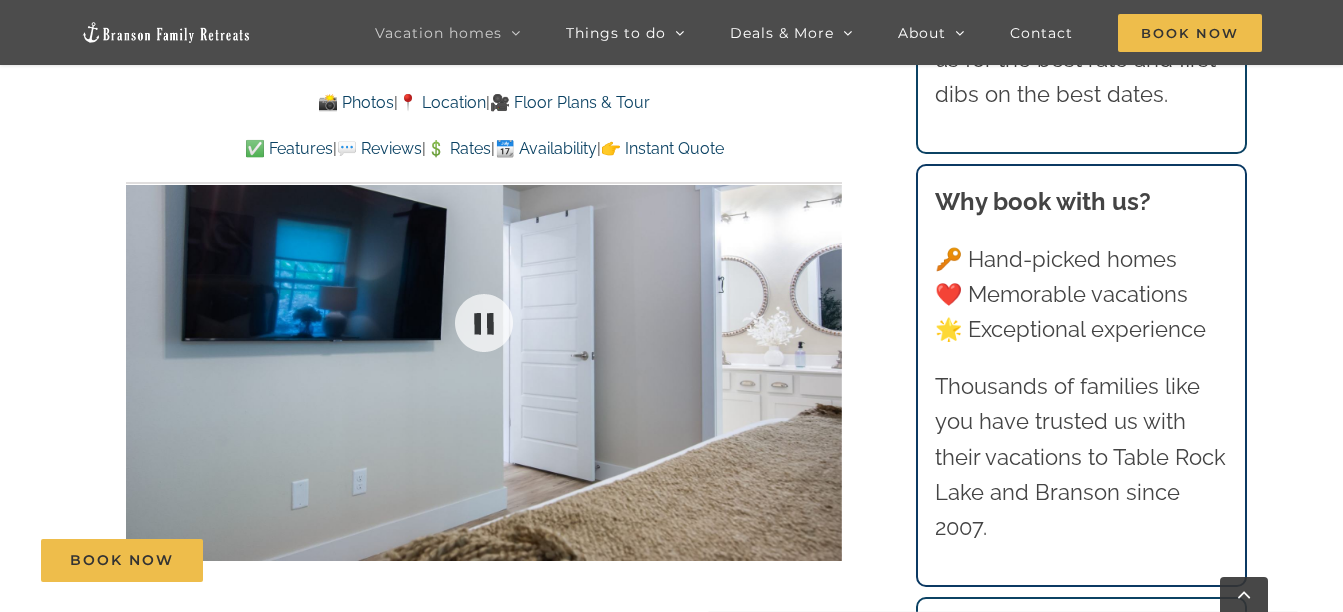 click at bounding box center (484, 322) 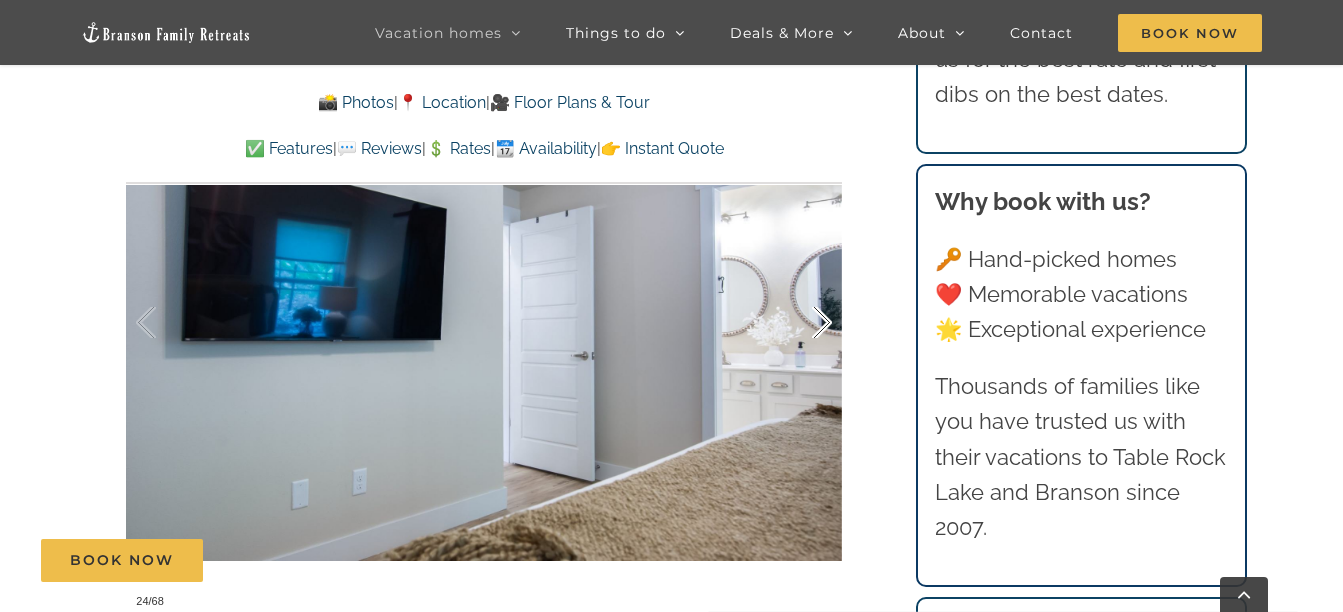 click at bounding box center [801, 323] 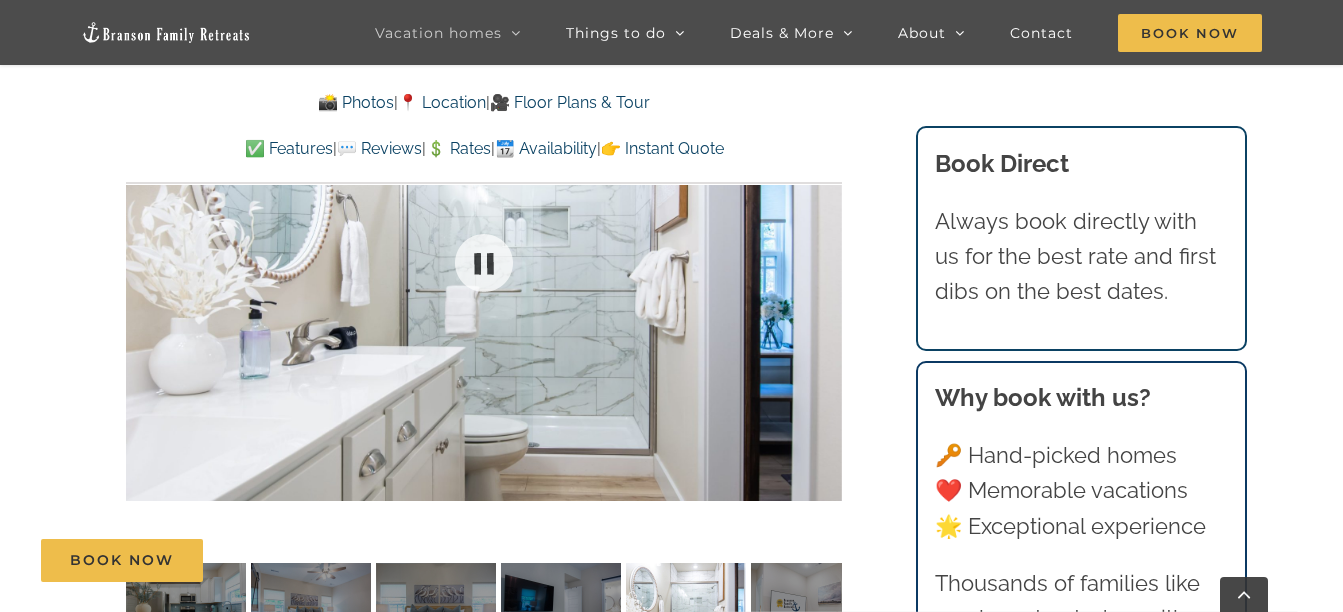 scroll, scrollTop: 1475, scrollLeft: 0, axis: vertical 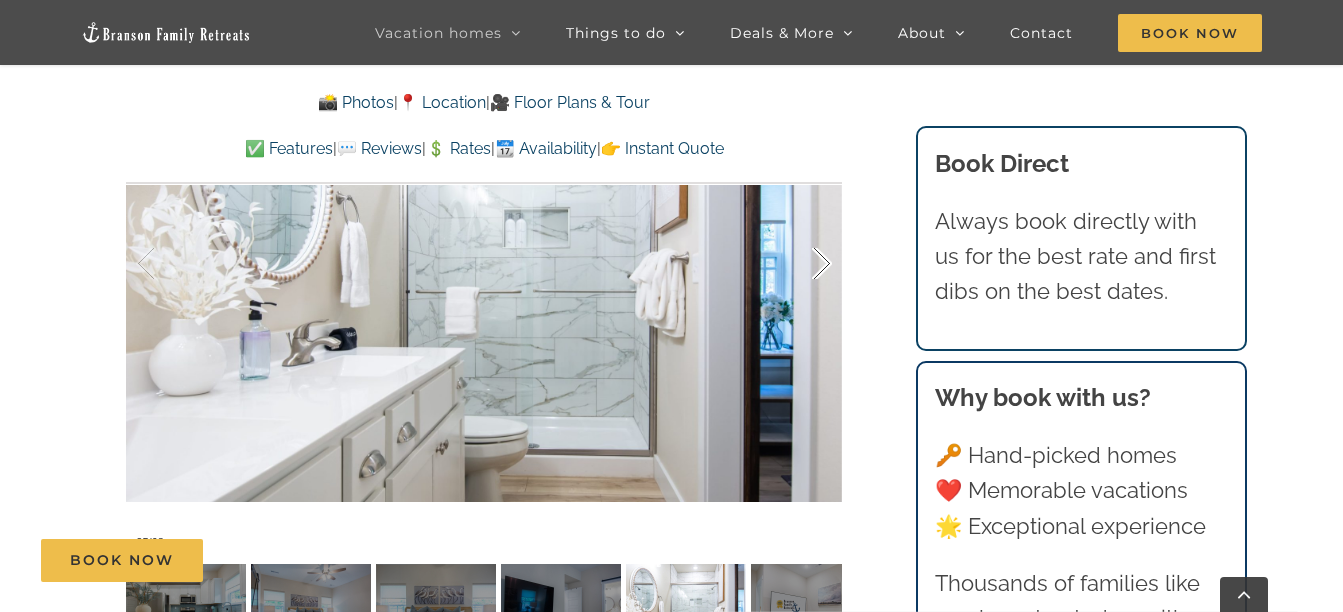 click at bounding box center (801, 264) 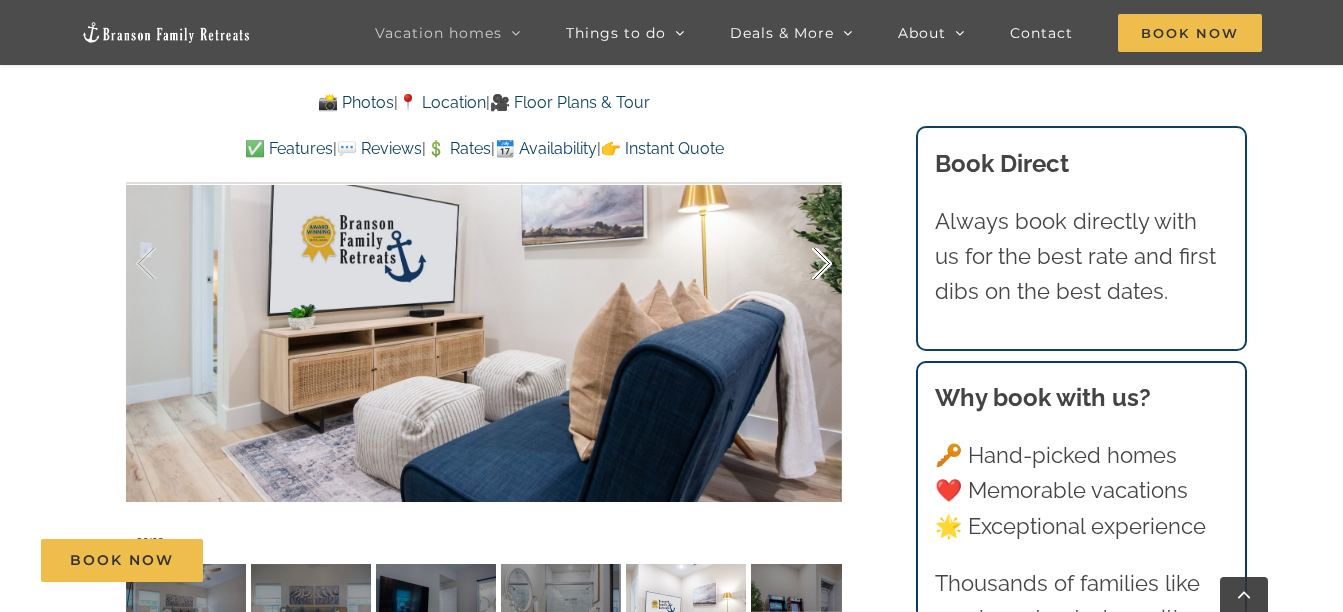 click at bounding box center [801, 264] 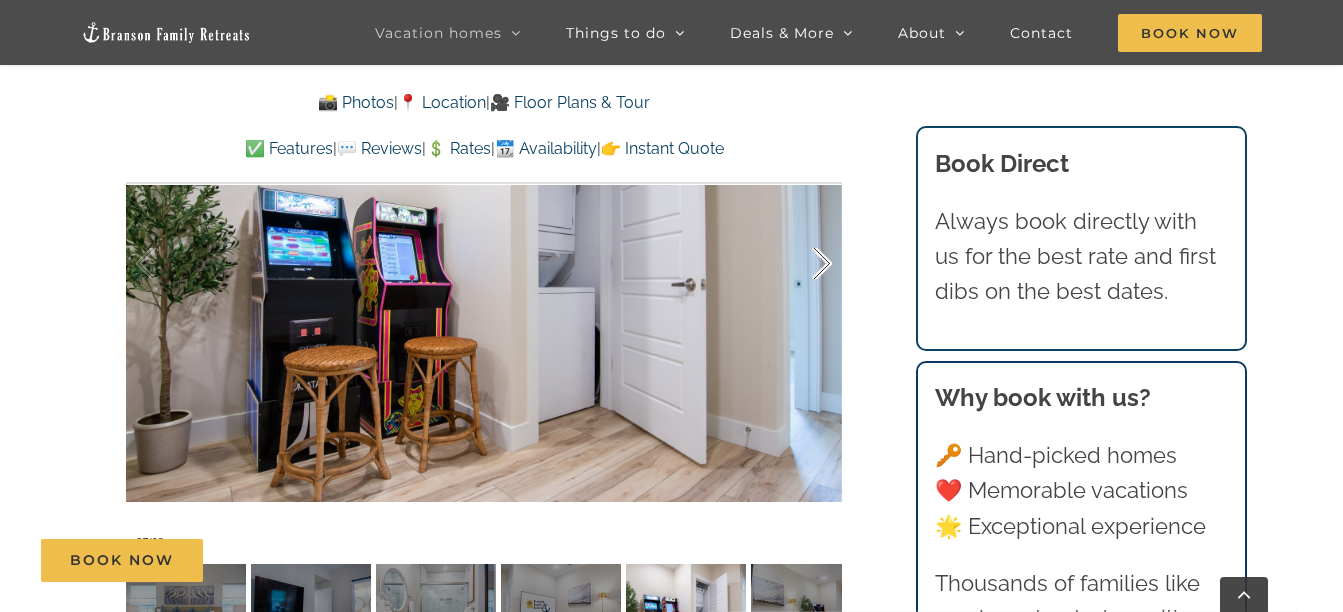 click at bounding box center [801, 264] 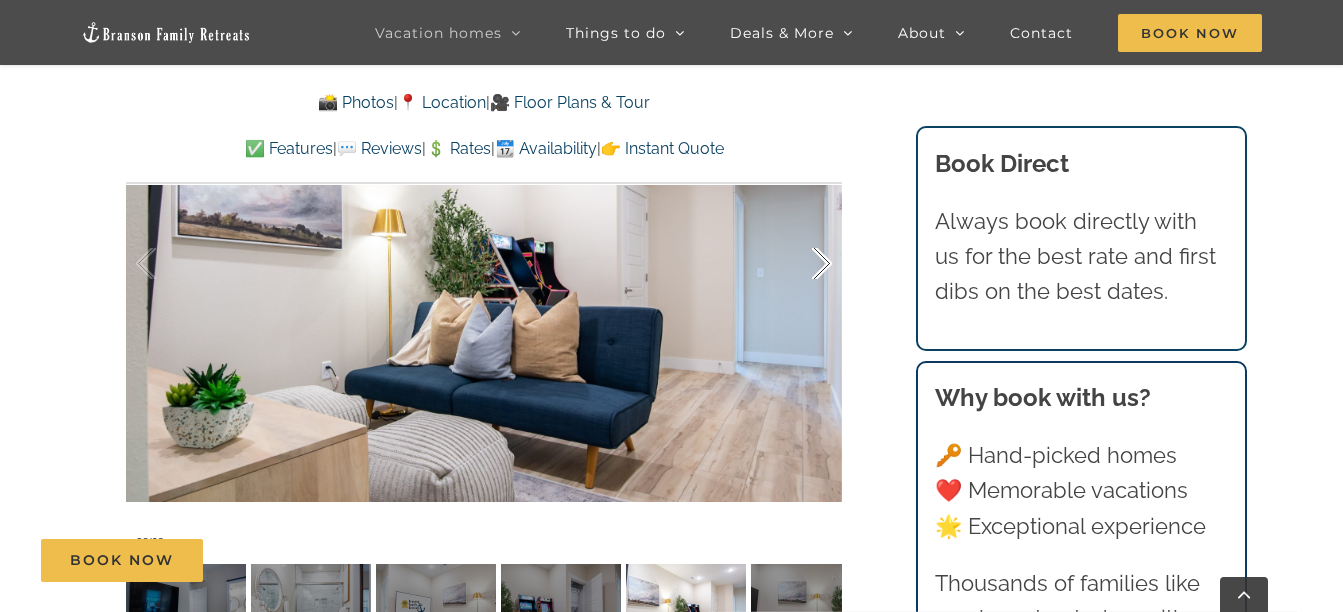click at bounding box center (801, 264) 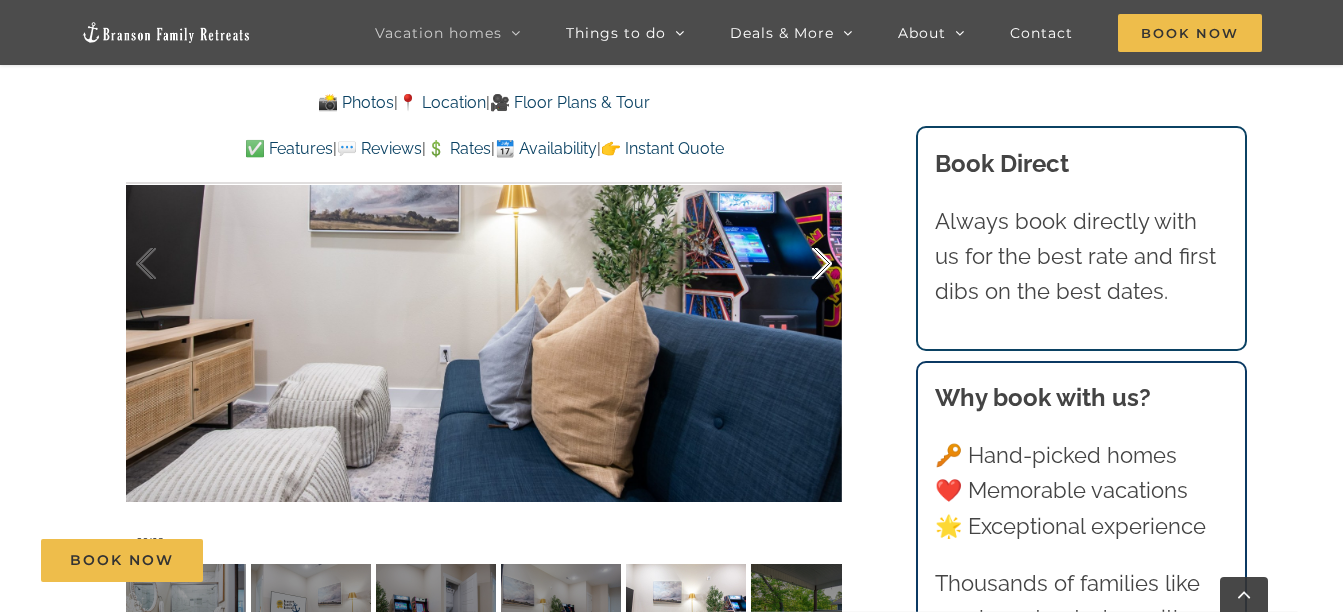 click at bounding box center (801, 264) 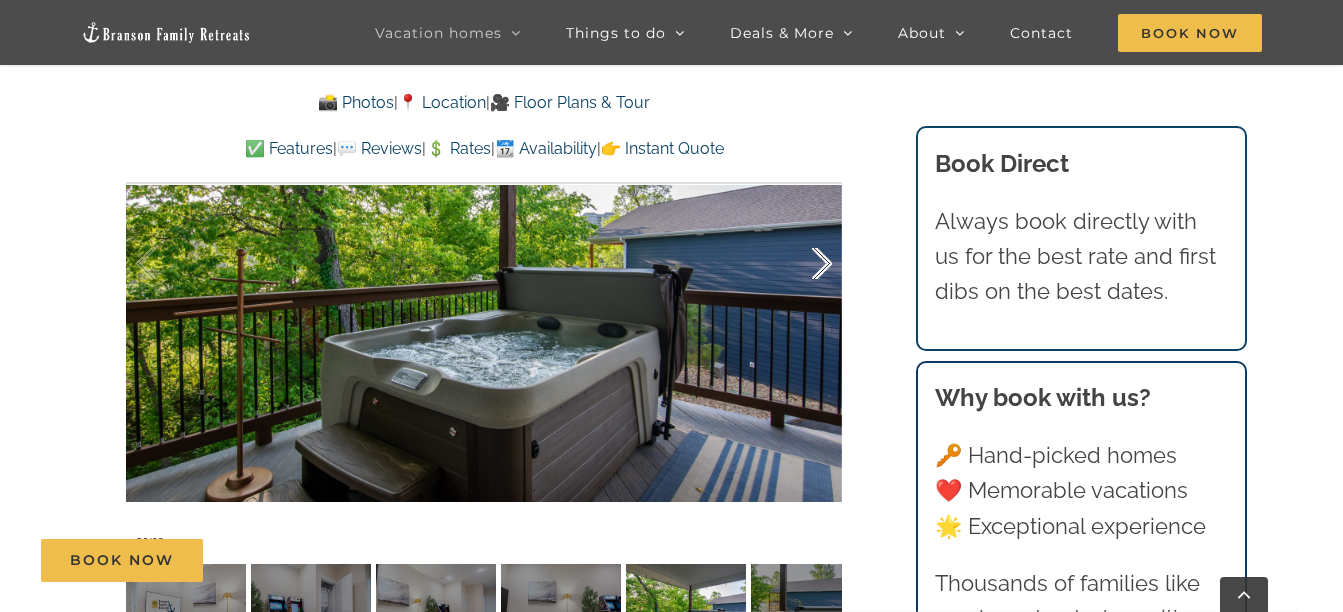 click at bounding box center (801, 264) 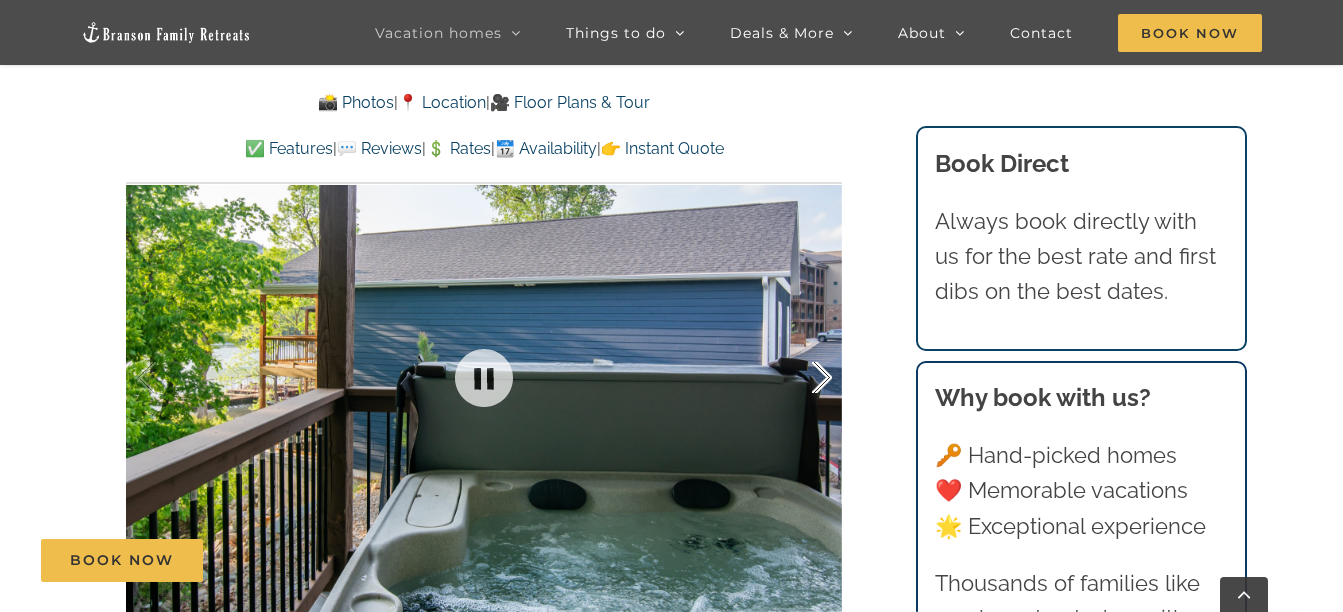 scroll, scrollTop: 1360, scrollLeft: 0, axis: vertical 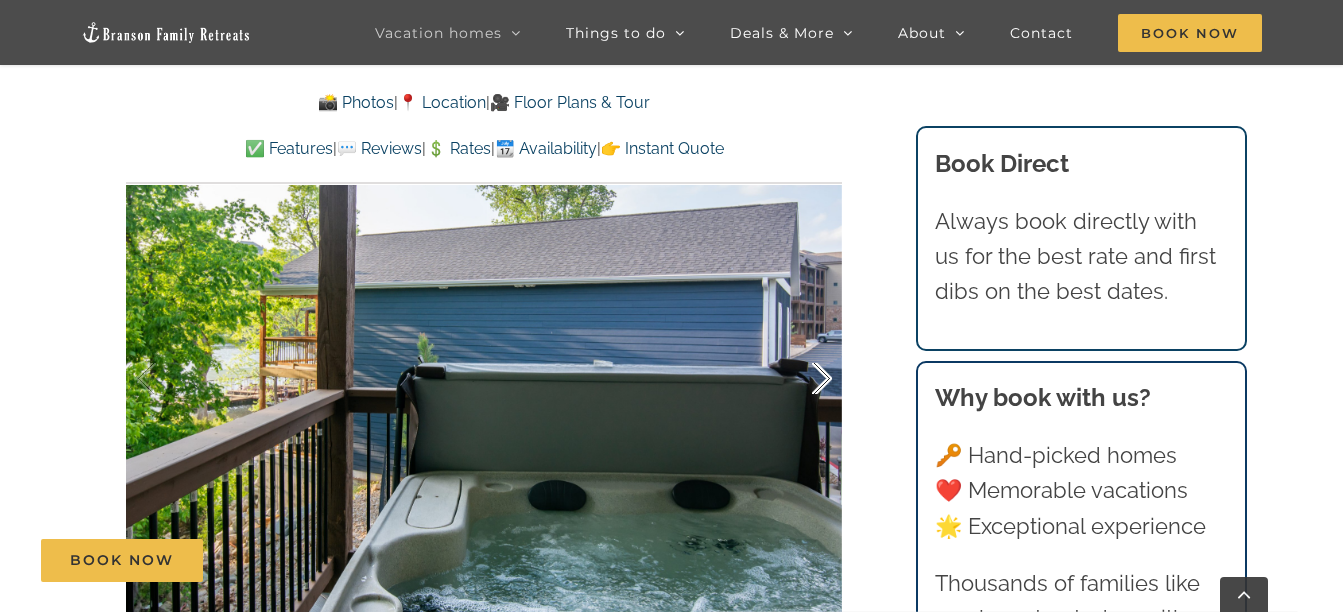 click at bounding box center (801, 379) 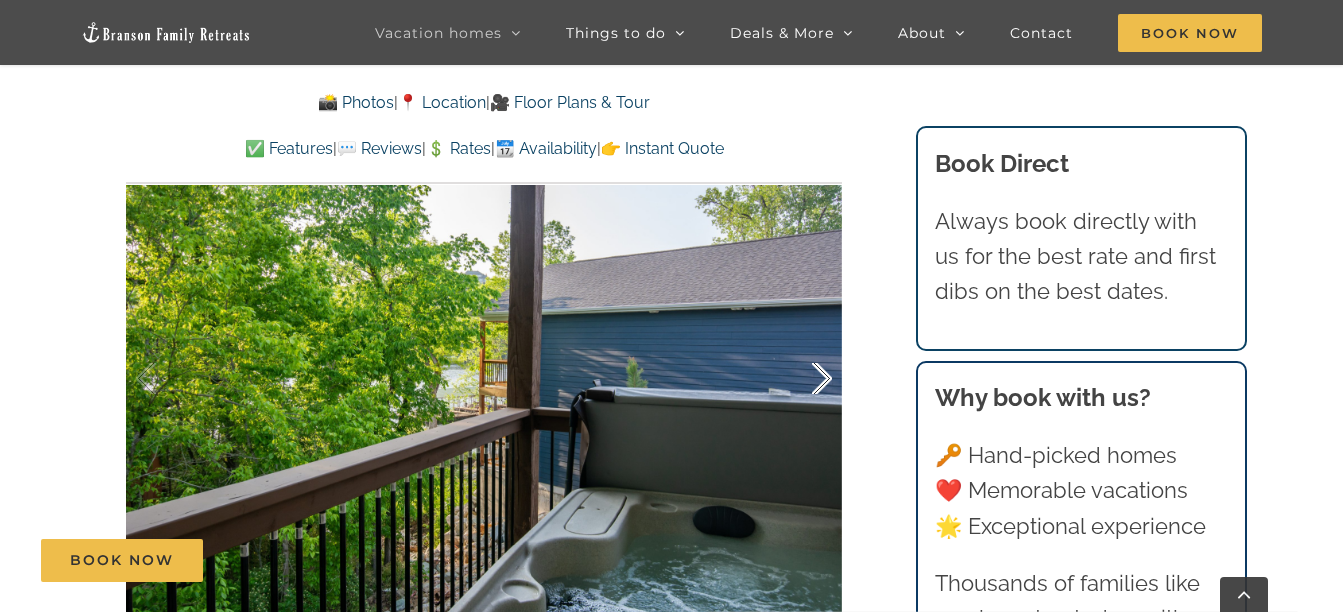 click at bounding box center (801, 379) 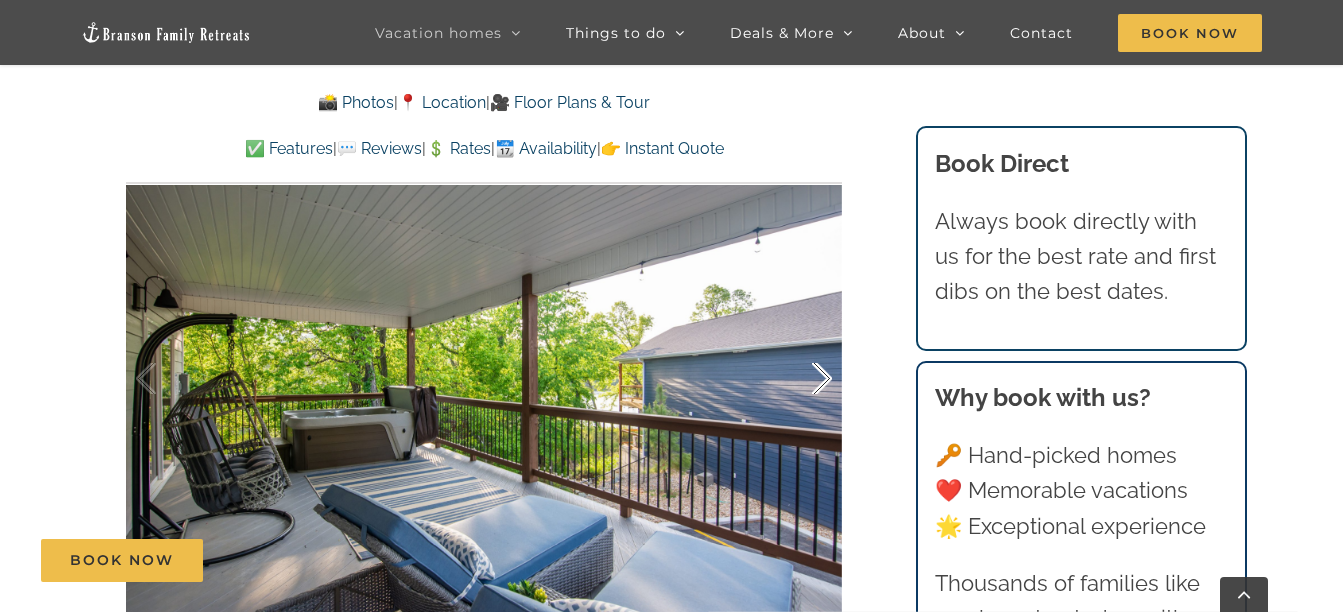 click at bounding box center (801, 379) 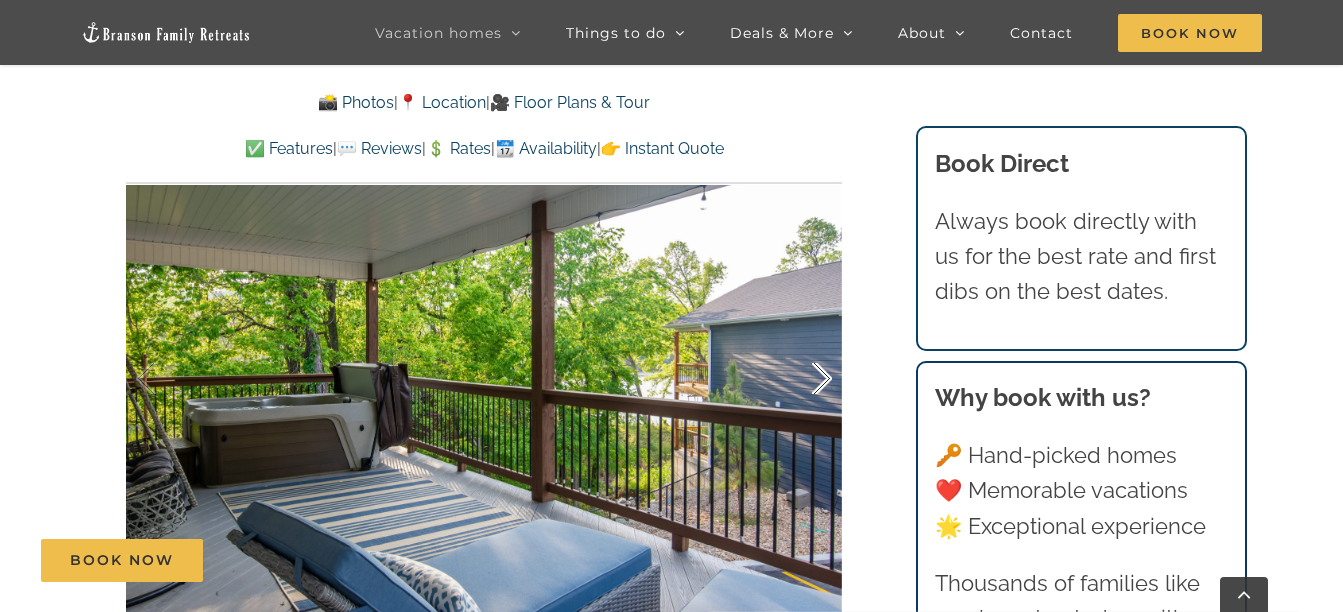 click at bounding box center (801, 379) 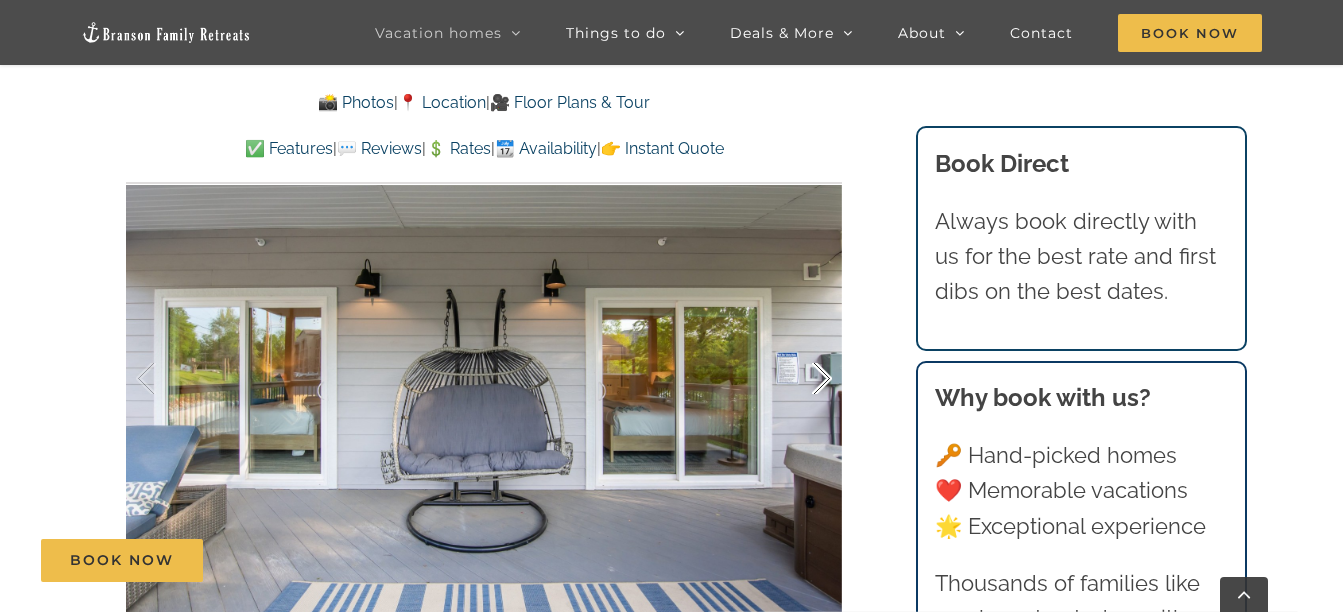 click at bounding box center [801, 379] 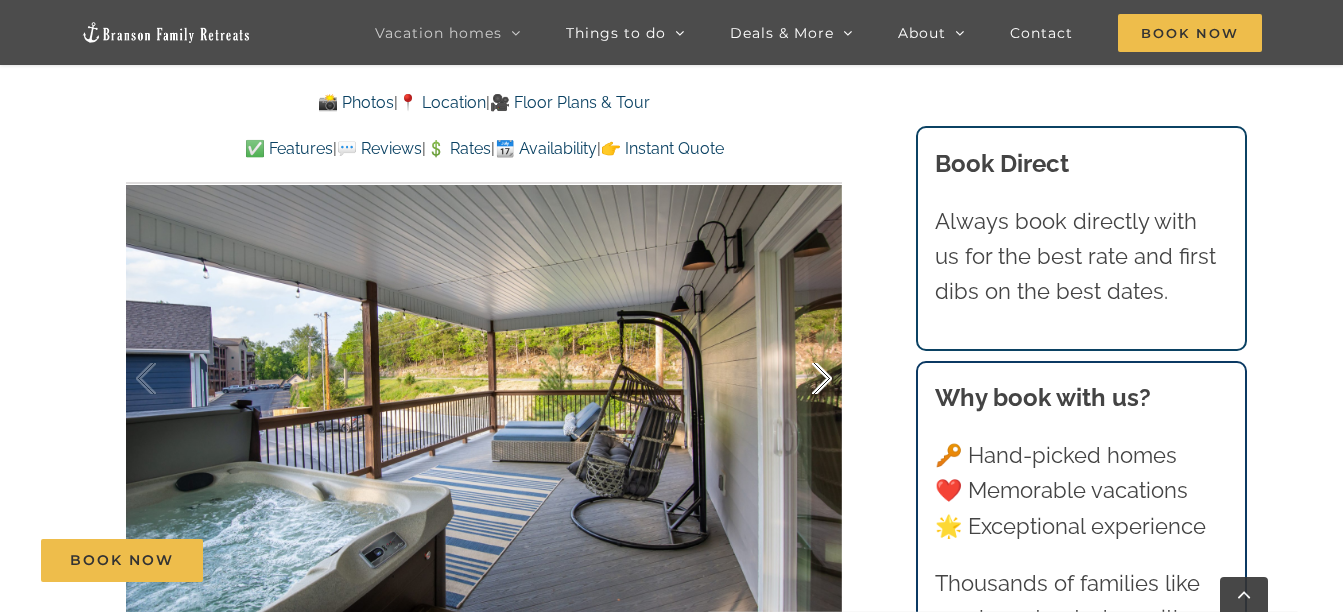 click at bounding box center (801, 379) 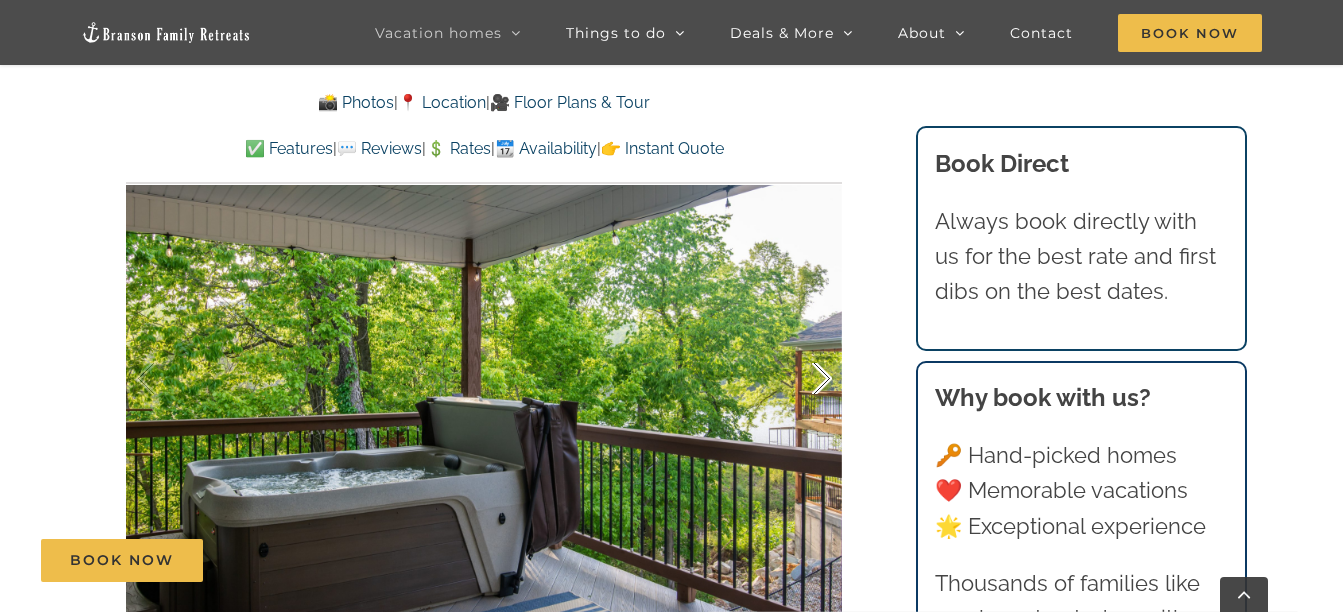 click at bounding box center [801, 379] 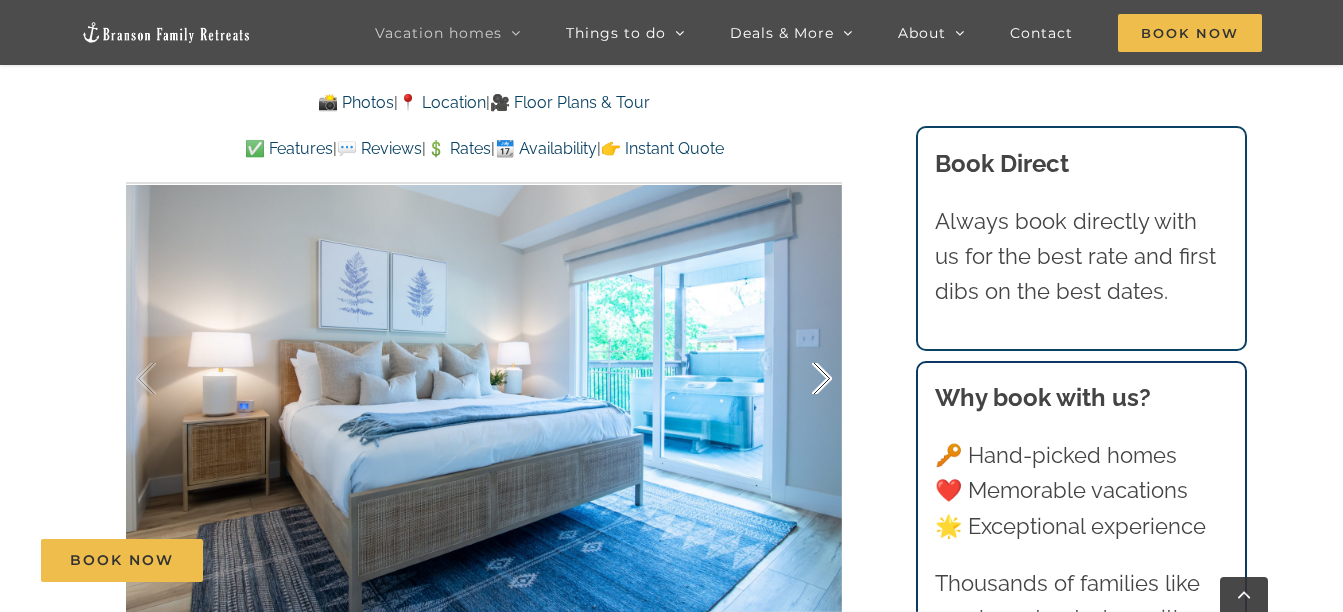 click at bounding box center [801, 379] 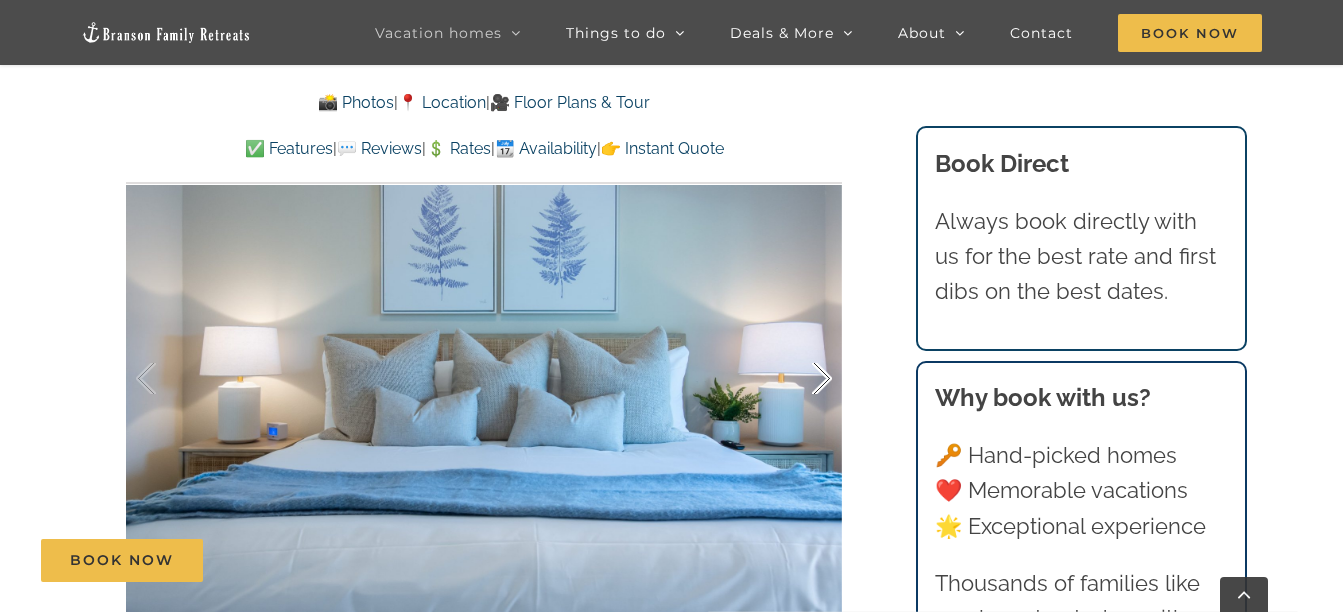 click at bounding box center [801, 379] 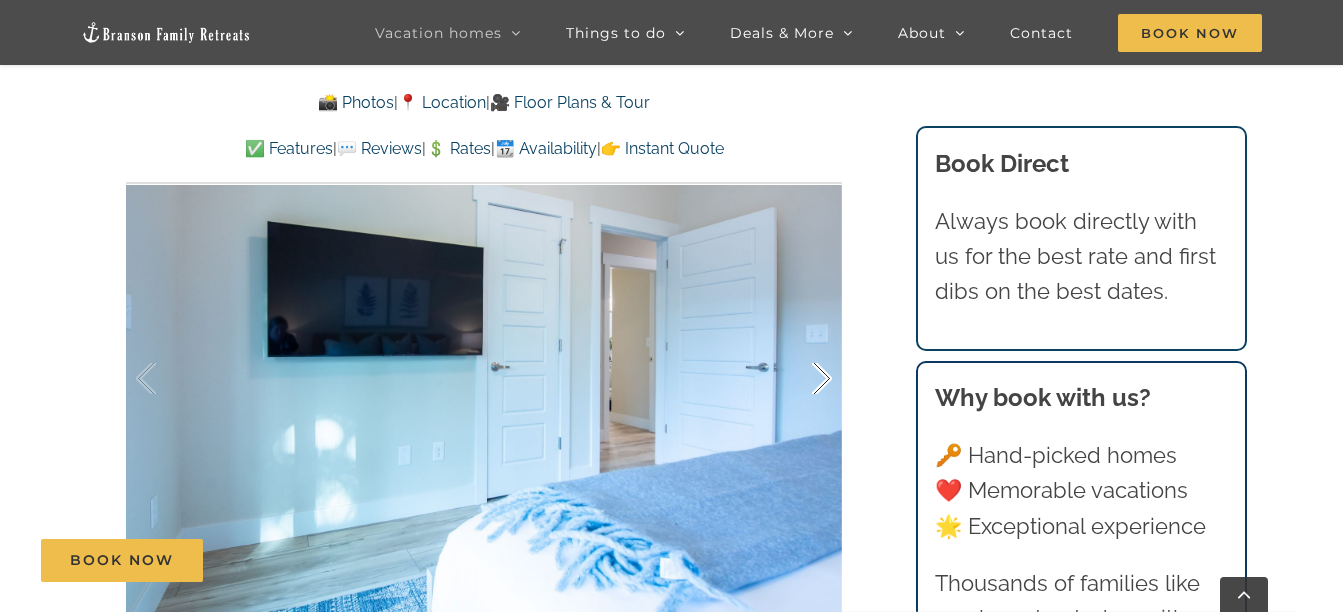 click at bounding box center (801, 379) 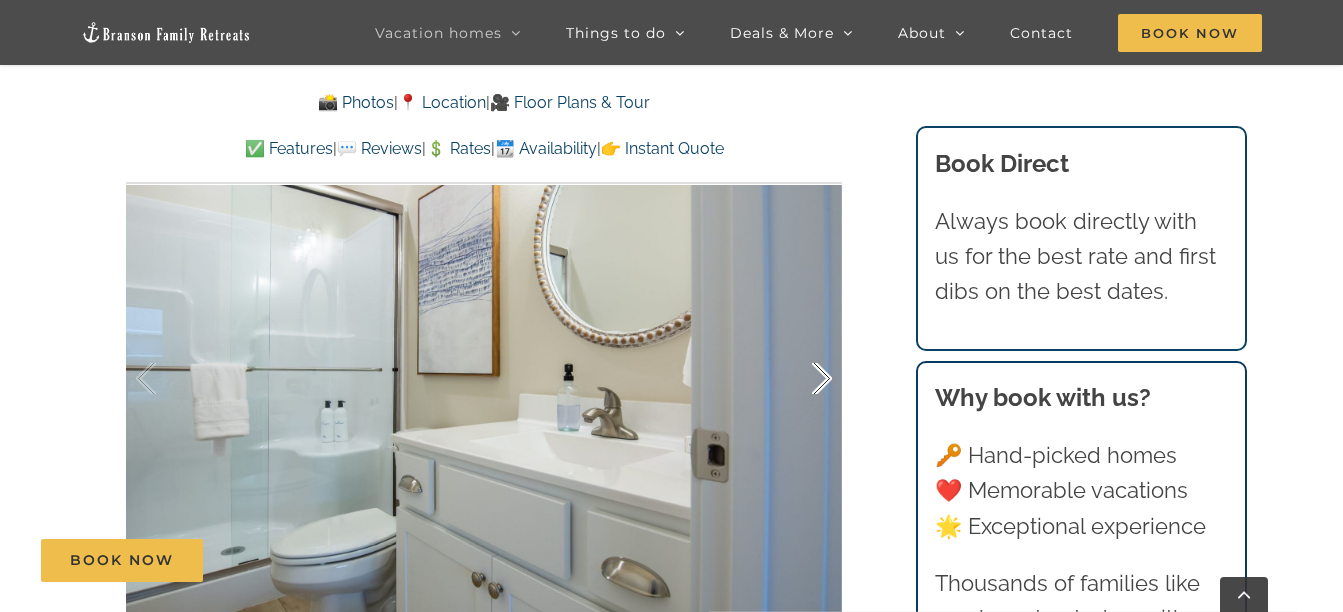 click at bounding box center [801, 379] 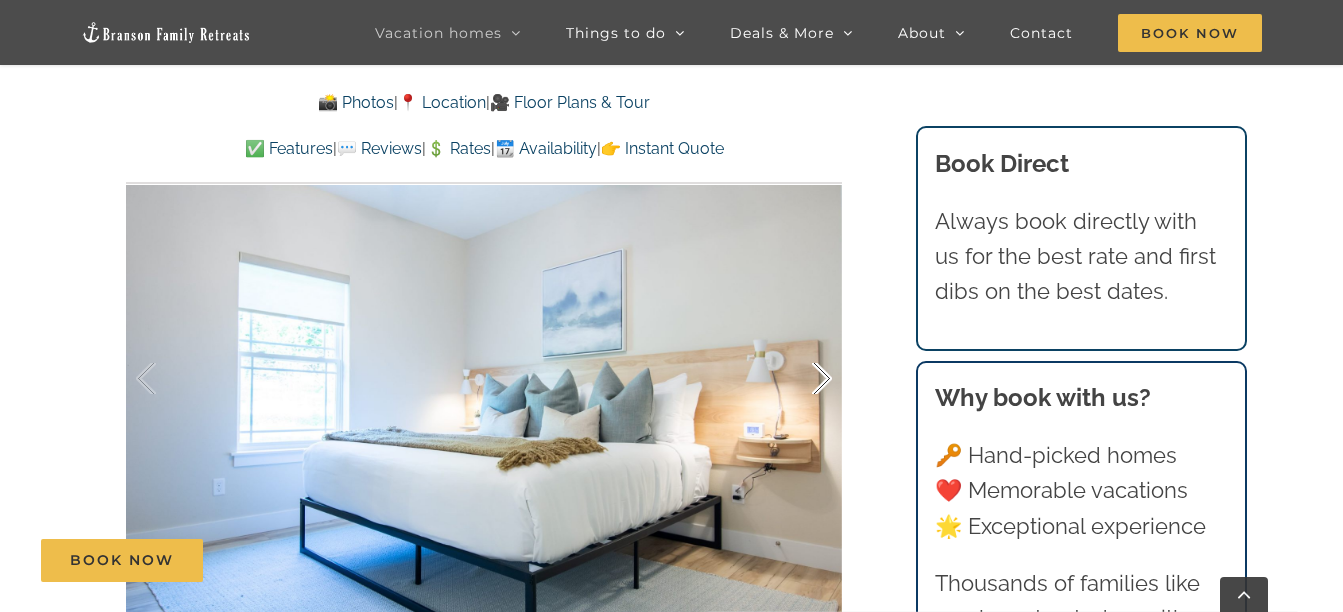 click at bounding box center [801, 379] 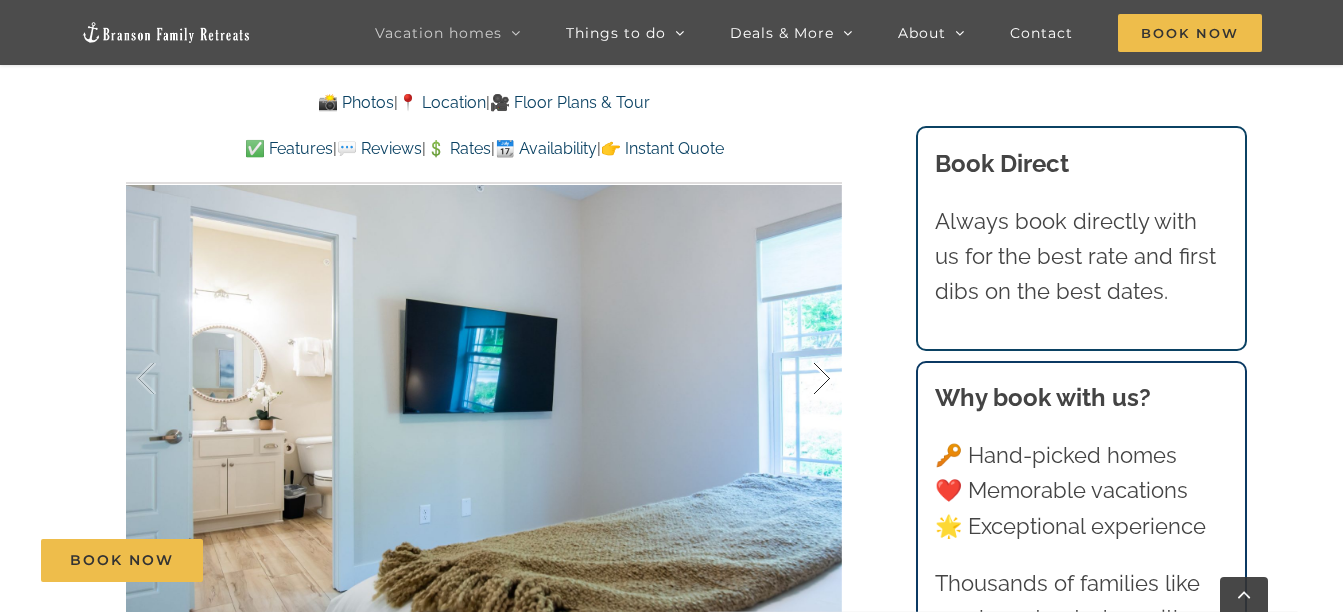 click at bounding box center (801, 379) 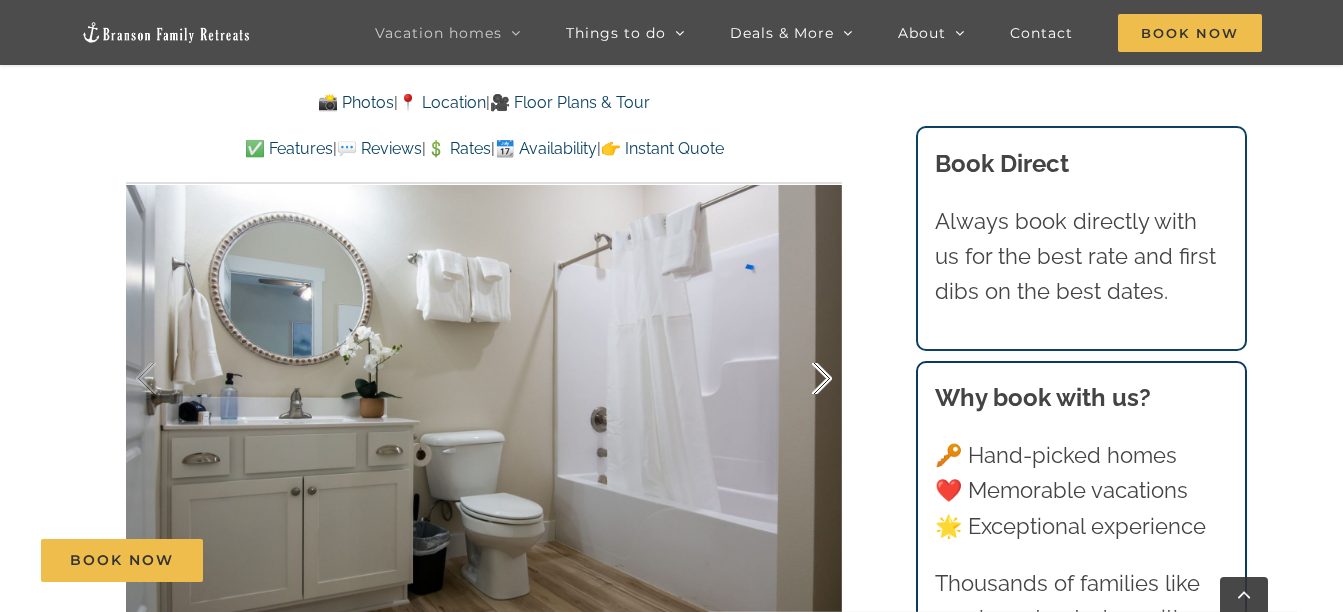click at bounding box center (801, 379) 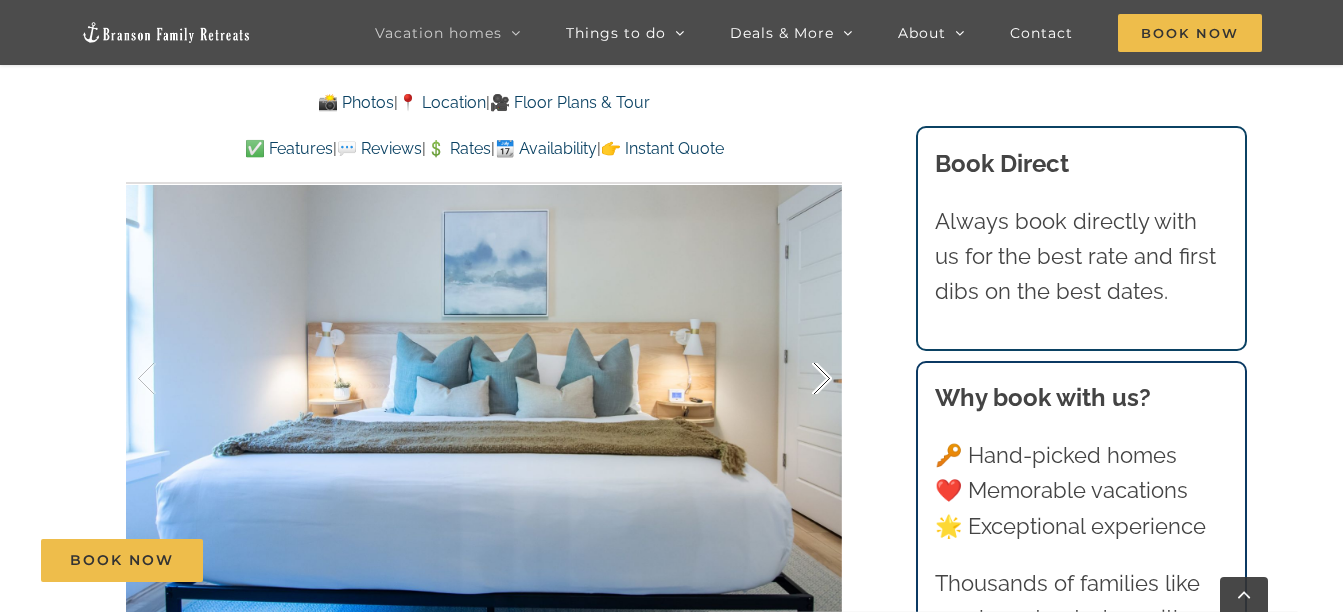click at bounding box center (801, 379) 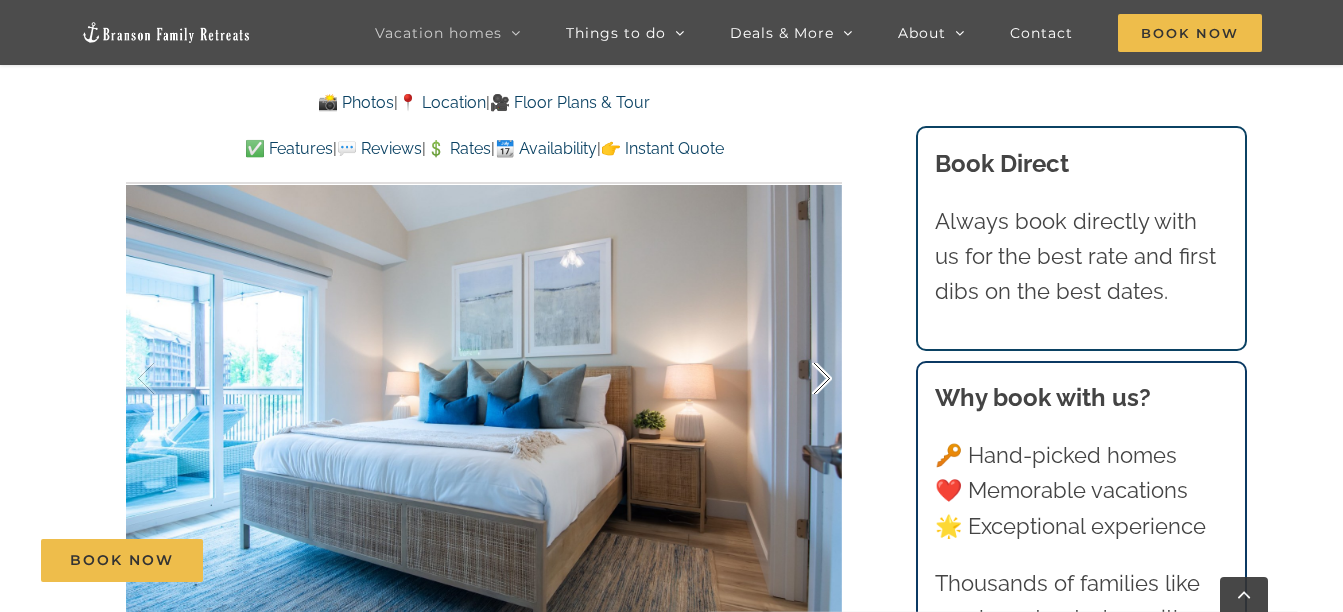 click at bounding box center (801, 379) 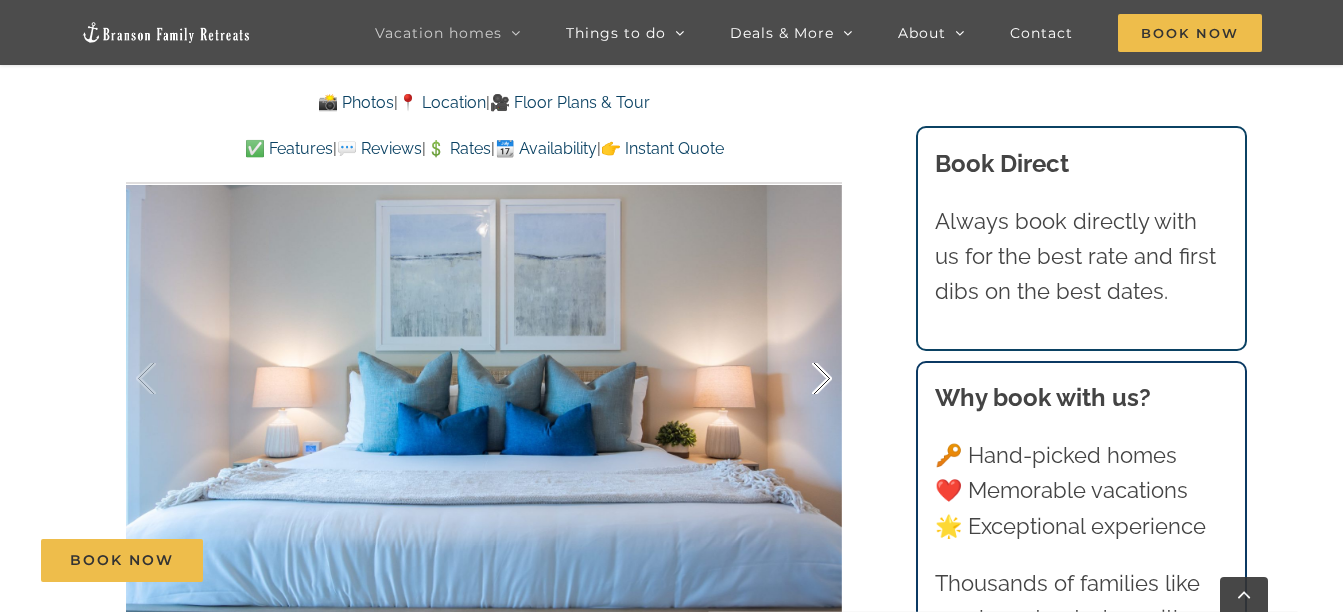 click at bounding box center [801, 379] 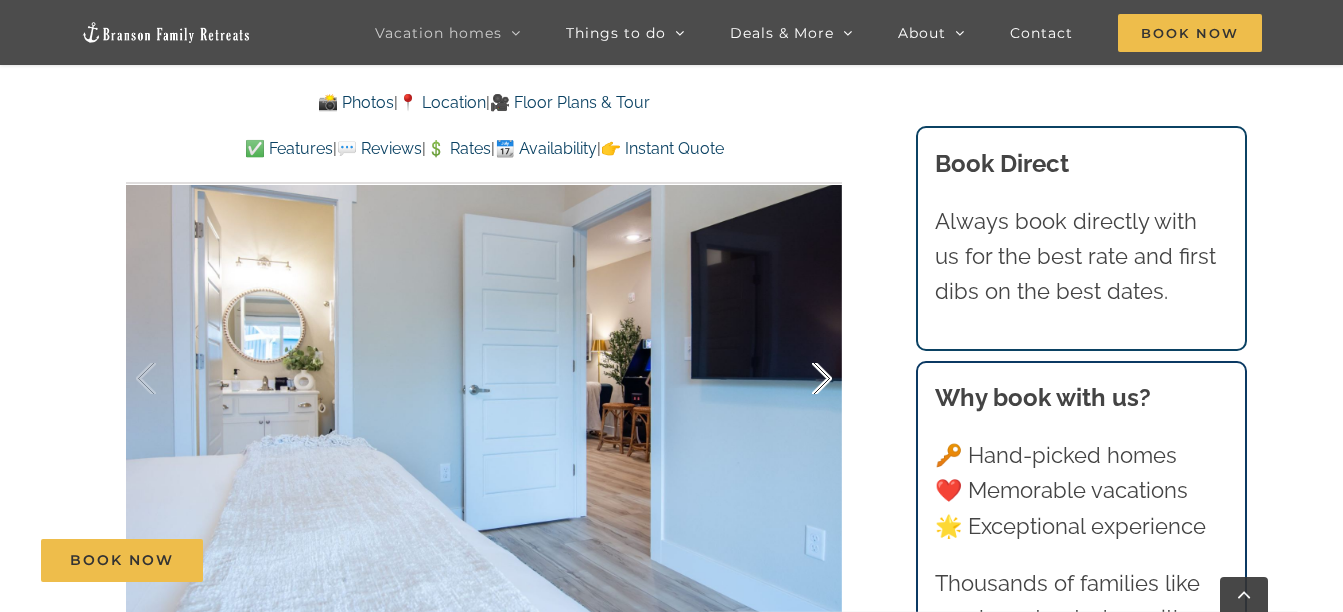 click at bounding box center (801, 379) 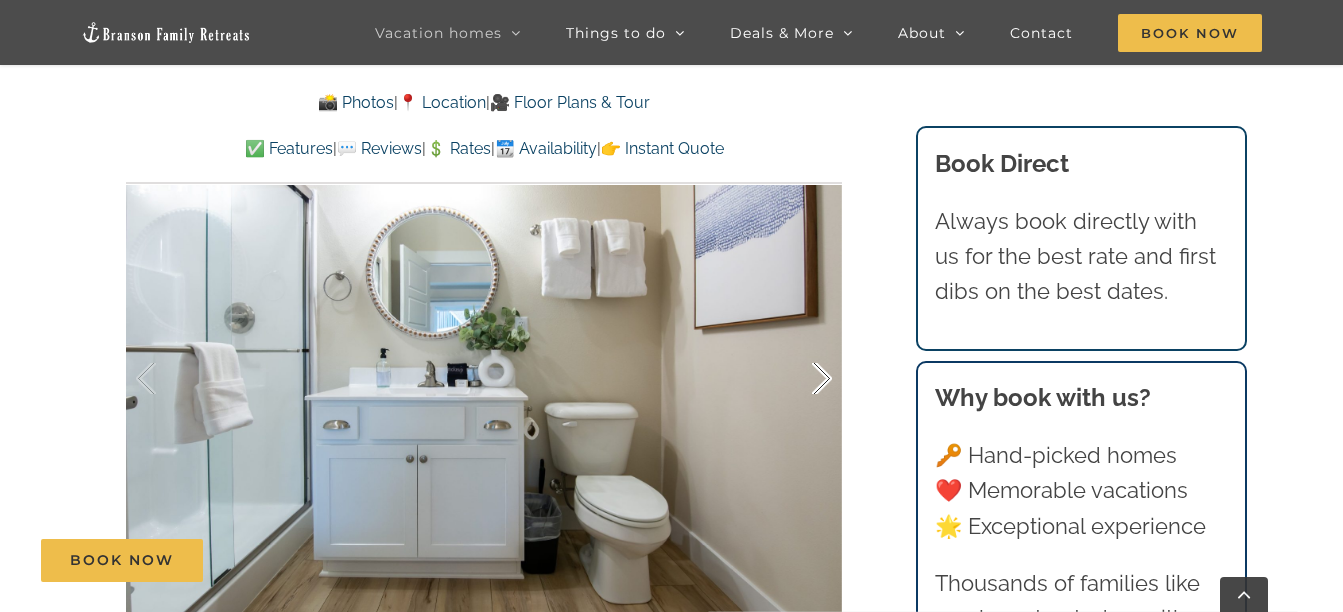 click at bounding box center [801, 379] 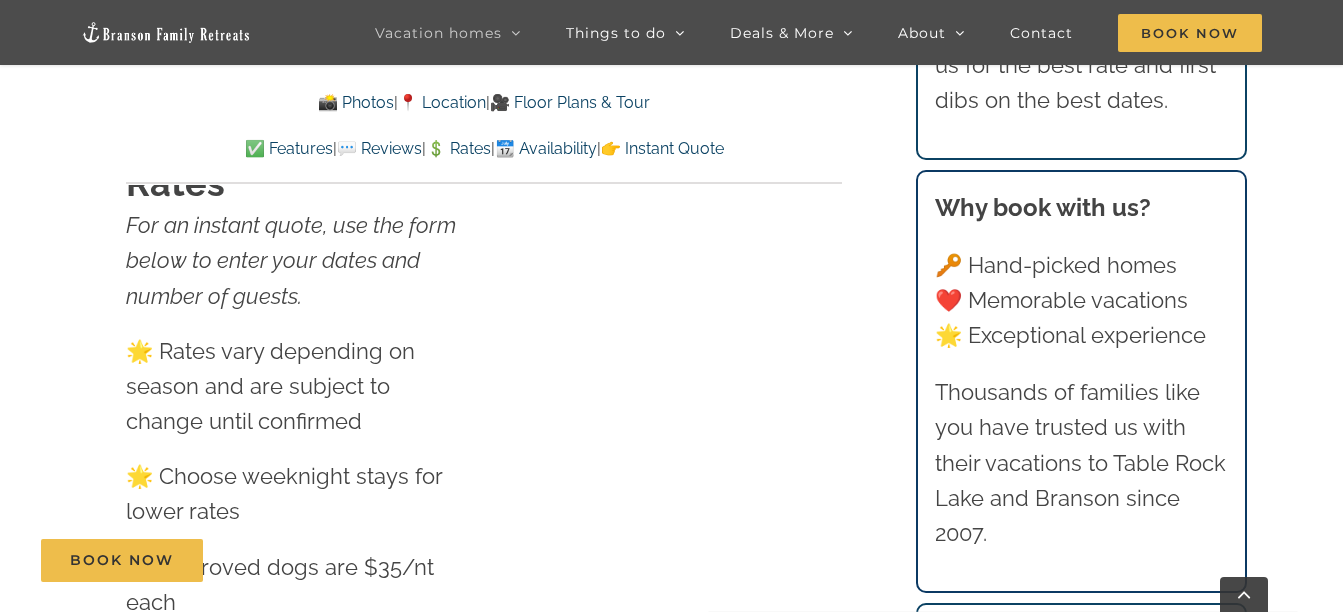 scroll, scrollTop: 10394, scrollLeft: 0, axis: vertical 